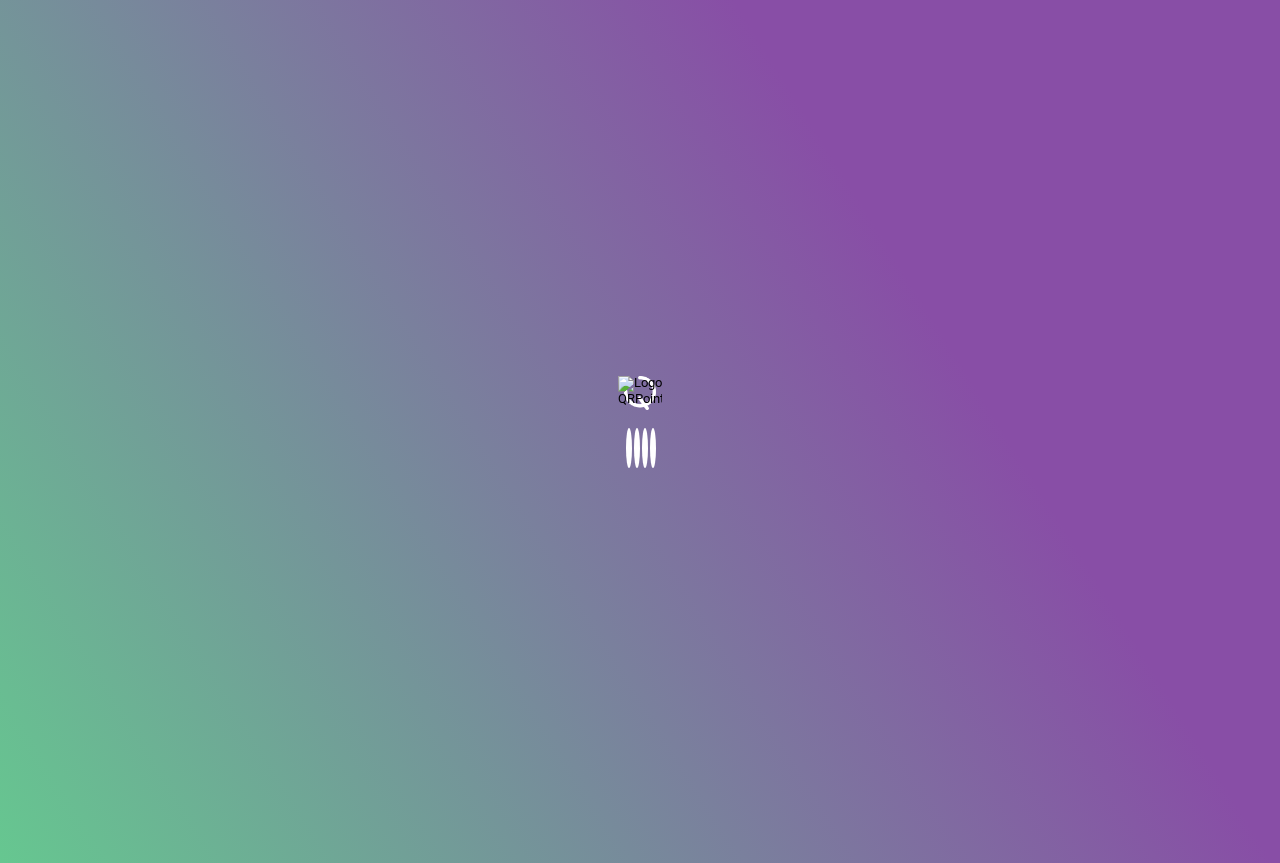 scroll, scrollTop: 0, scrollLeft: 0, axis: both 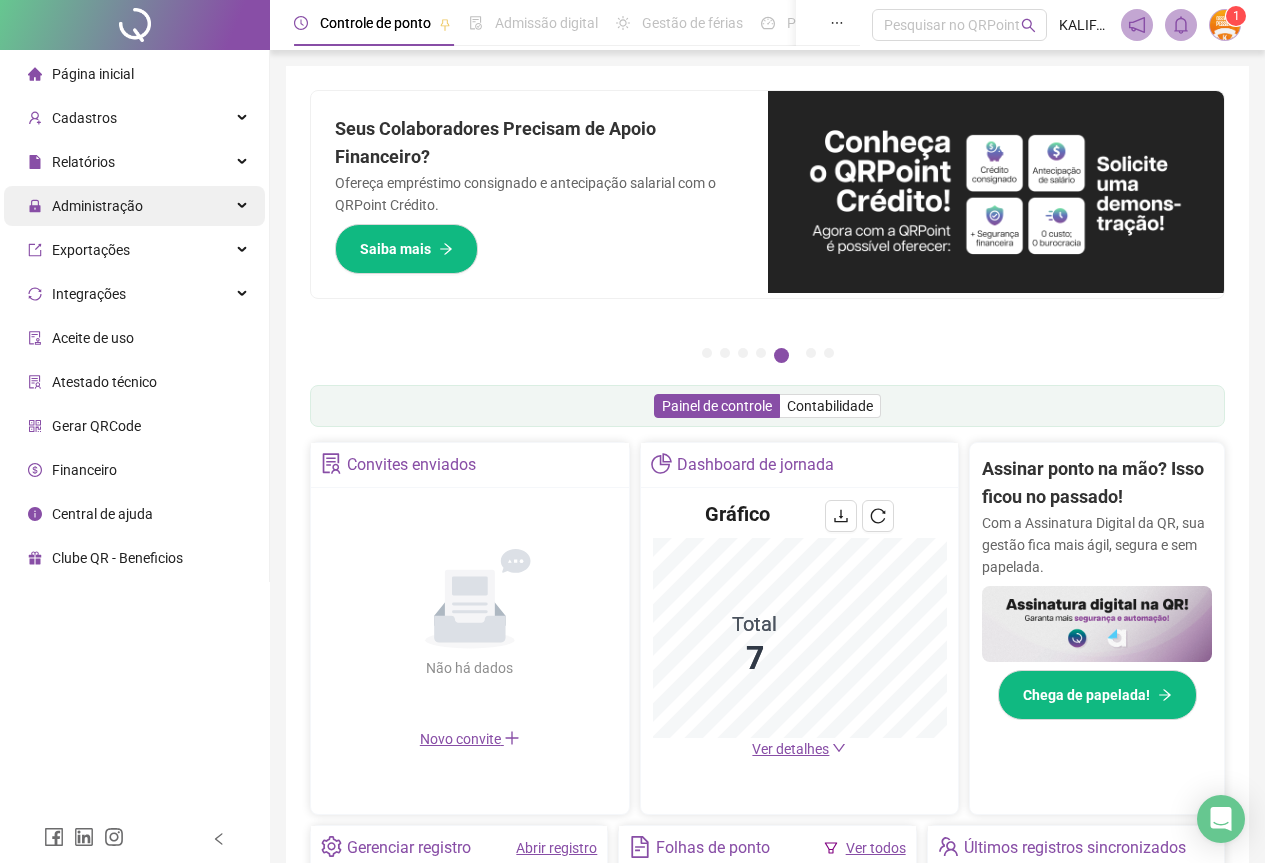 click on "Administração" at bounding box center (97, 206) 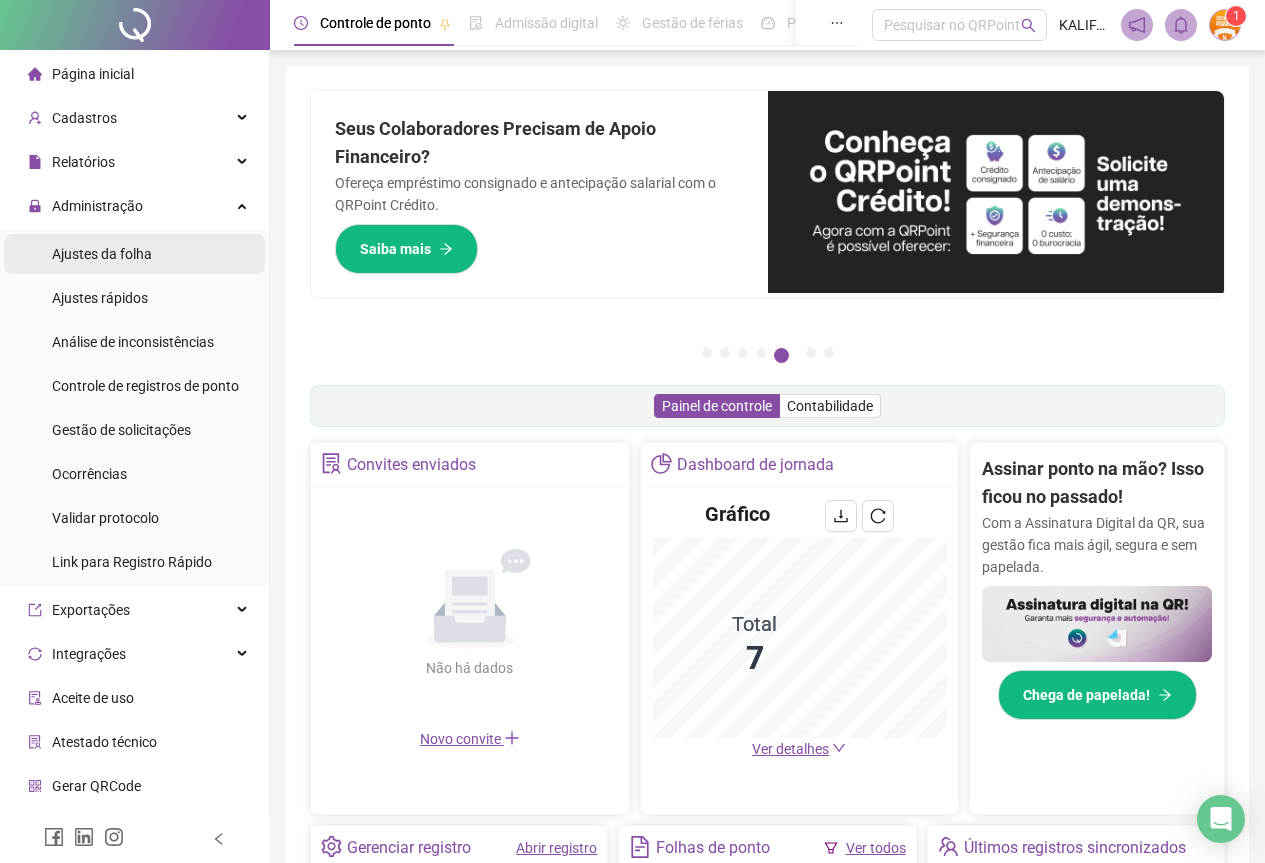 click on "Ajustes da folha" at bounding box center [102, 254] 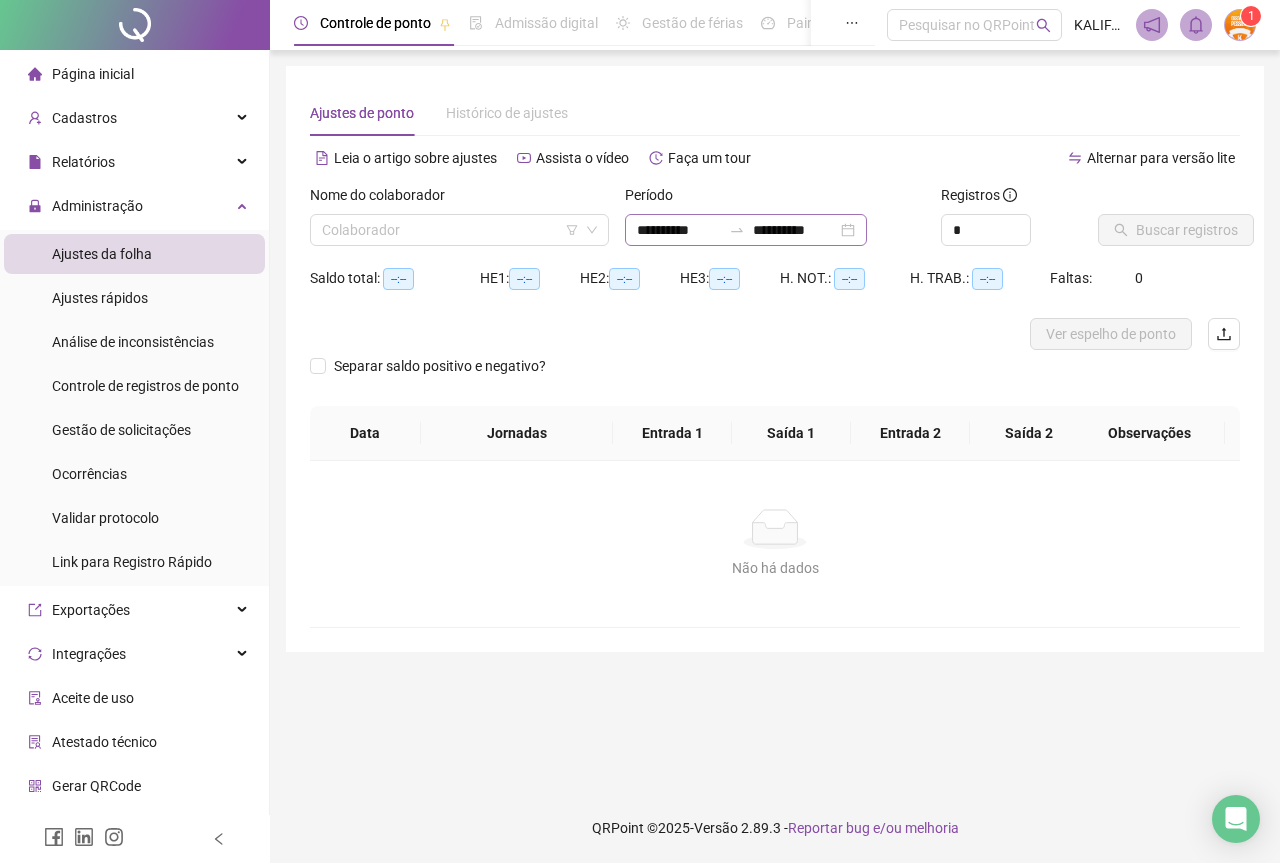 click on "**********" at bounding box center (746, 230) 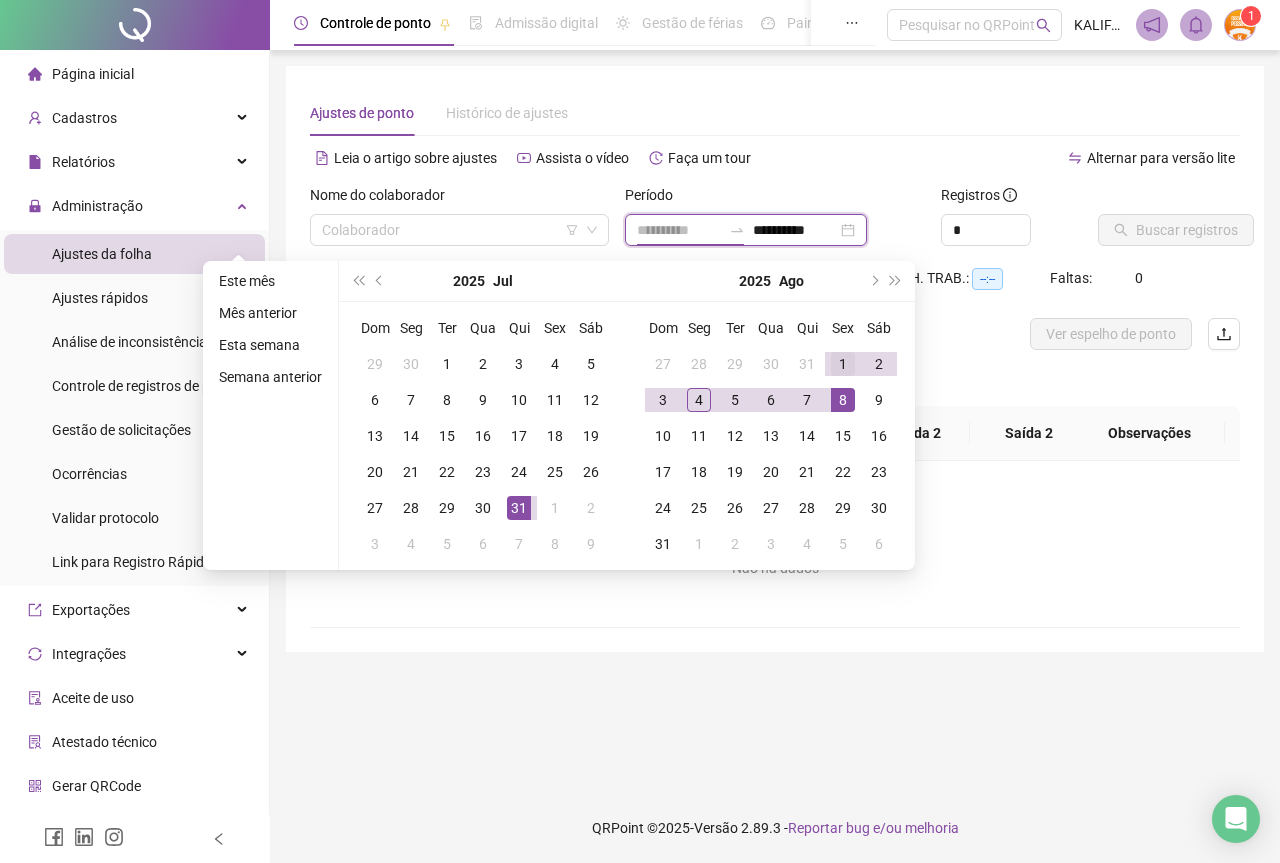 type on "**********" 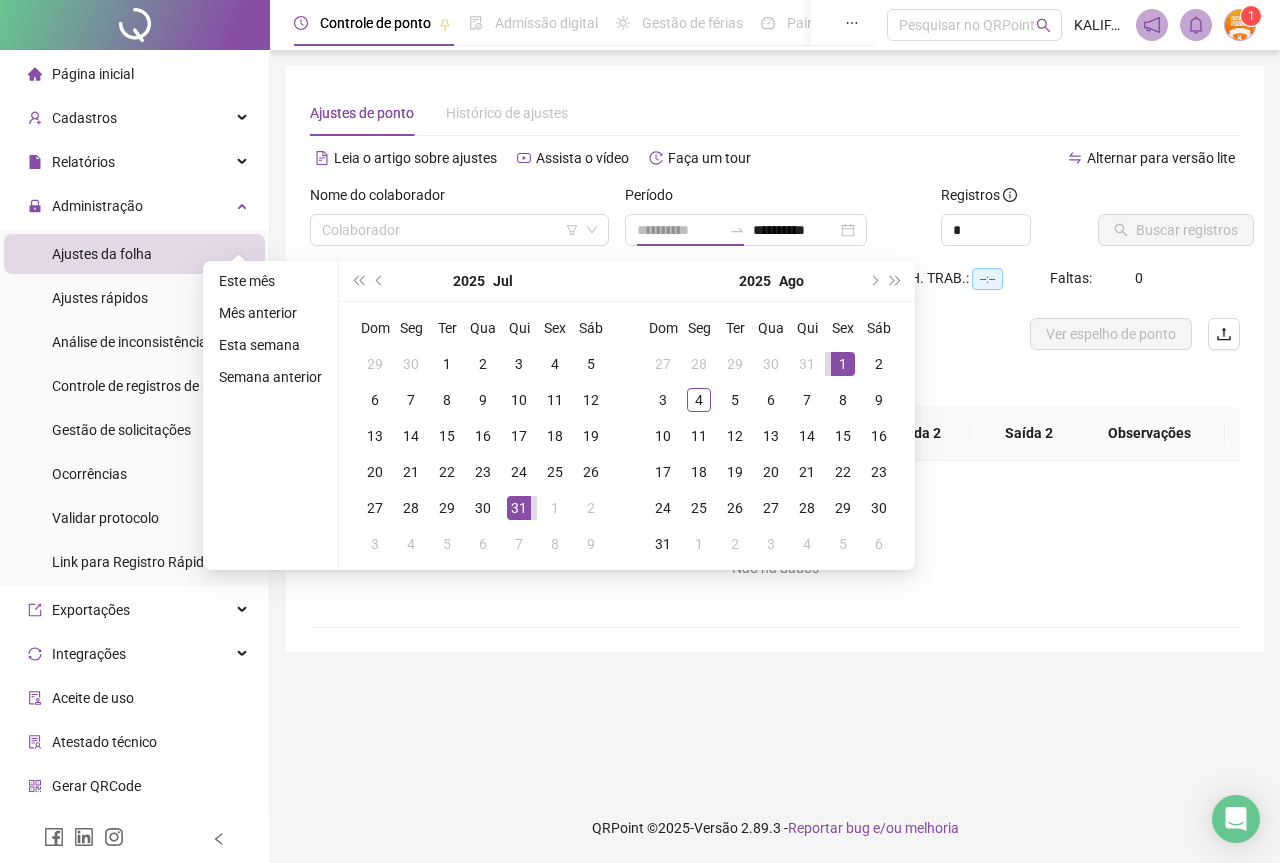 click on "1" at bounding box center [843, 364] 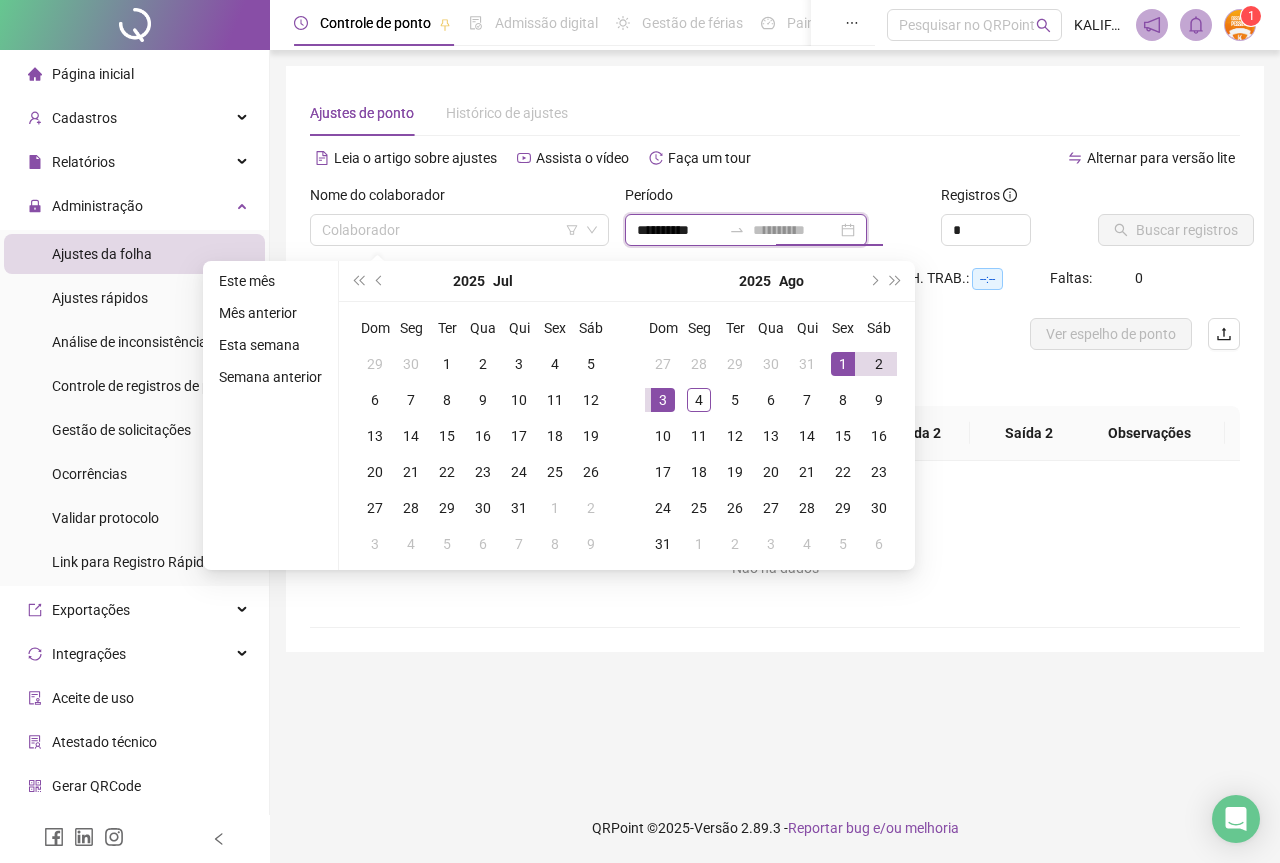 type on "**********" 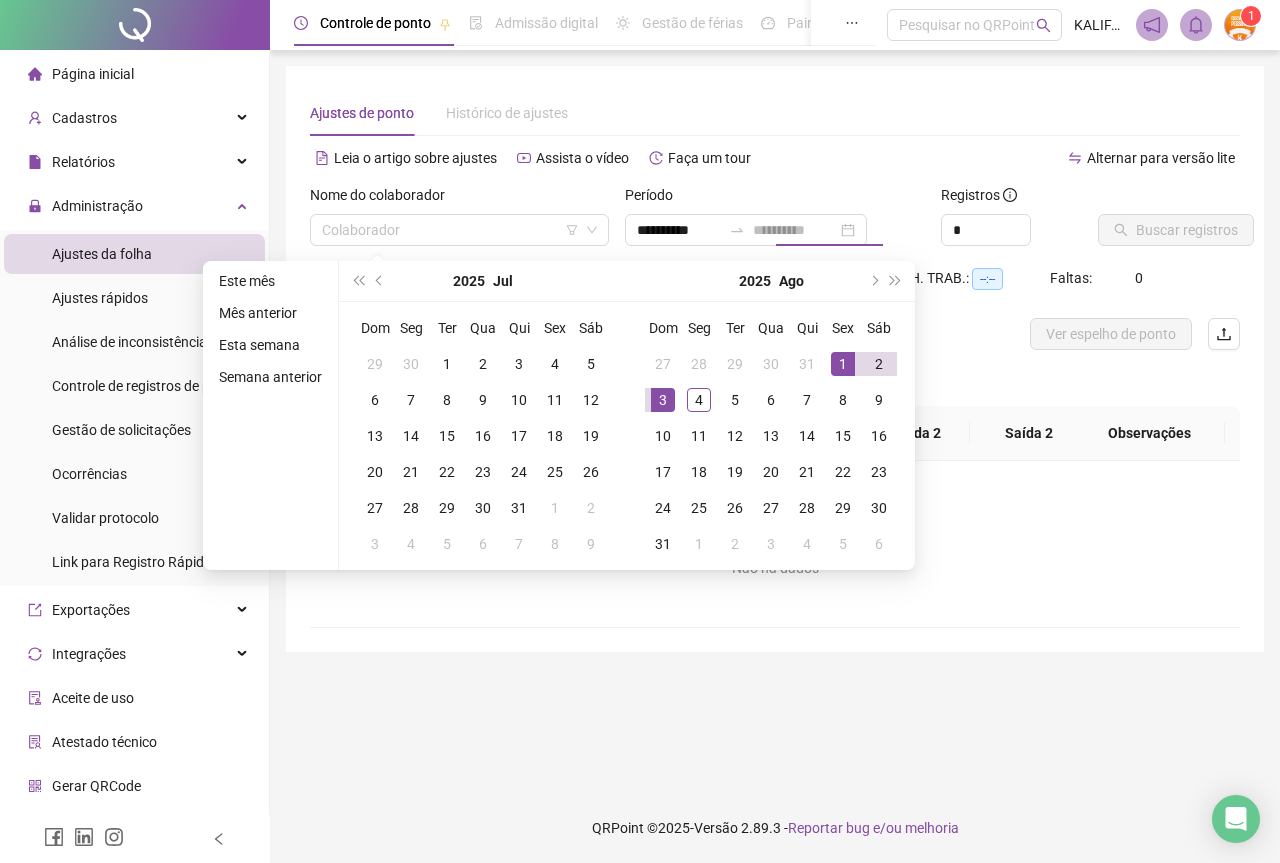 click on "3" at bounding box center [663, 400] 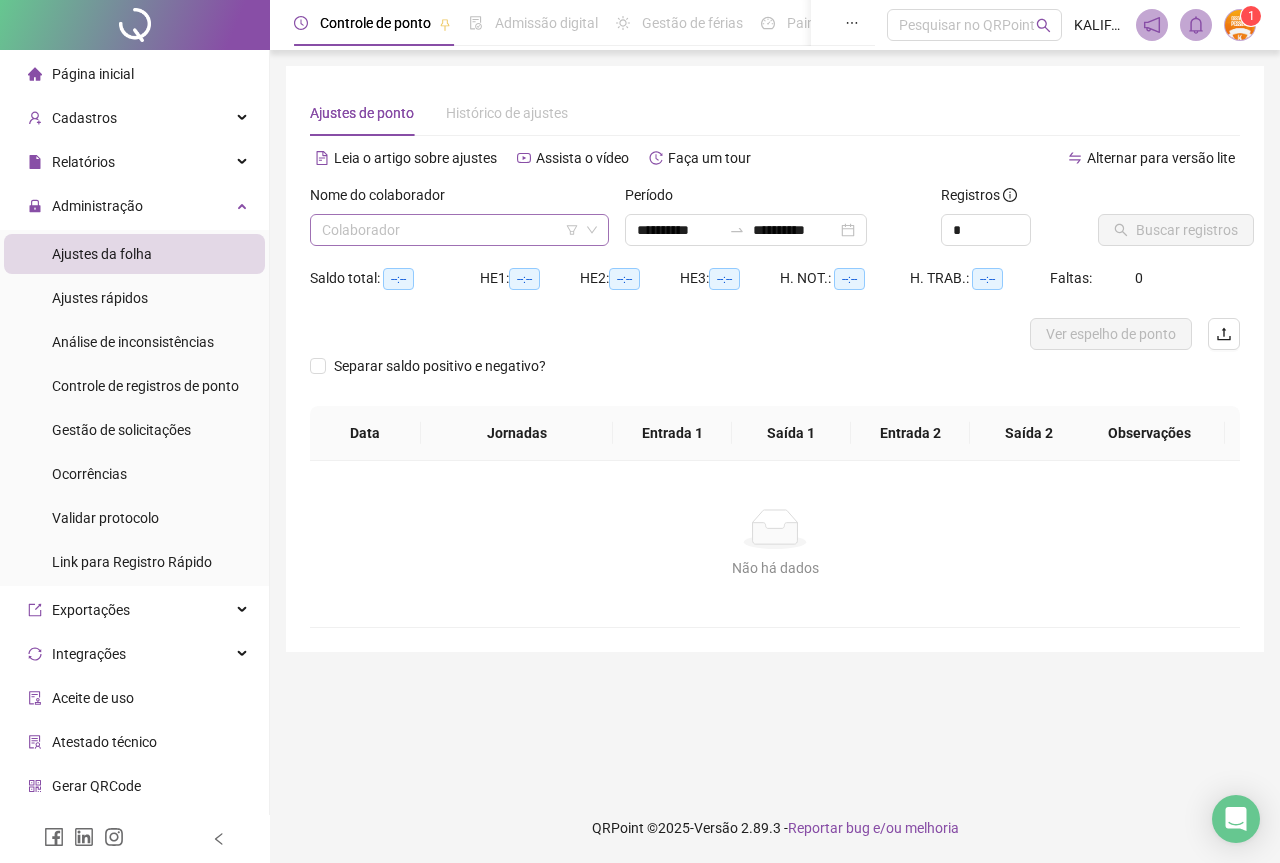 click at bounding box center [450, 230] 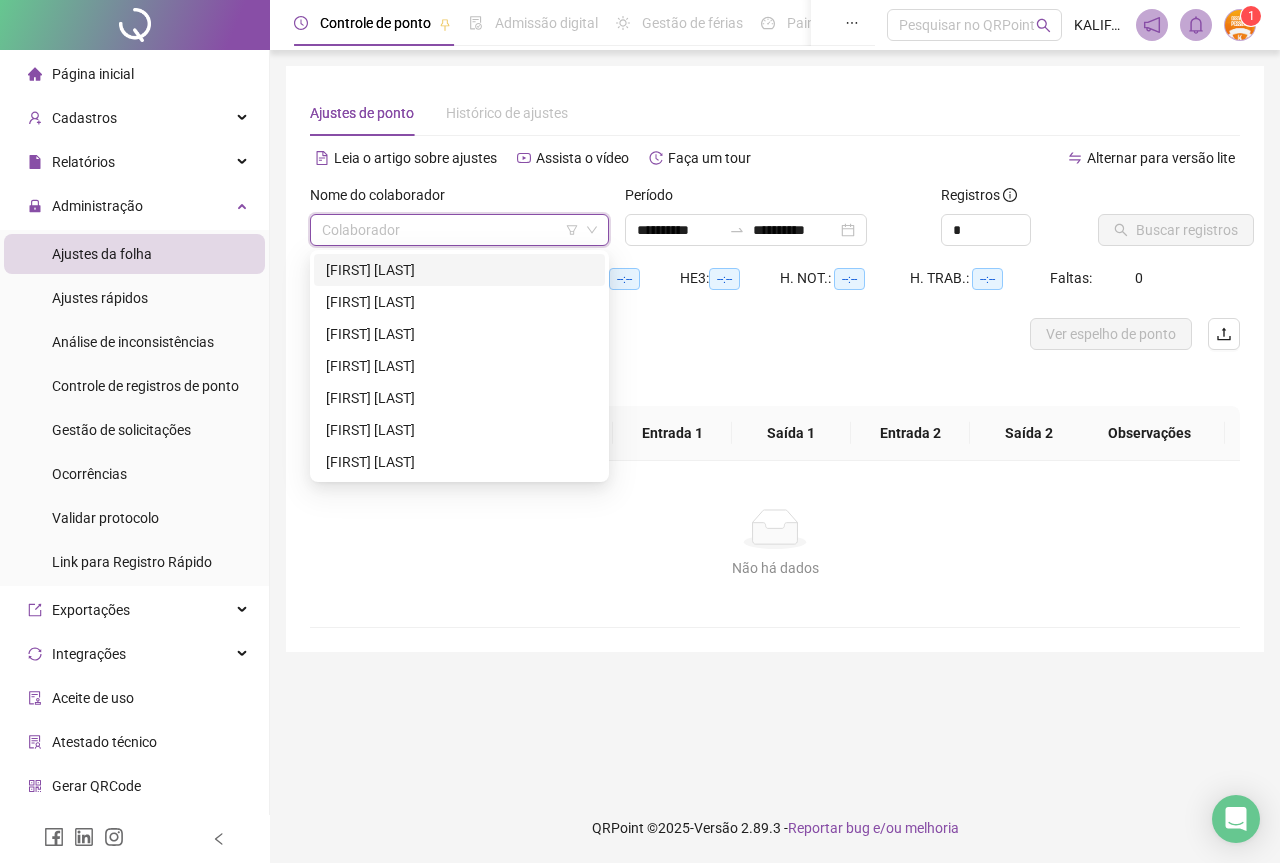 click on "[FIRST] [LAST]" at bounding box center (459, 270) 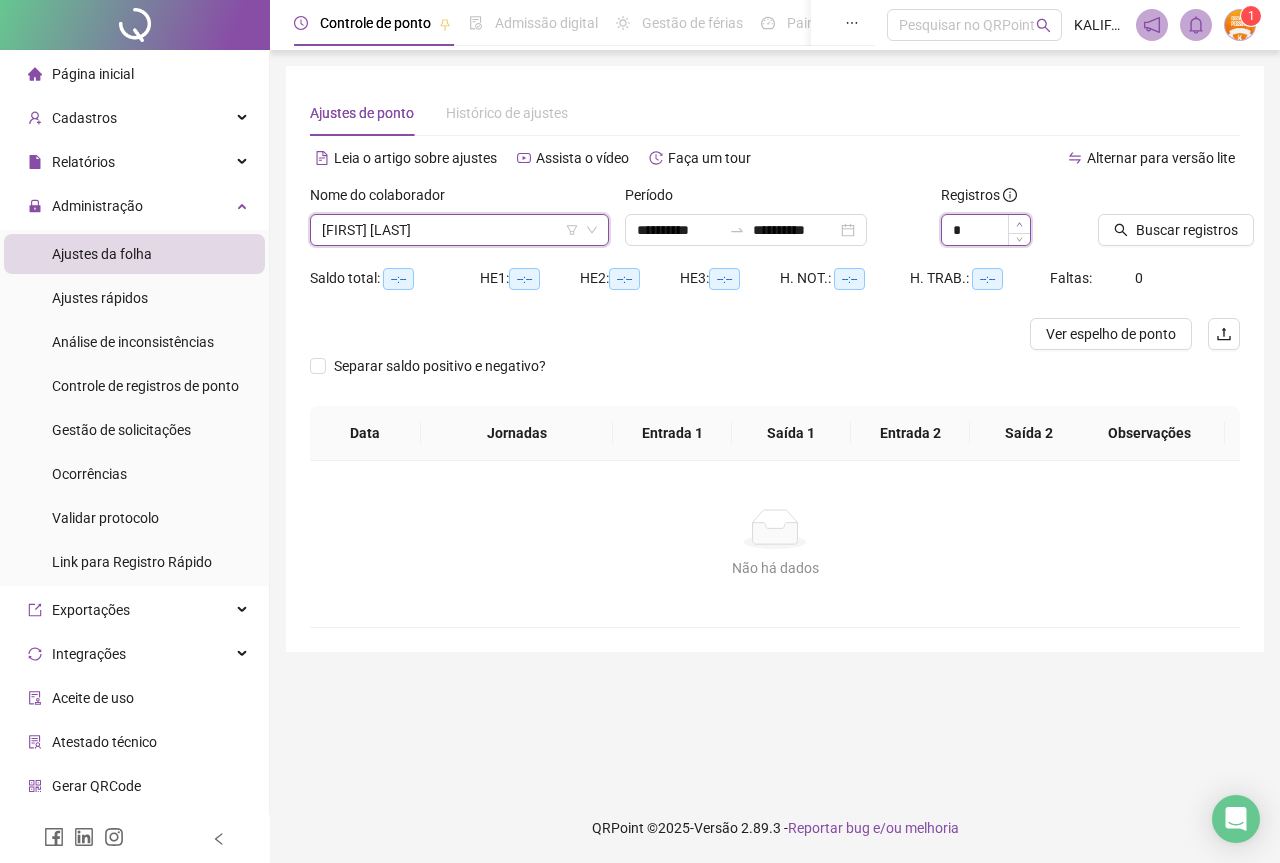 click at bounding box center (1019, 224) 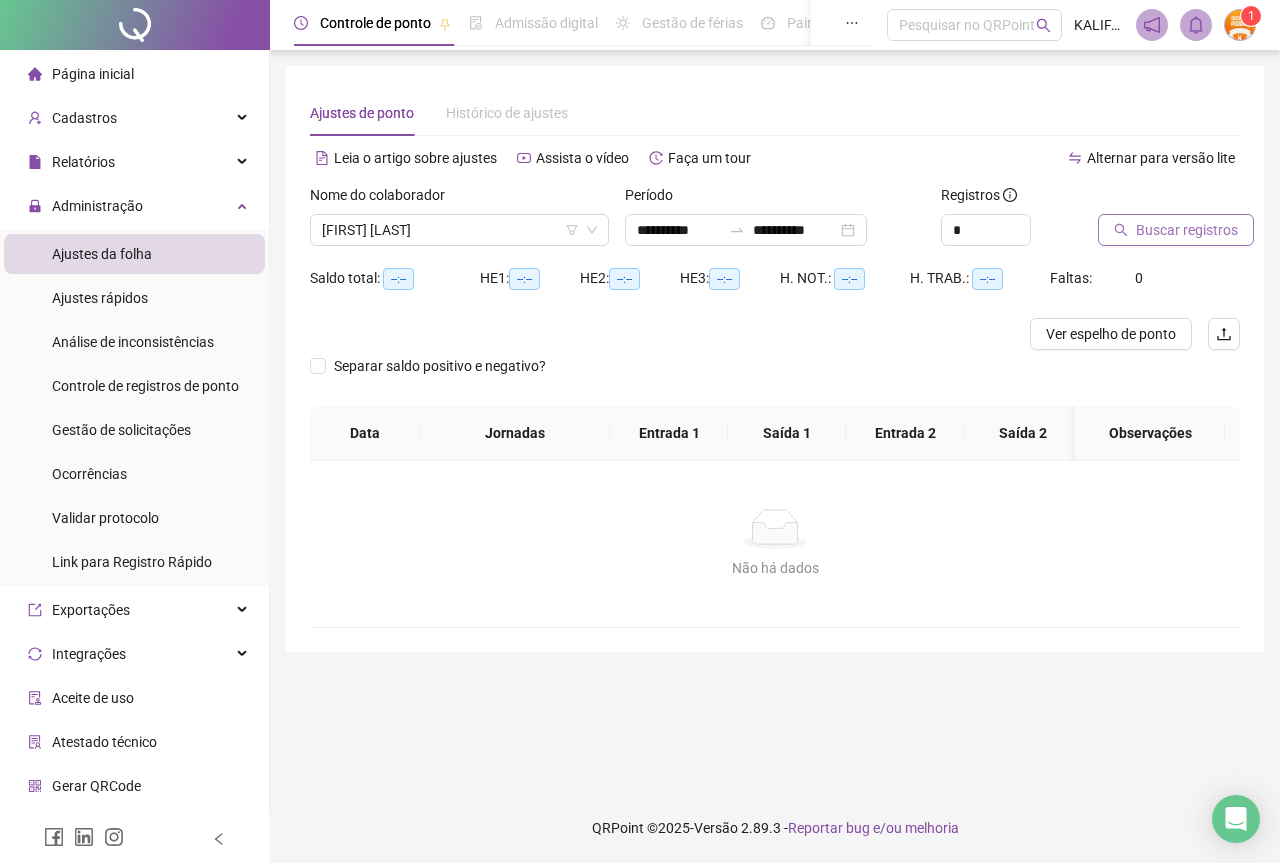 click on "Buscar registros" at bounding box center [1176, 230] 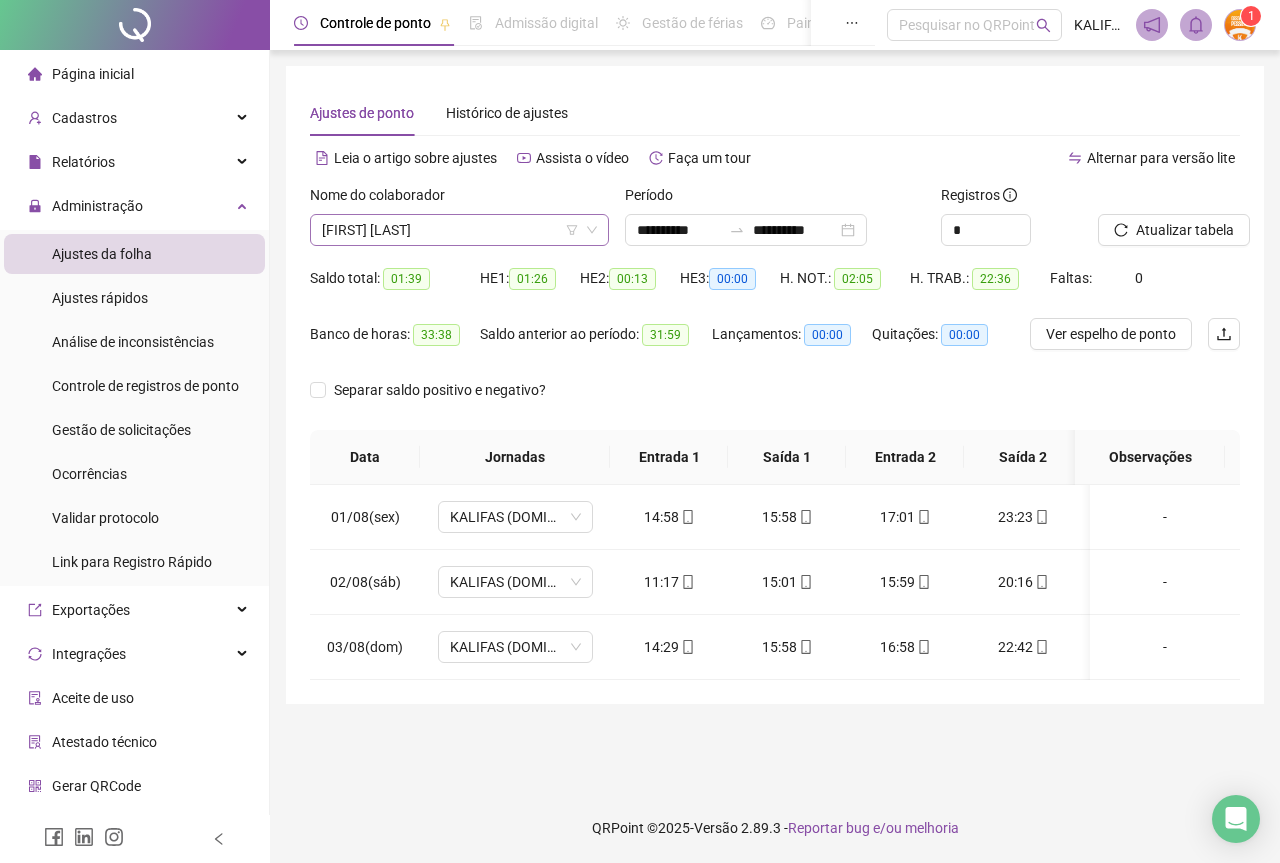 click on "[FIRST] [LAST]" at bounding box center [459, 230] 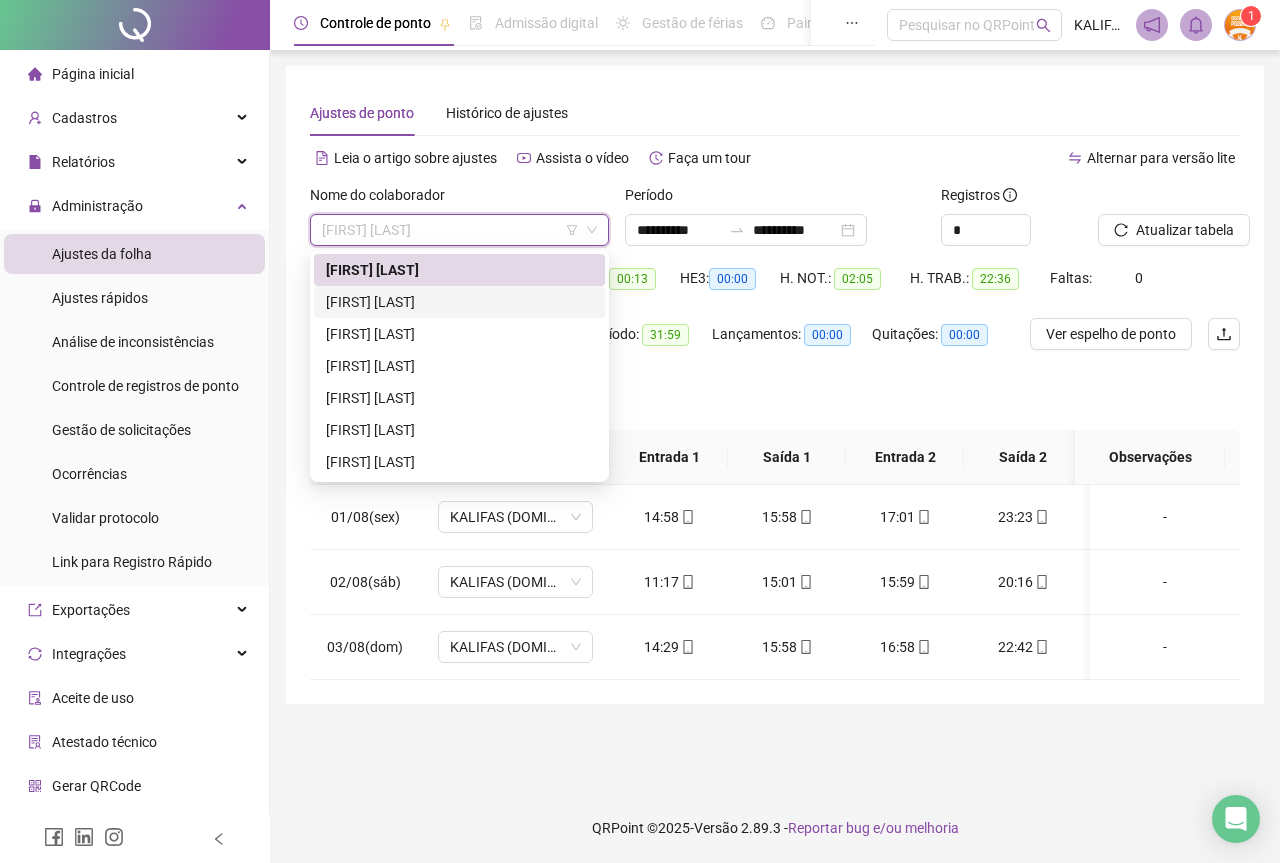 click on "[FIRST] [LAST]" at bounding box center [459, 302] 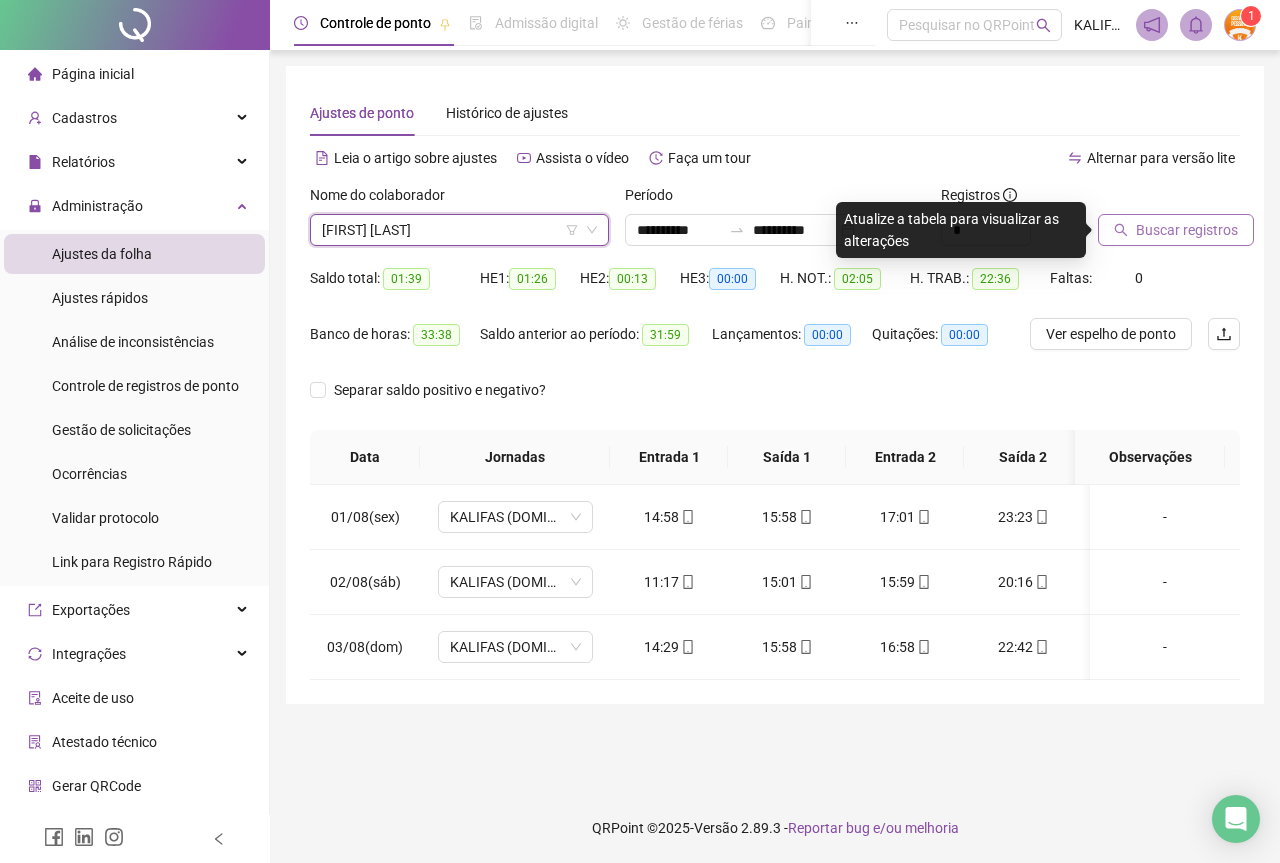 click 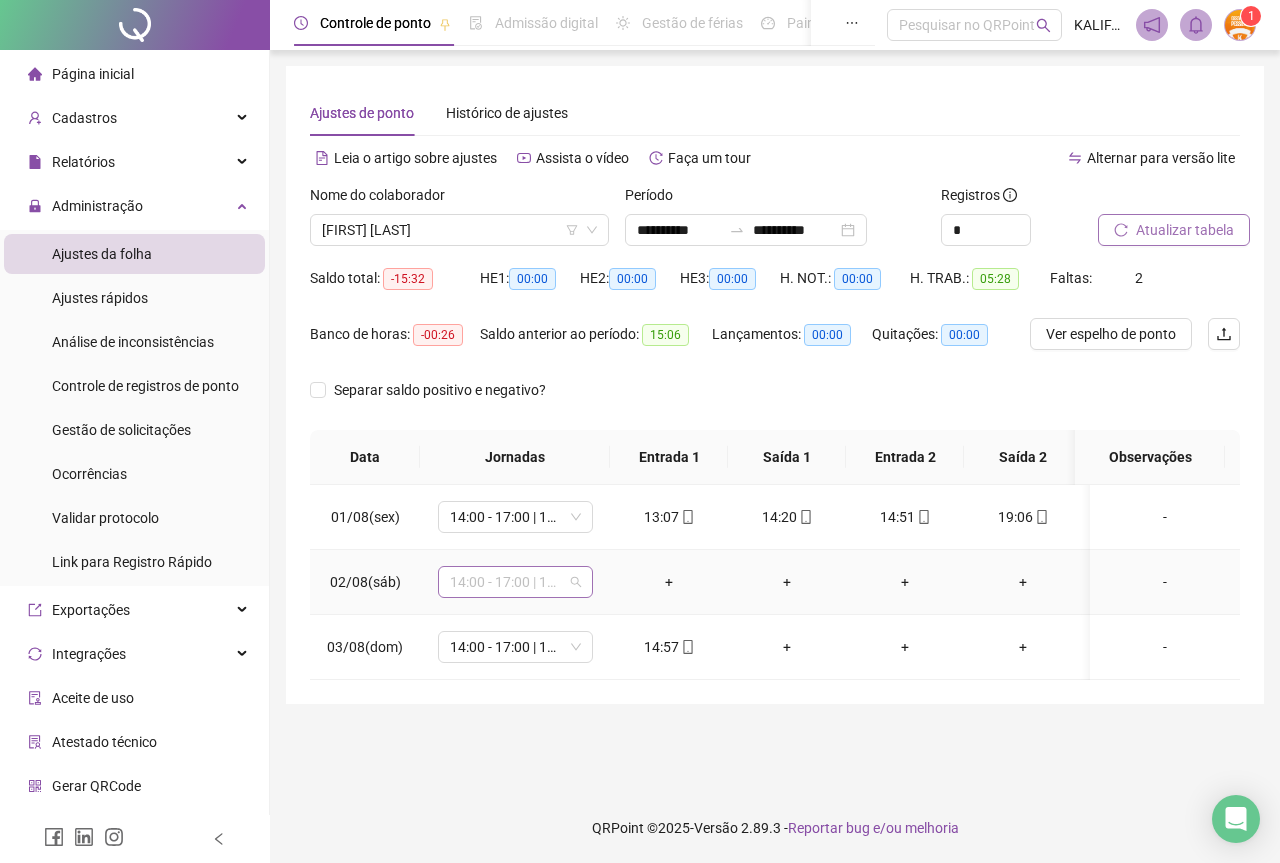 click on "14:00 - 17:00 | 18:00 - 22:00" at bounding box center [515, 582] 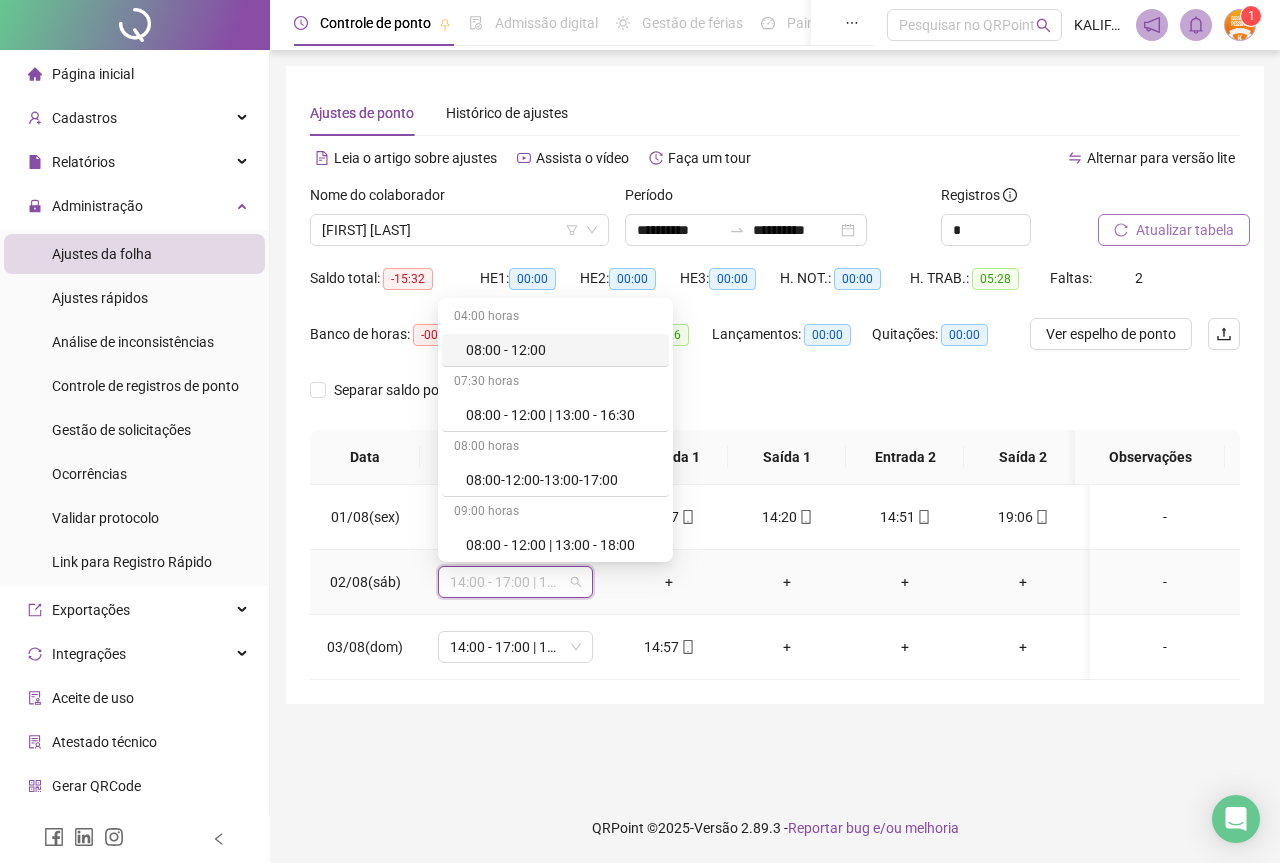type on "*" 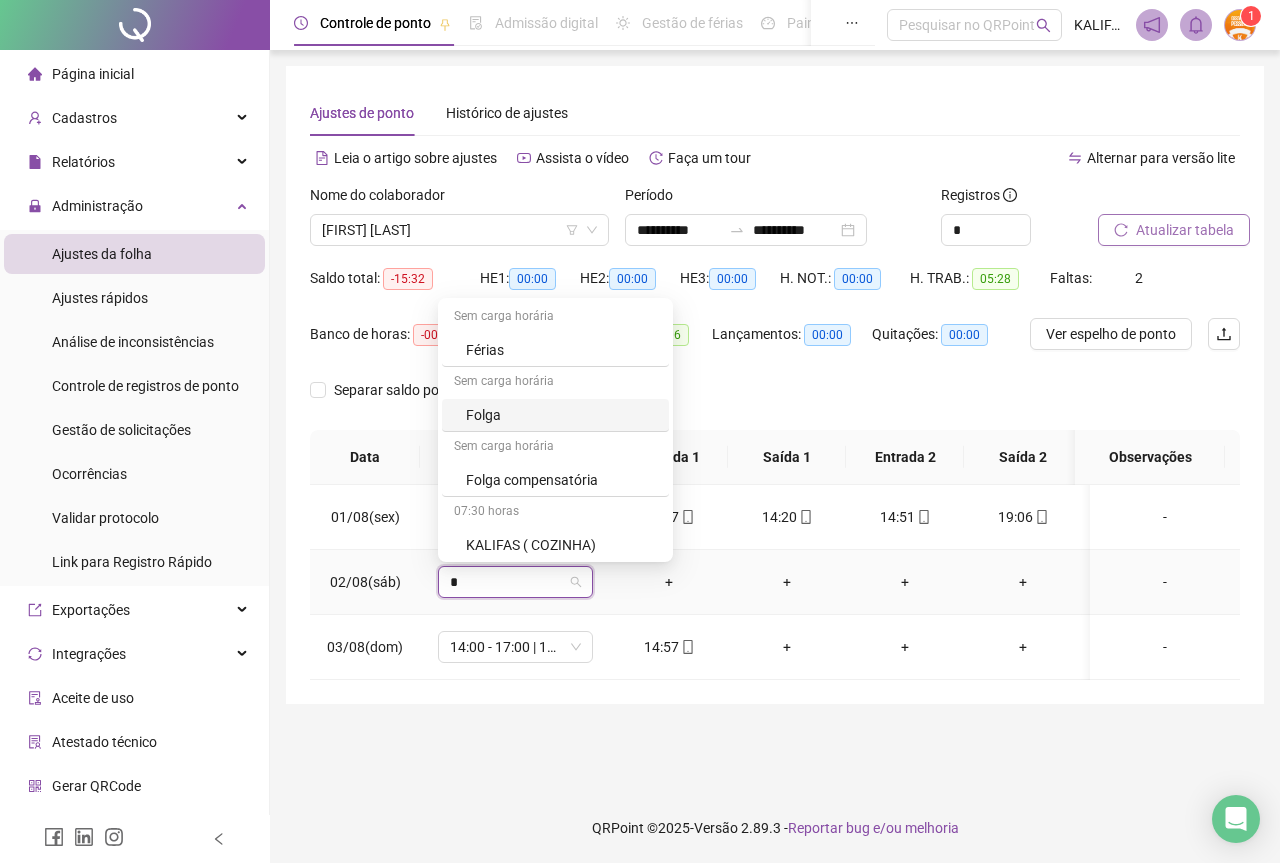 click on "Folga" at bounding box center (561, 415) 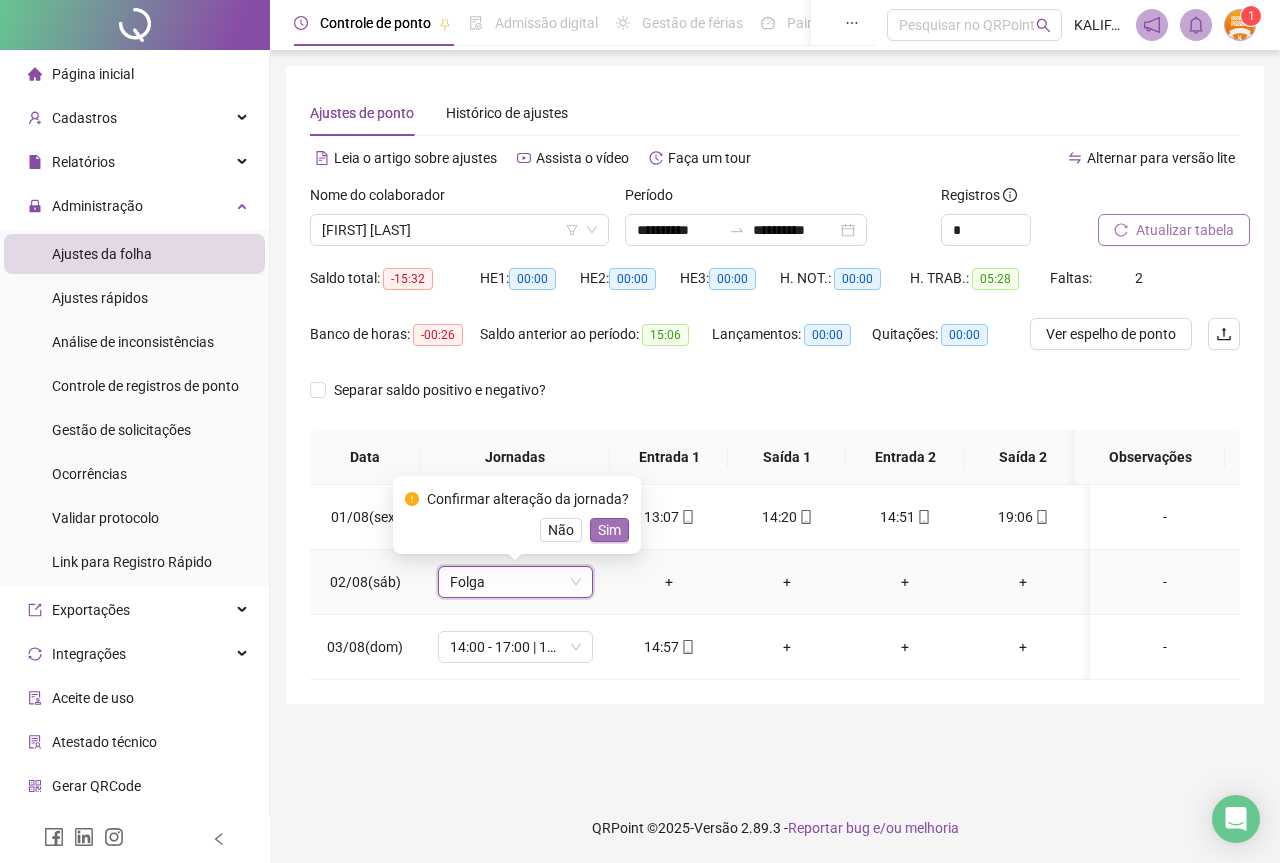 click on "Sim" at bounding box center [609, 530] 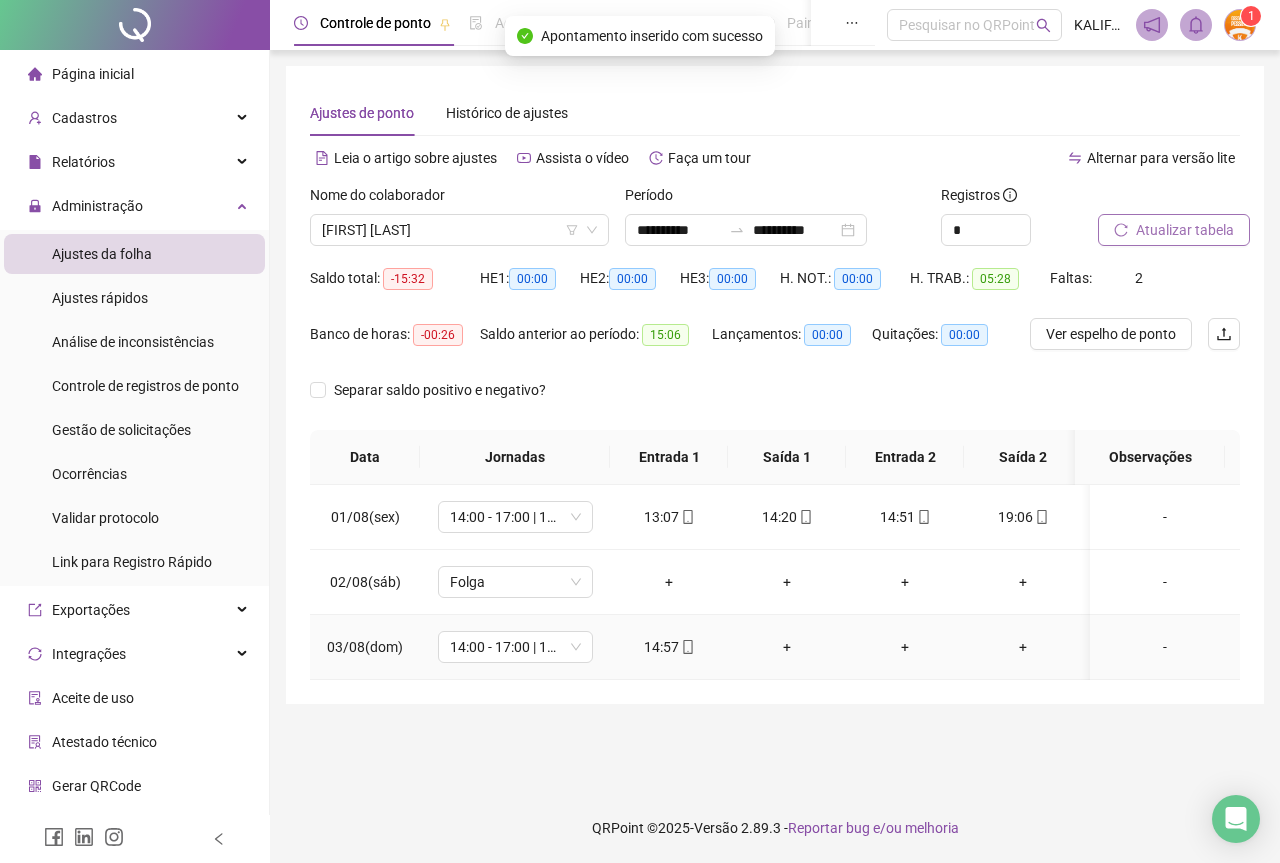 click on "+" at bounding box center [787, 647] 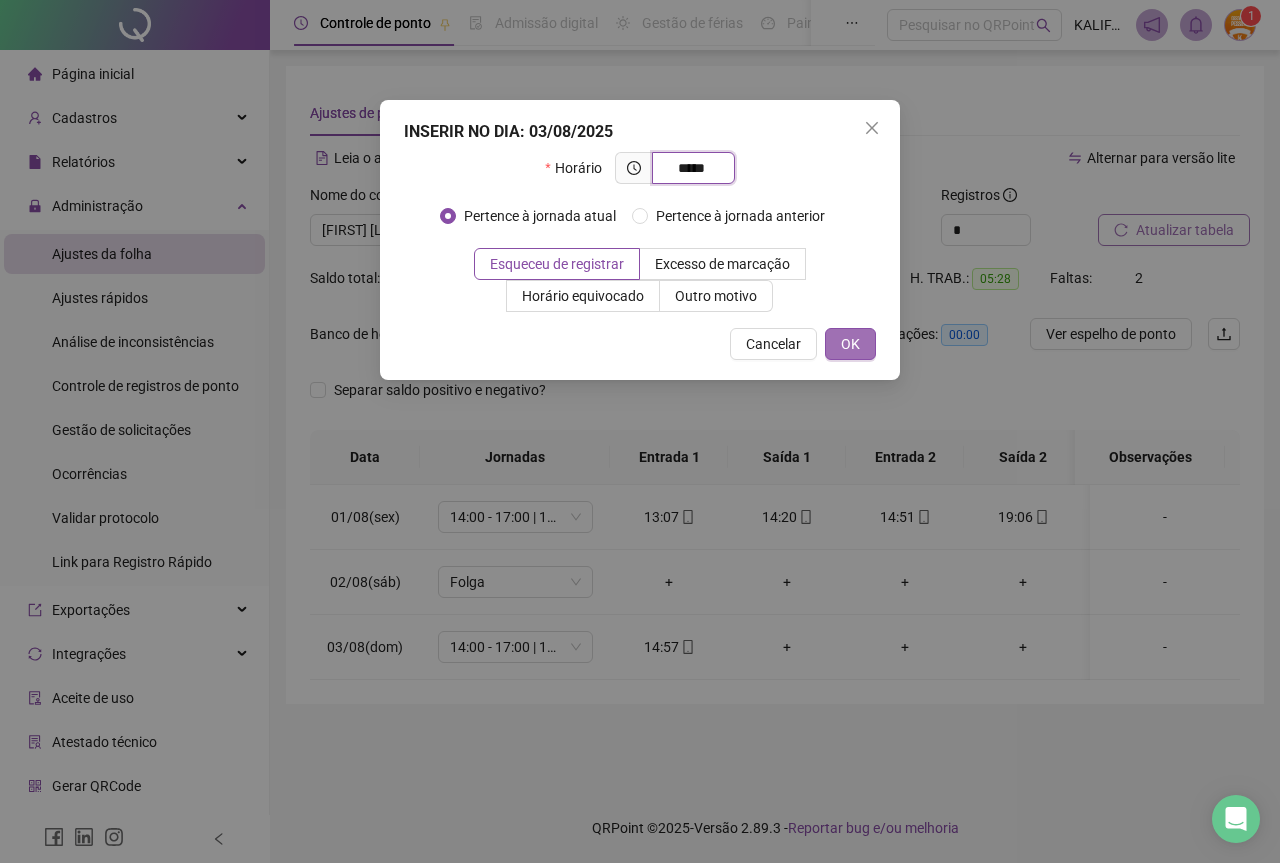type on "*****" 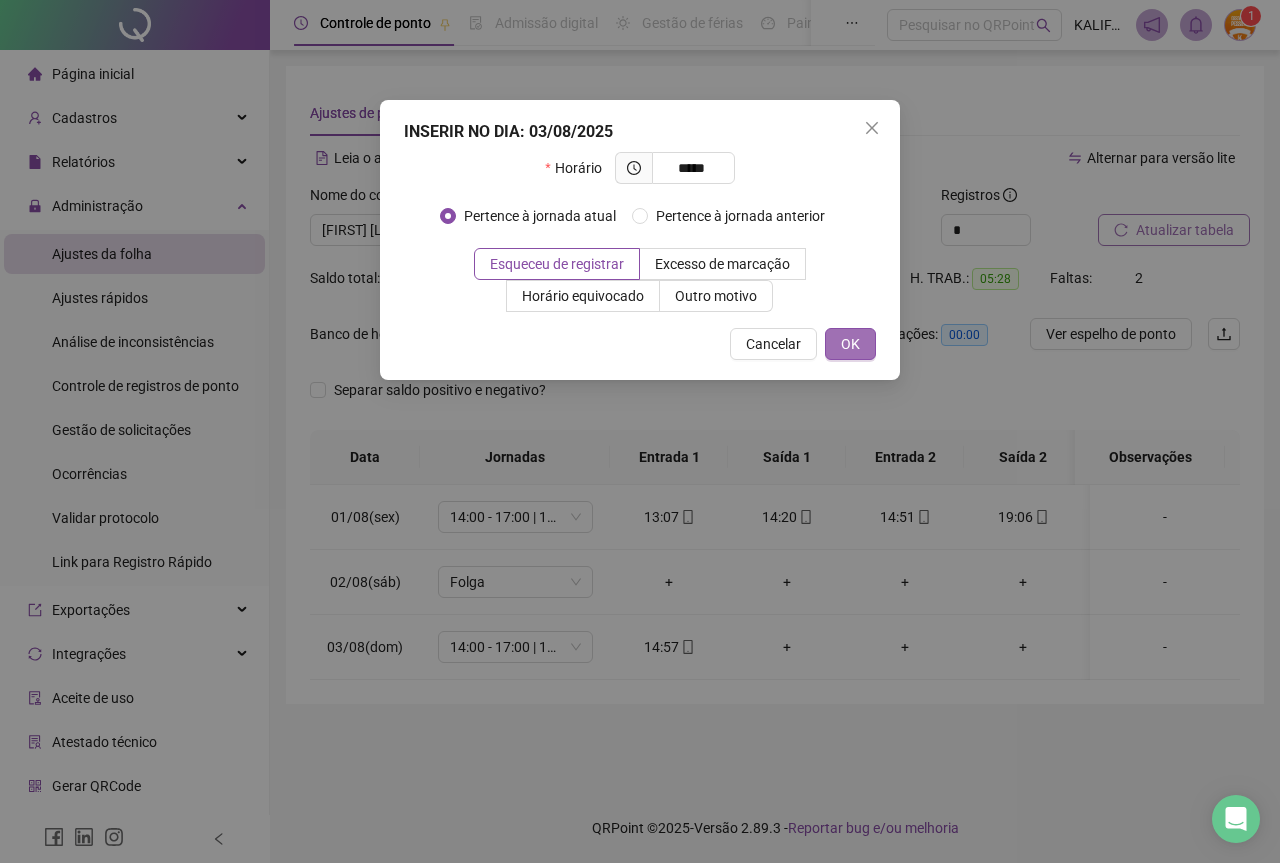 click on "OK" at bounding box center [850, 344] 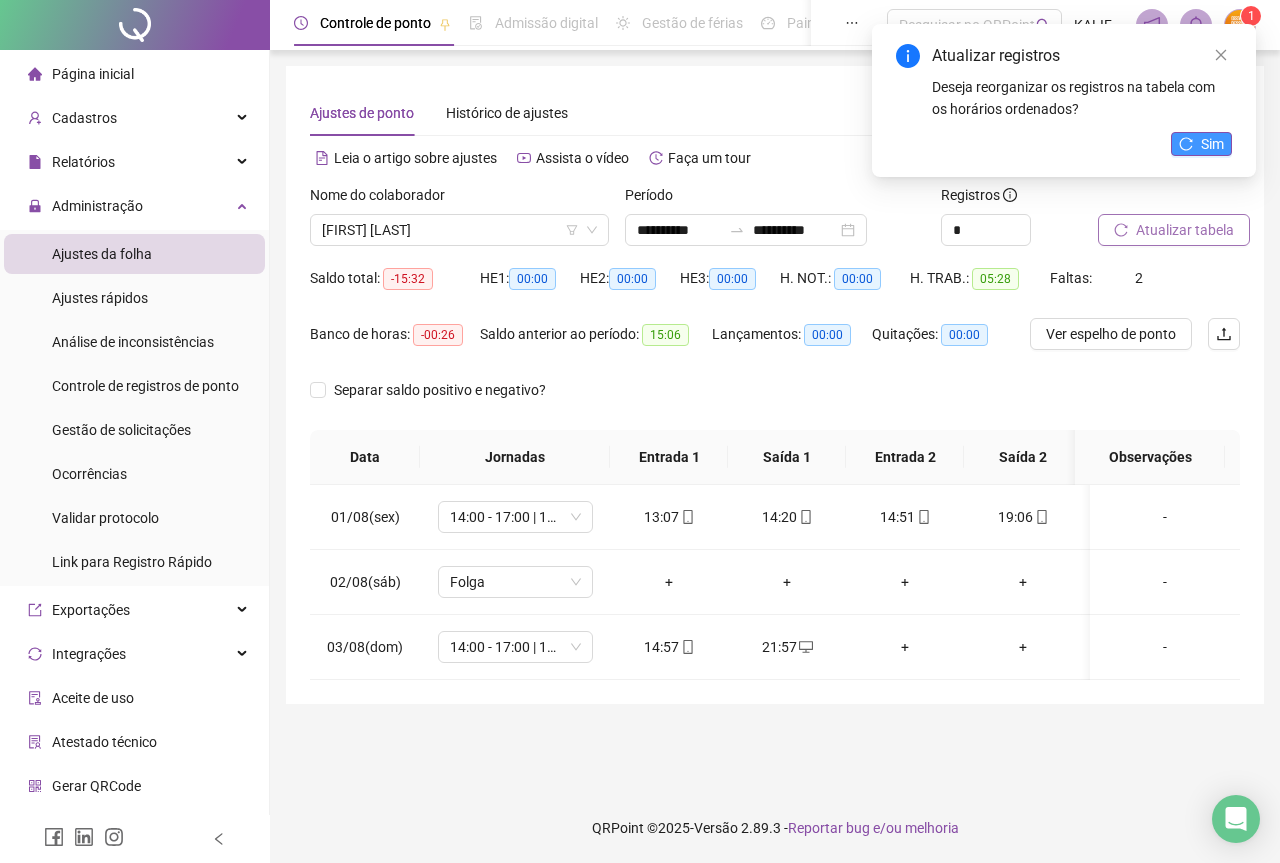 click on "Sim" at bounding box center [1212, 144] 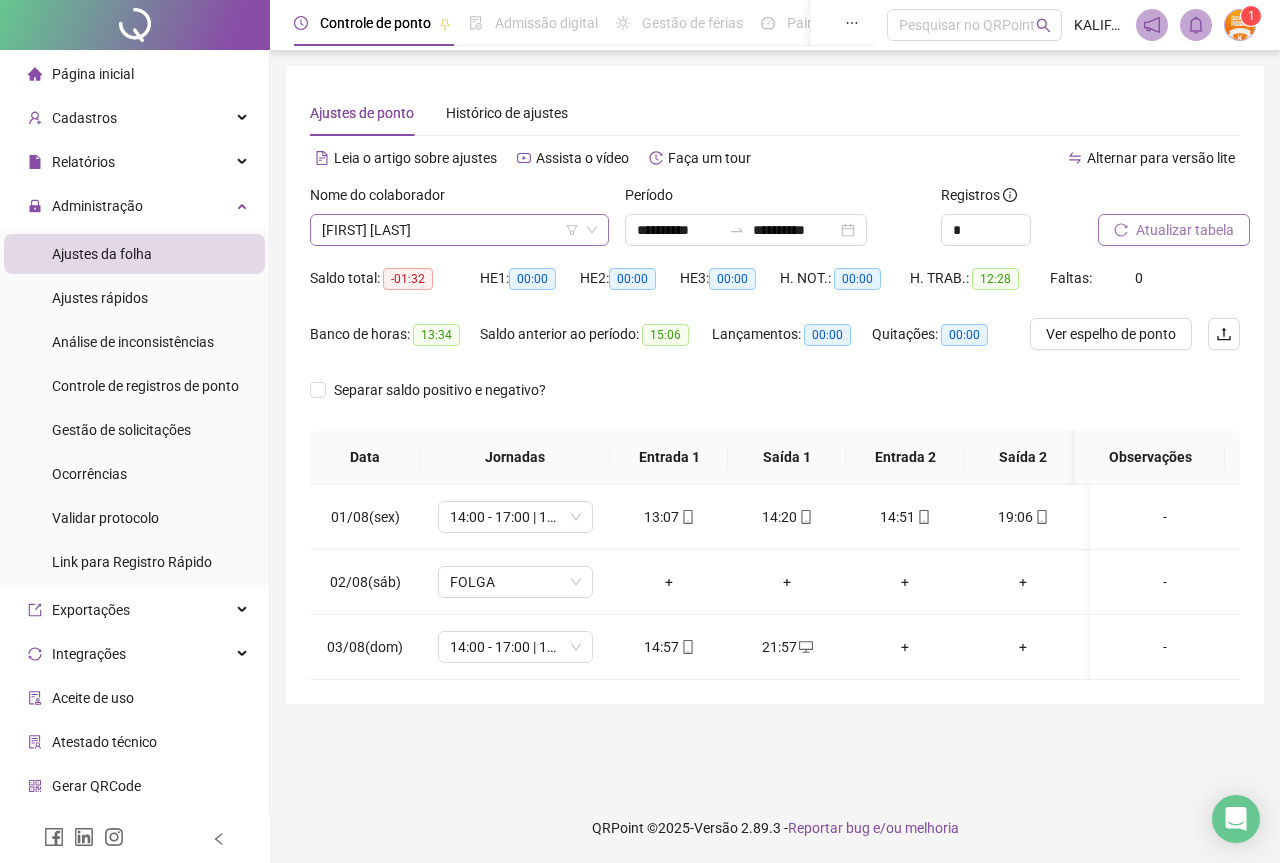 click on "[FIRST] [LAST]" at bounding box center [459, 230] 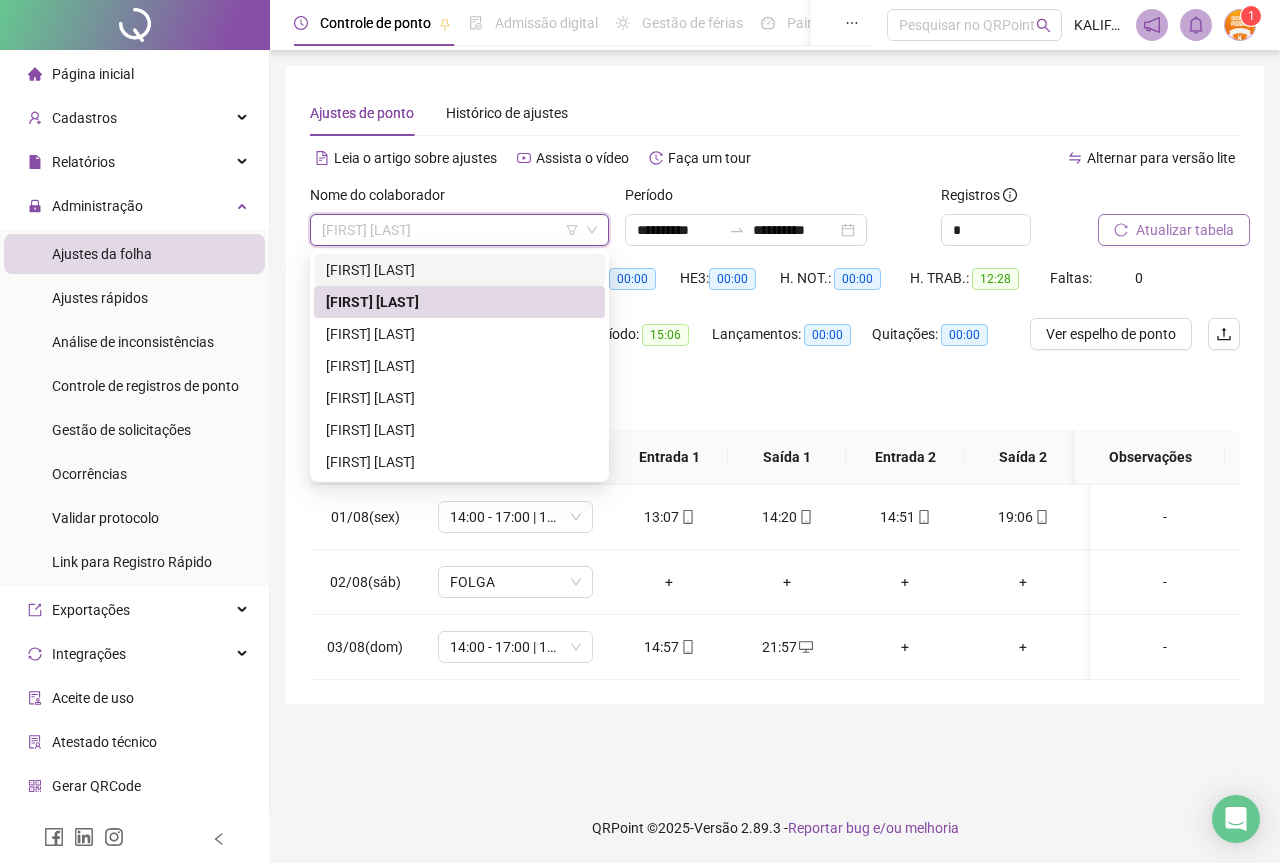 click on "[FIRST] [LAST]" at bounding box center (459, 270) 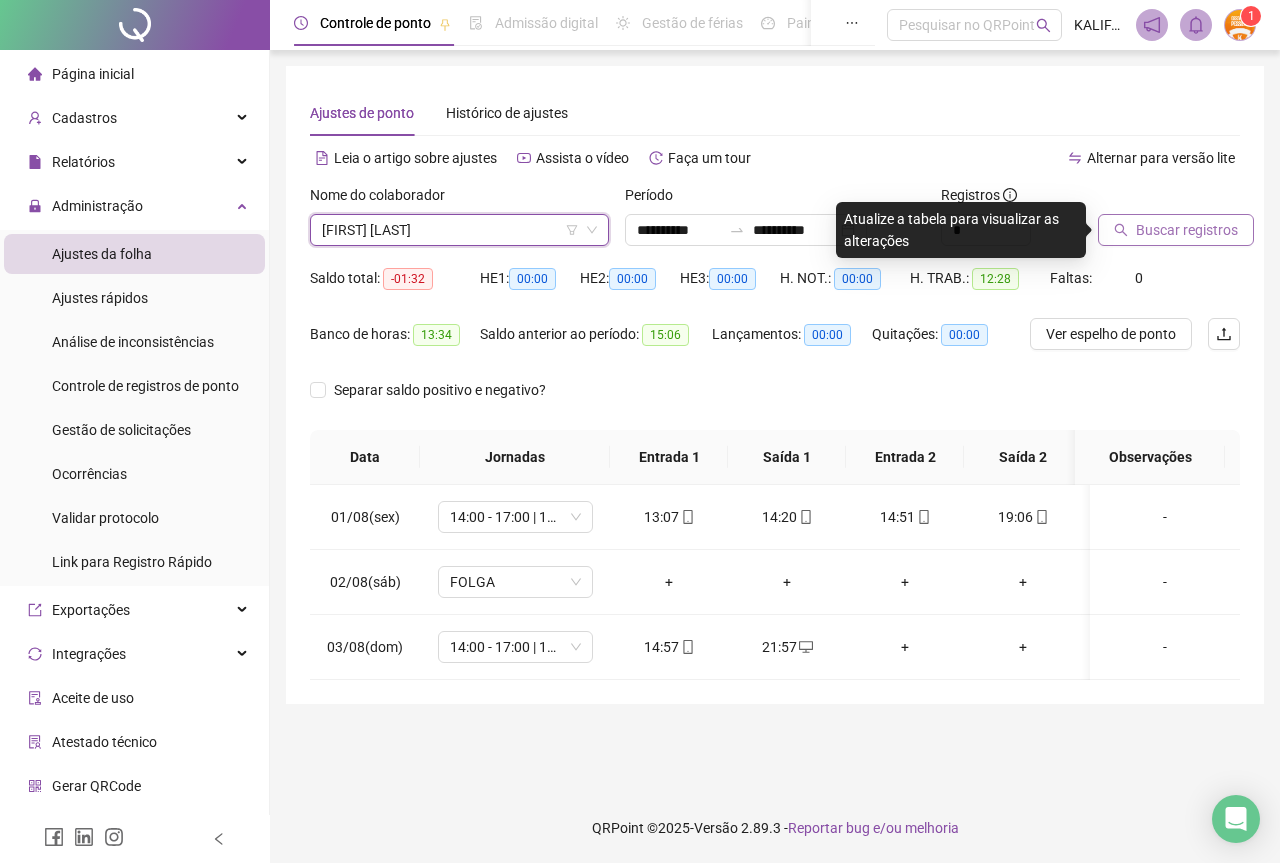click on "Buscar registros" at bounding box center [1187, 230] 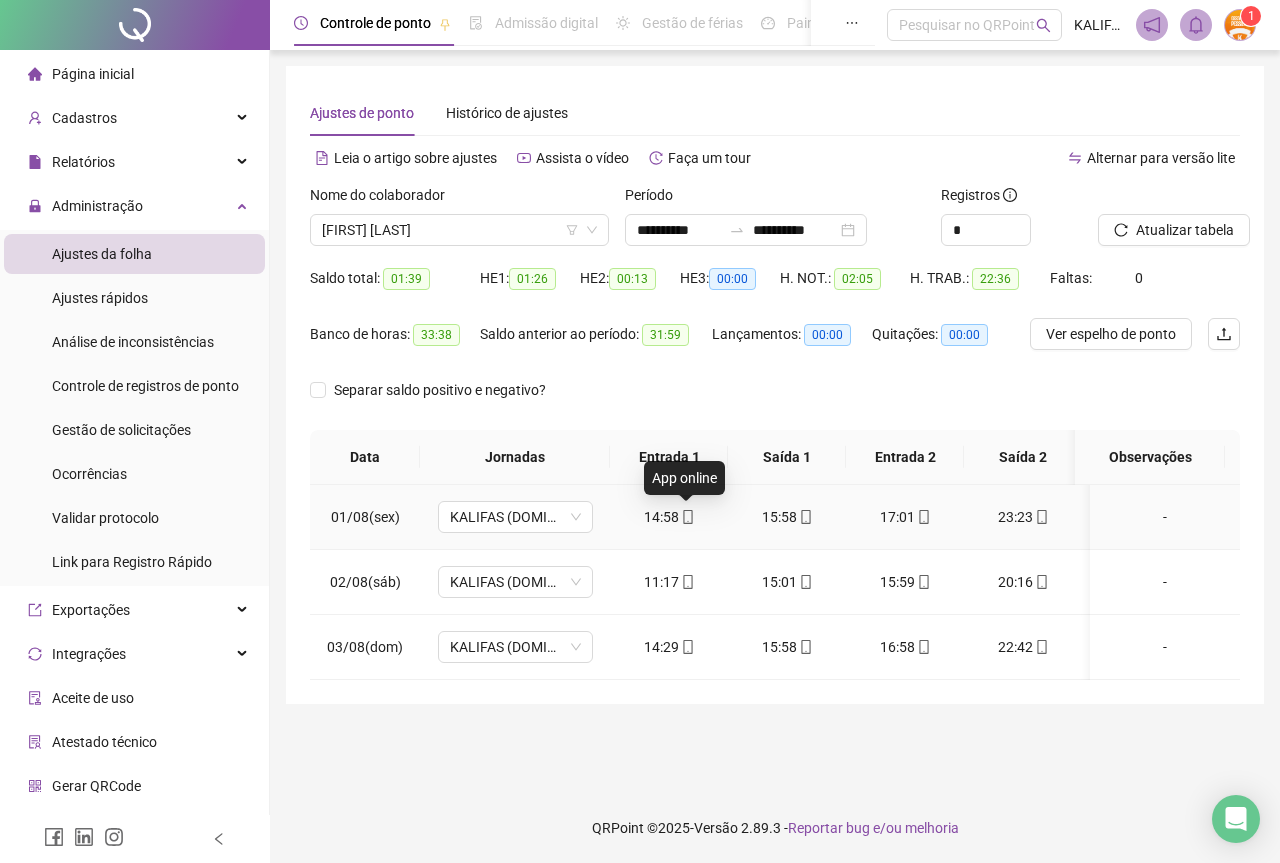 click 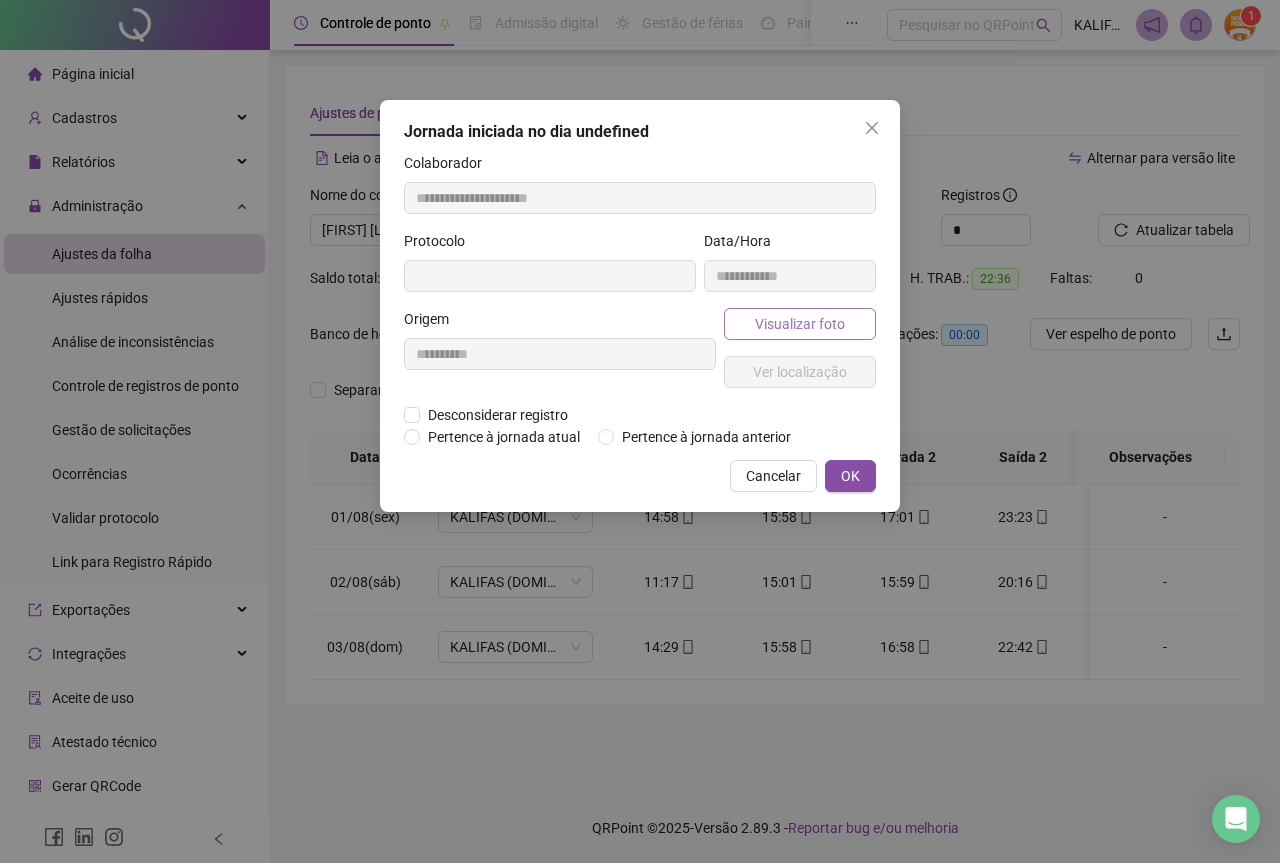 type on "**********" 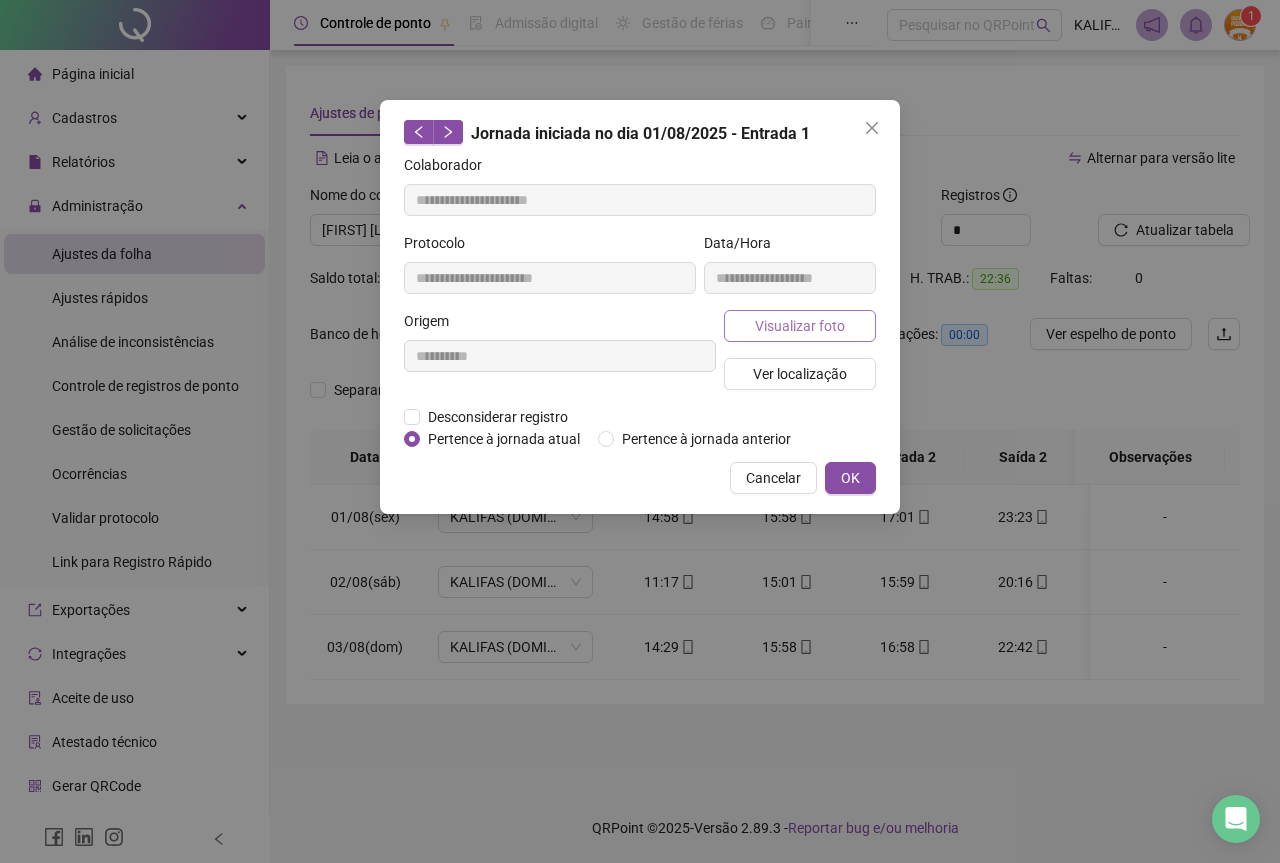 click on "Visualizar foto" at bounding box center [800, 326] 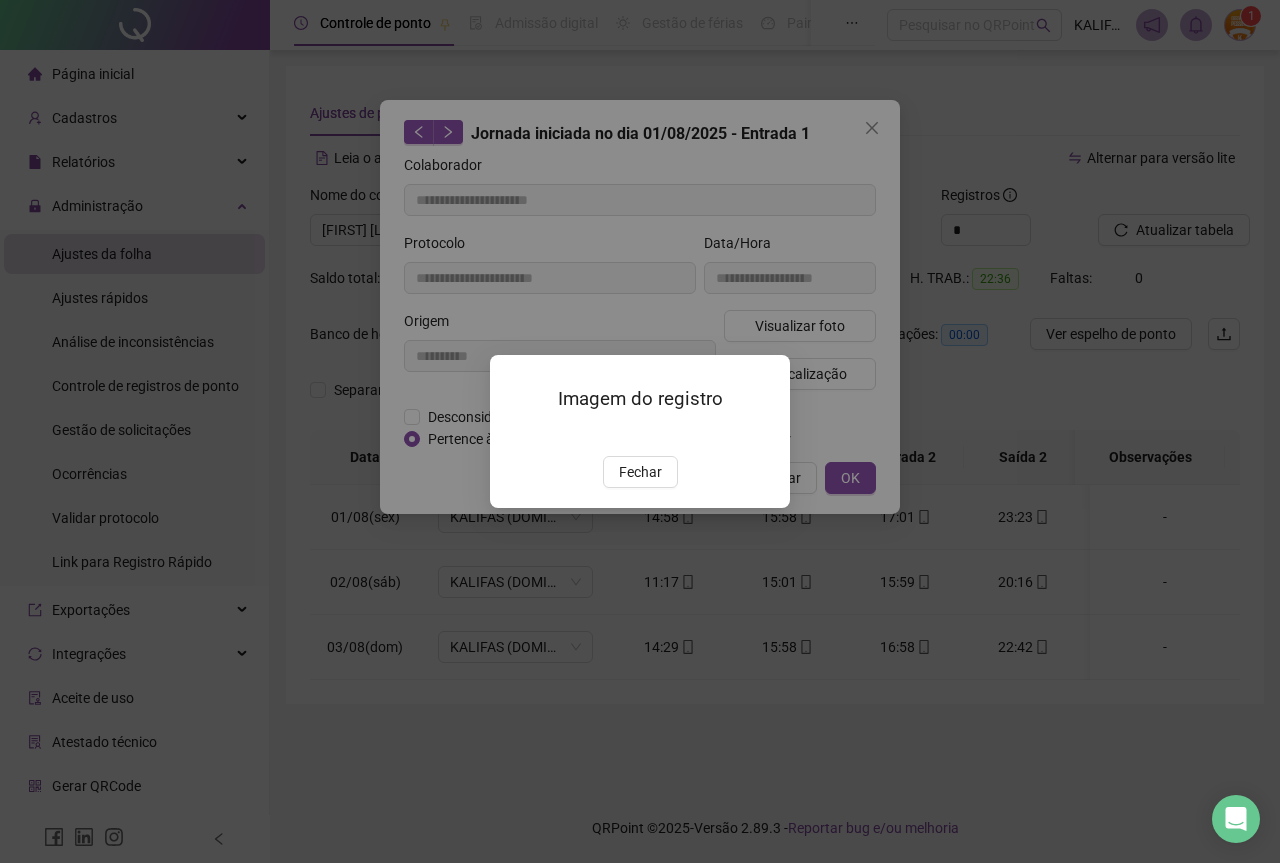 drag, startPoint x: 623, startPoint y: 605, endPoint x: 641, endPoint y: 609, distance: 18.439089 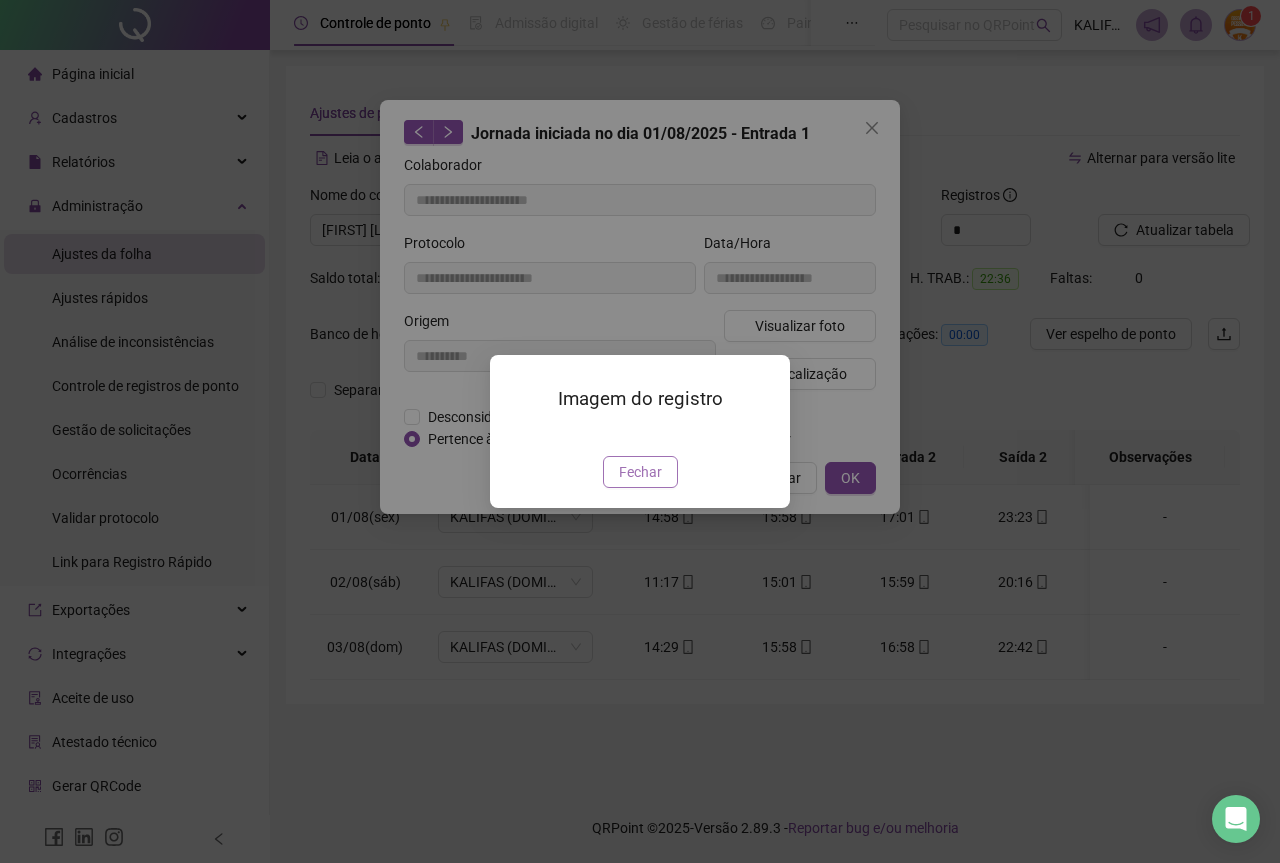 click on "Fechar" at bounding box center (640, 472) 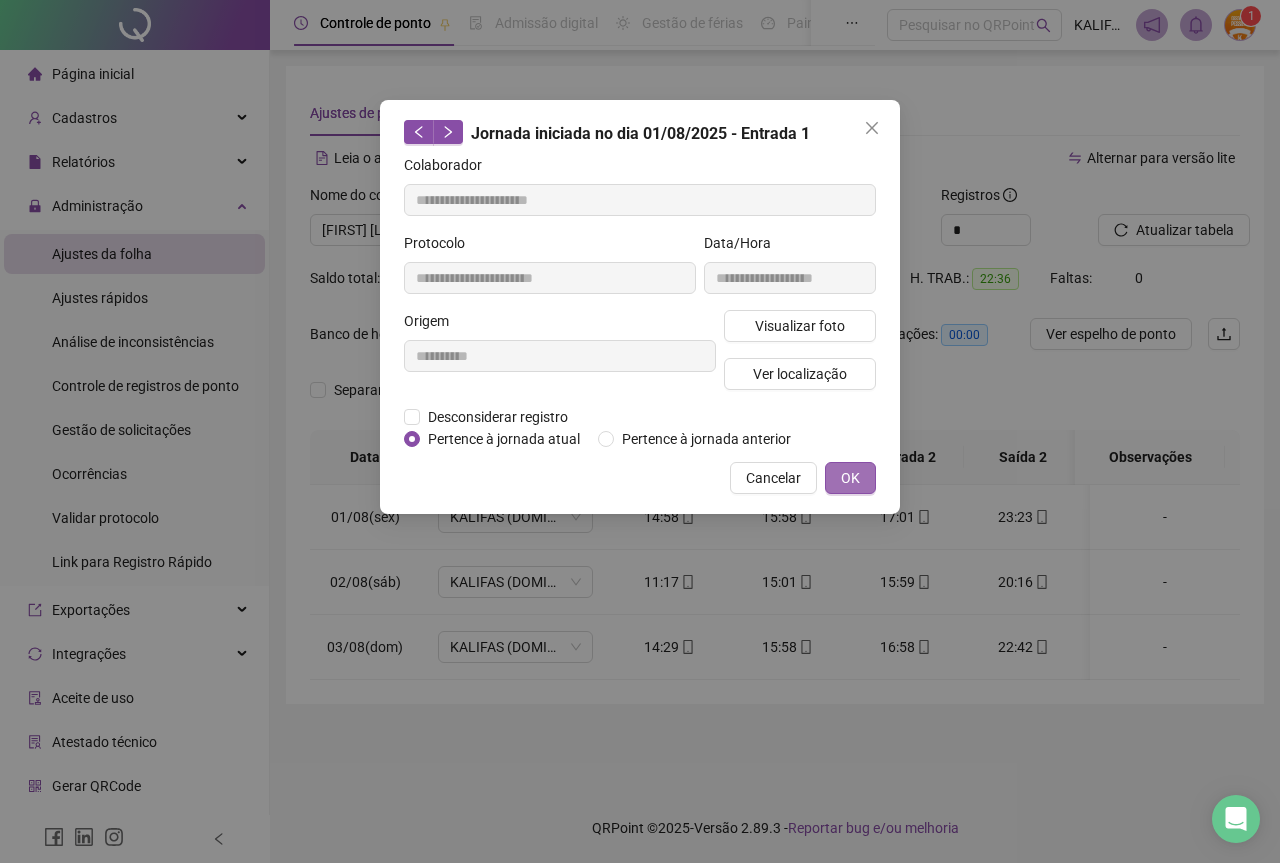 click on "OK" at bounding box center [850, 478] 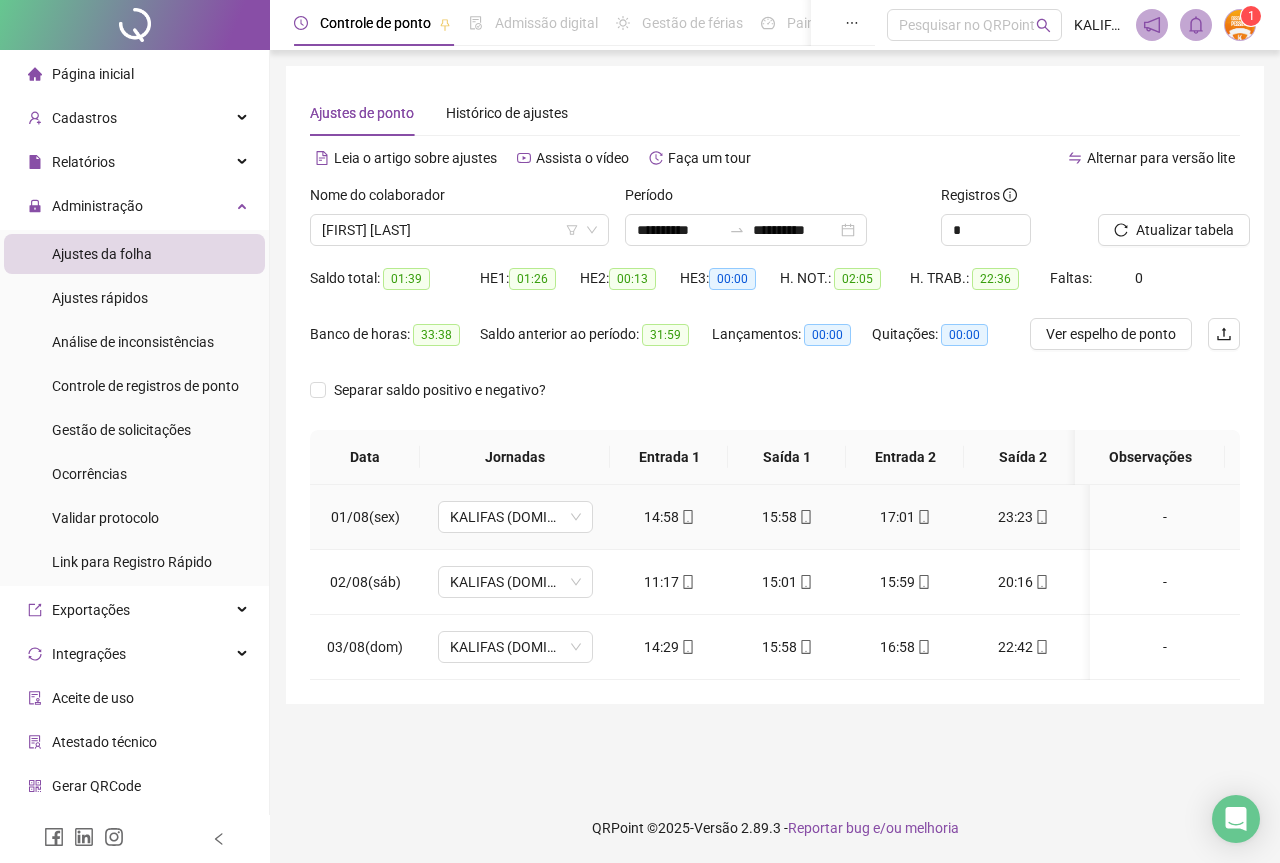 click 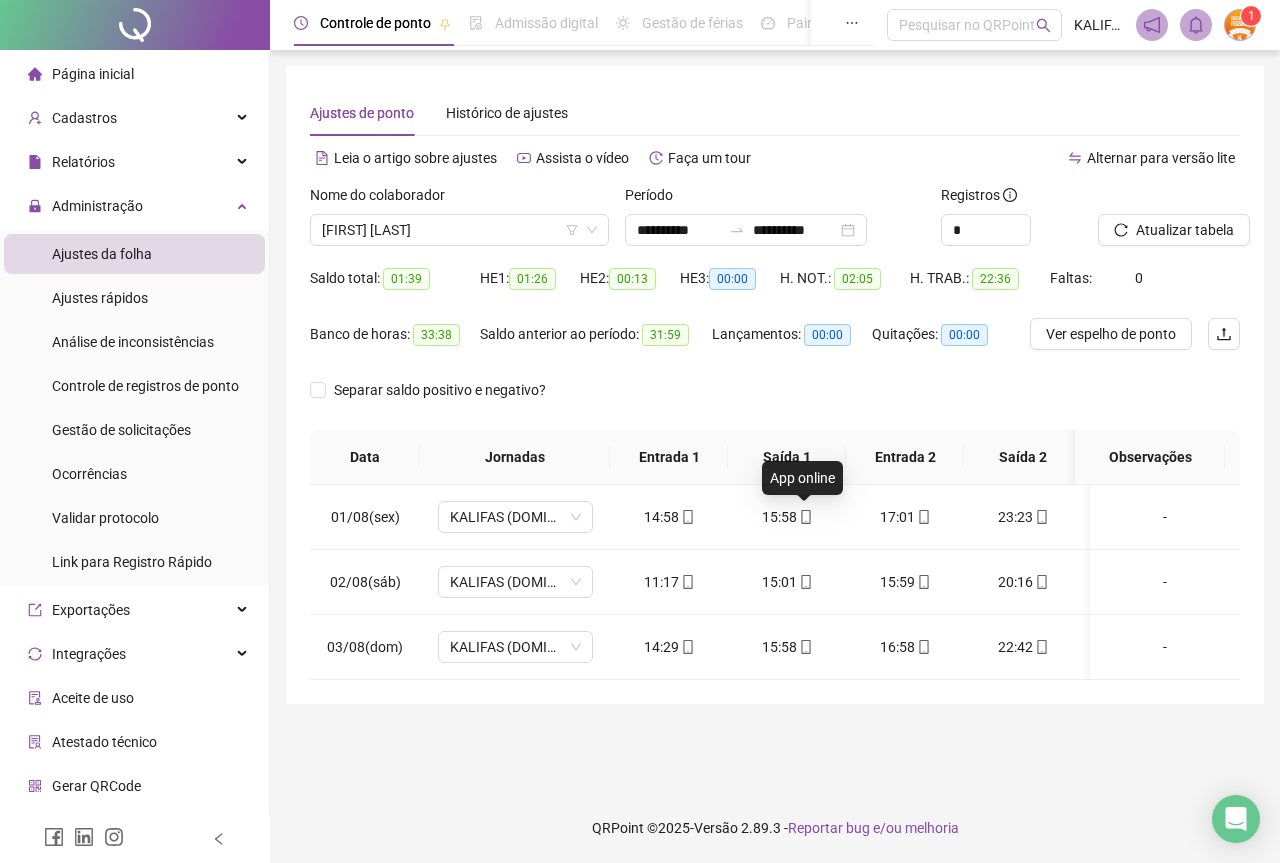 type on "**********" 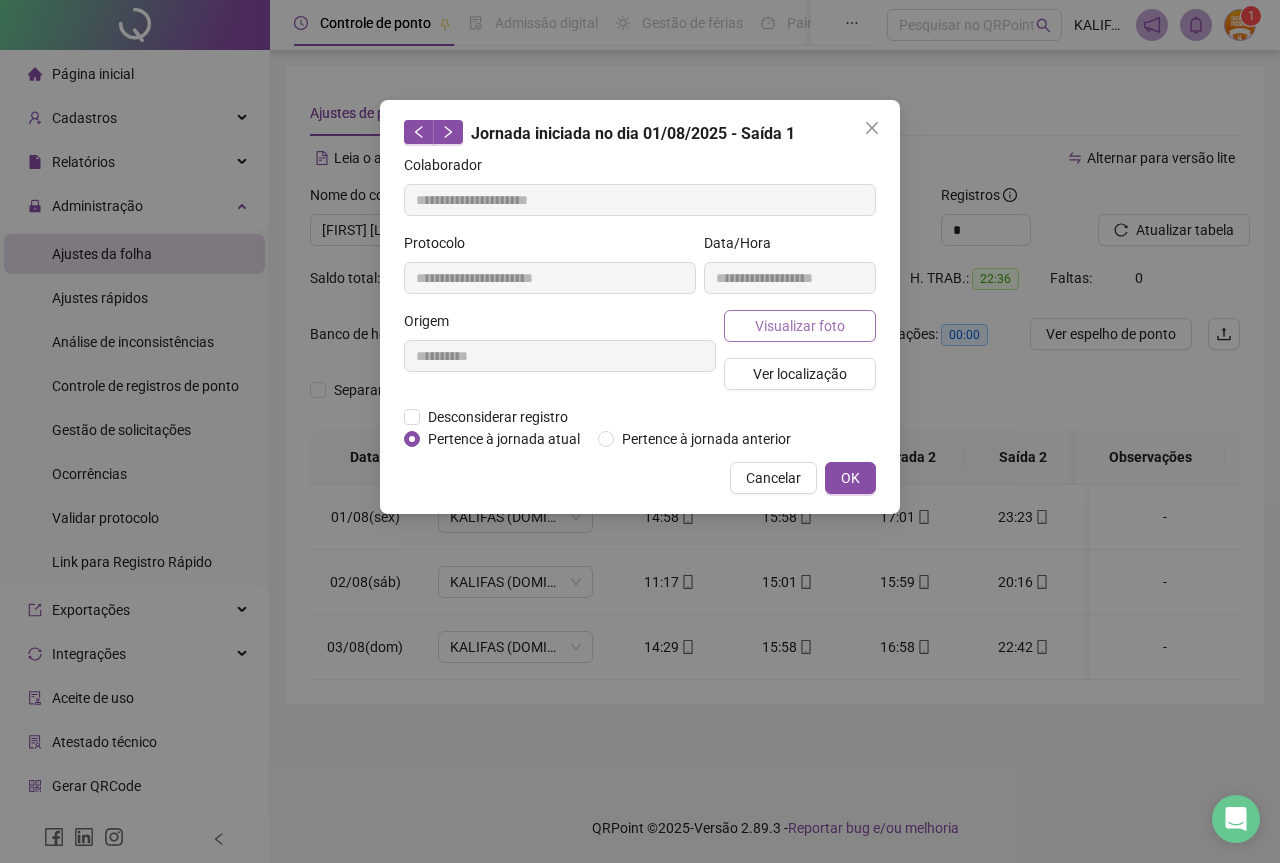click on "Visualizar foto" at bounding box center (800, 326) 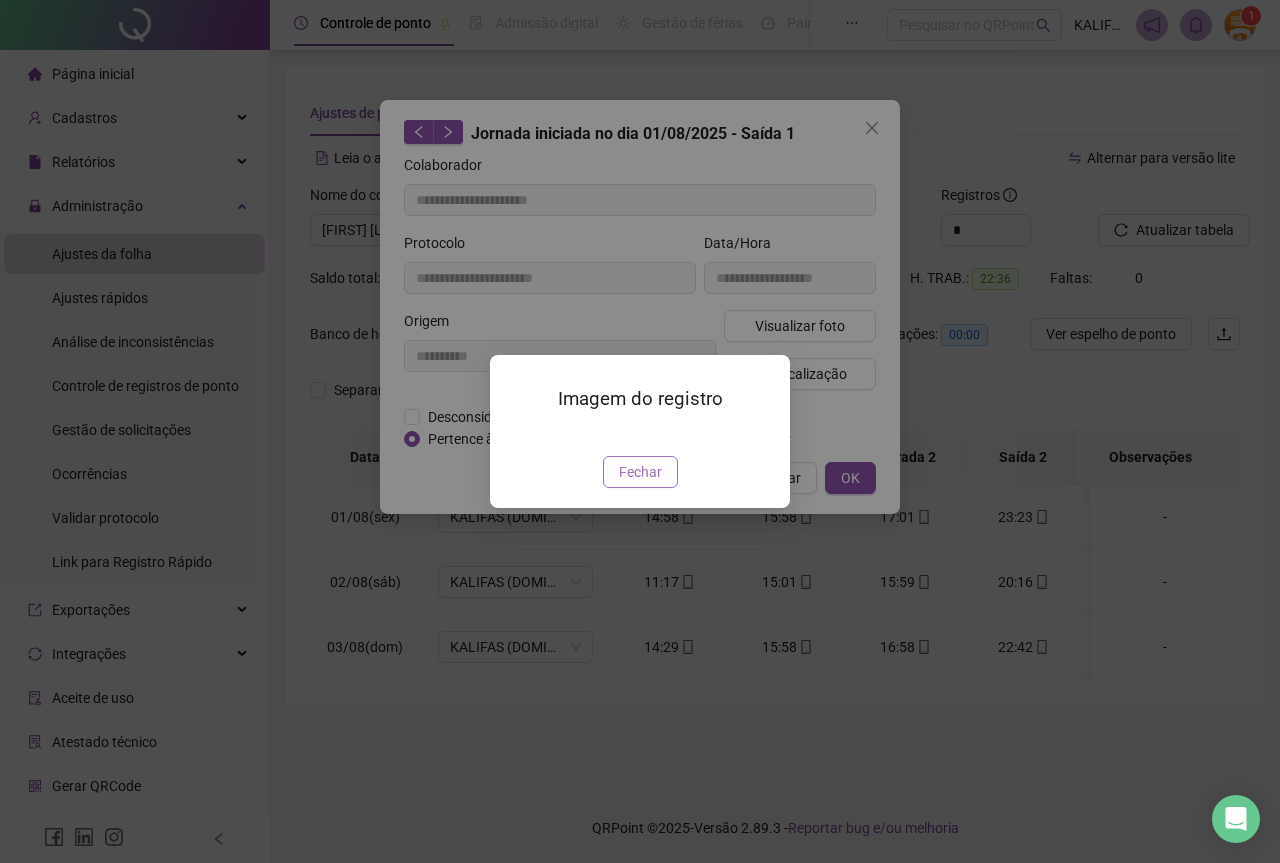 click on "Fechar" at bounding box center (640, 472) 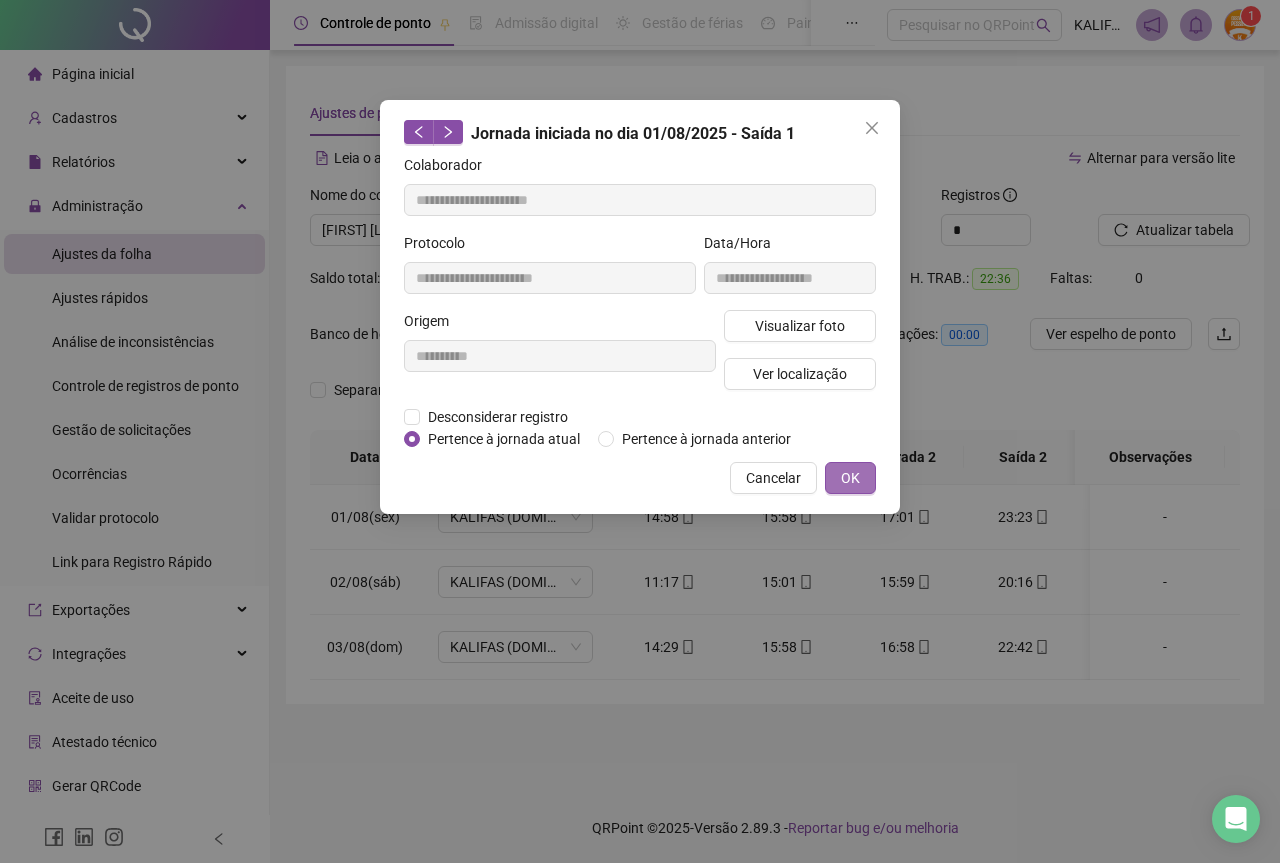 click on "OK" at bounding box center [850, 478] 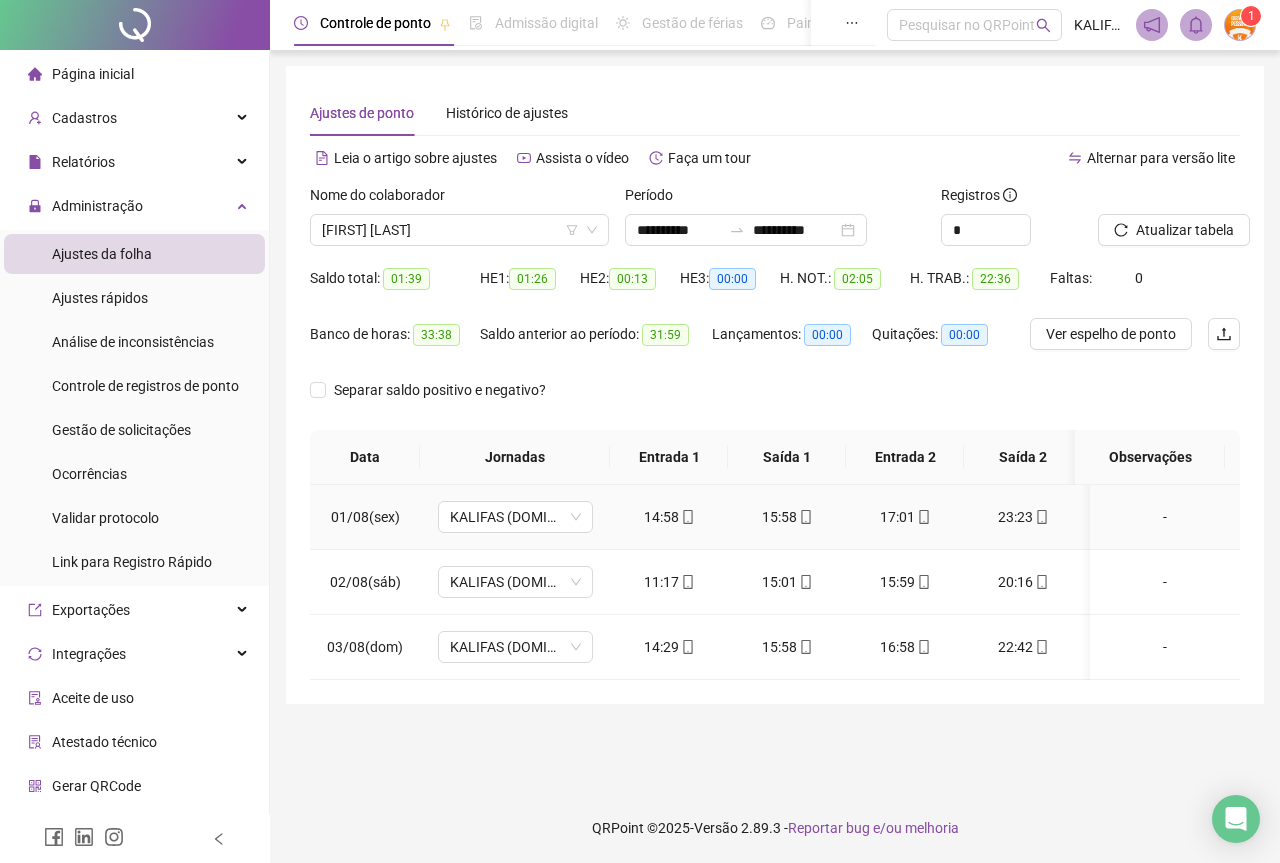 click on "17:01" at bounding box center [905, 517] 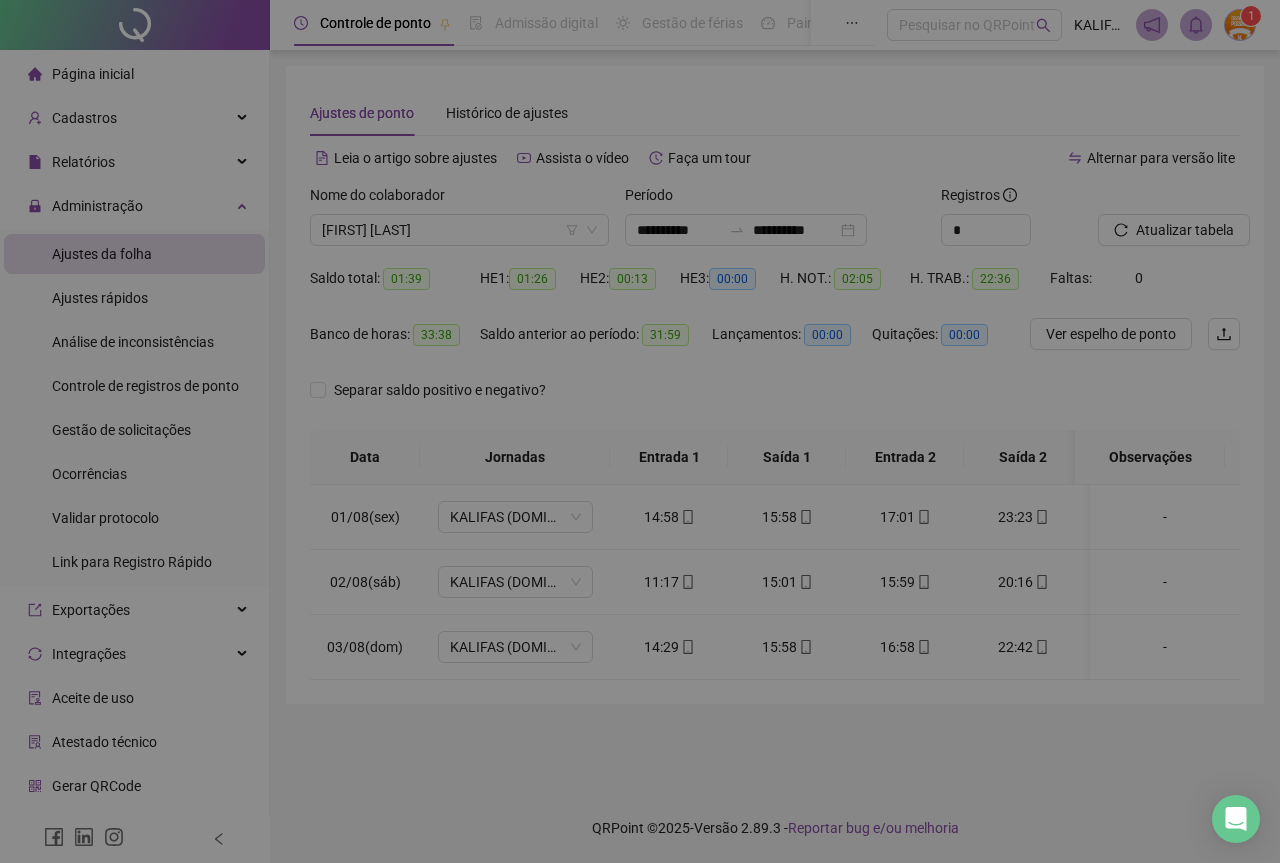 type on "**********" 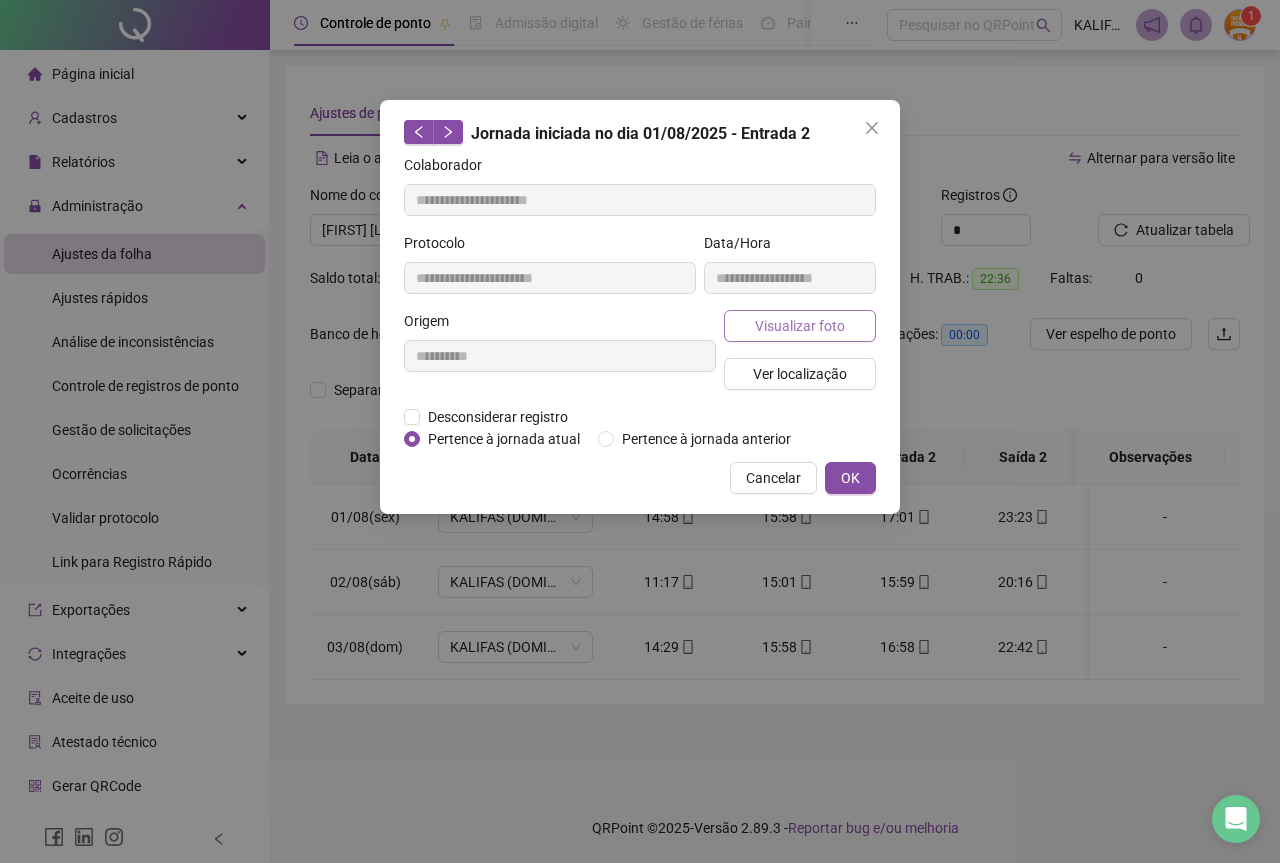 click on "Visualizar foto" at bounding box center (800, 326) 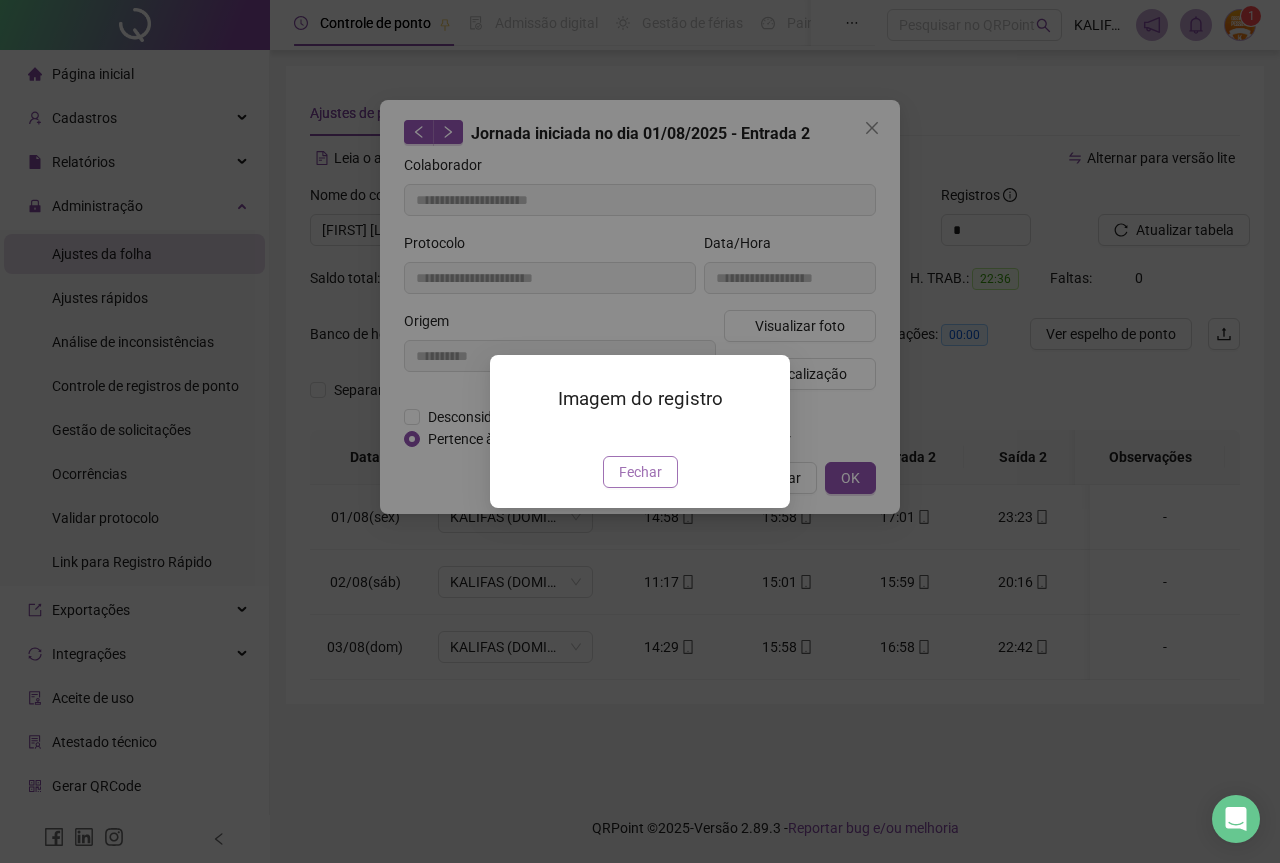 click on "Fechar" at bounding box center [640, 472] 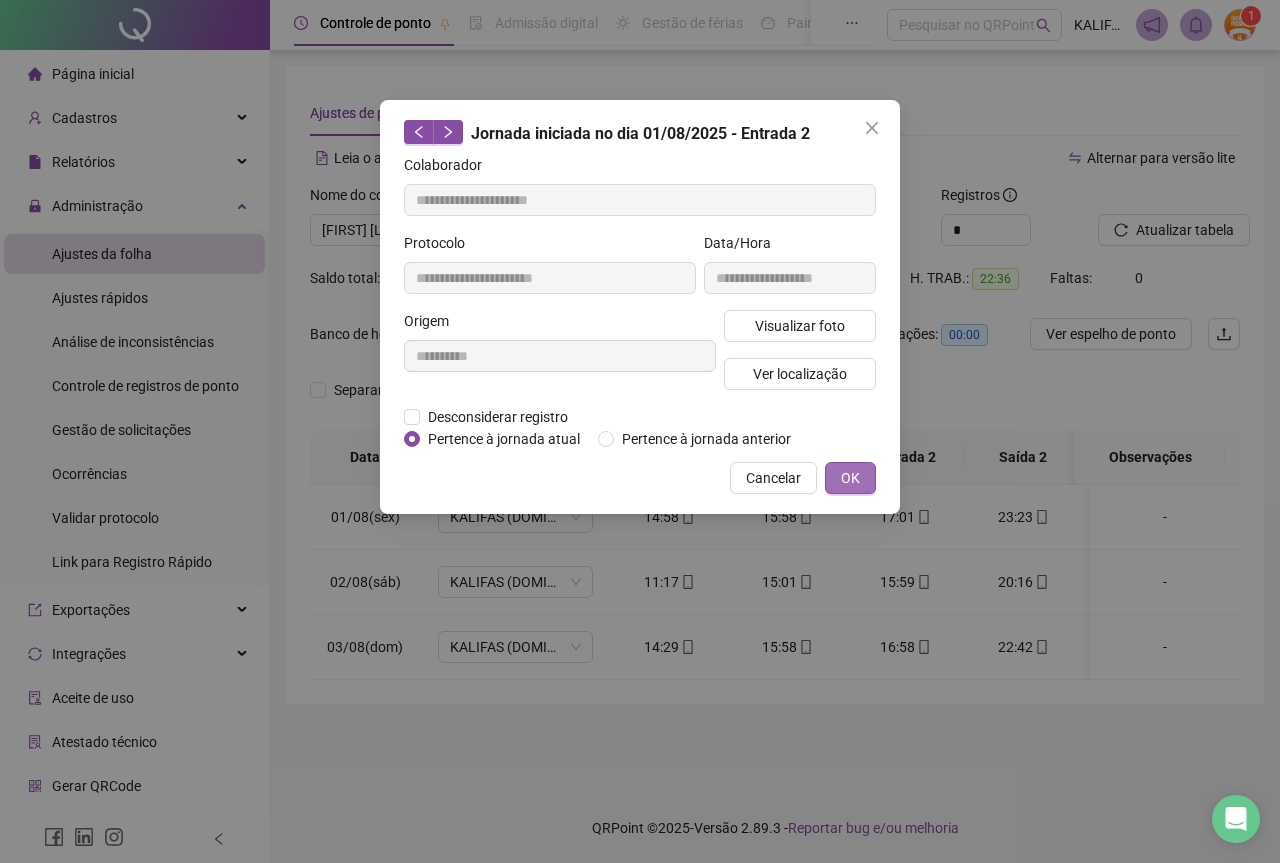 click on "OK" at bounding box center [850, 478] 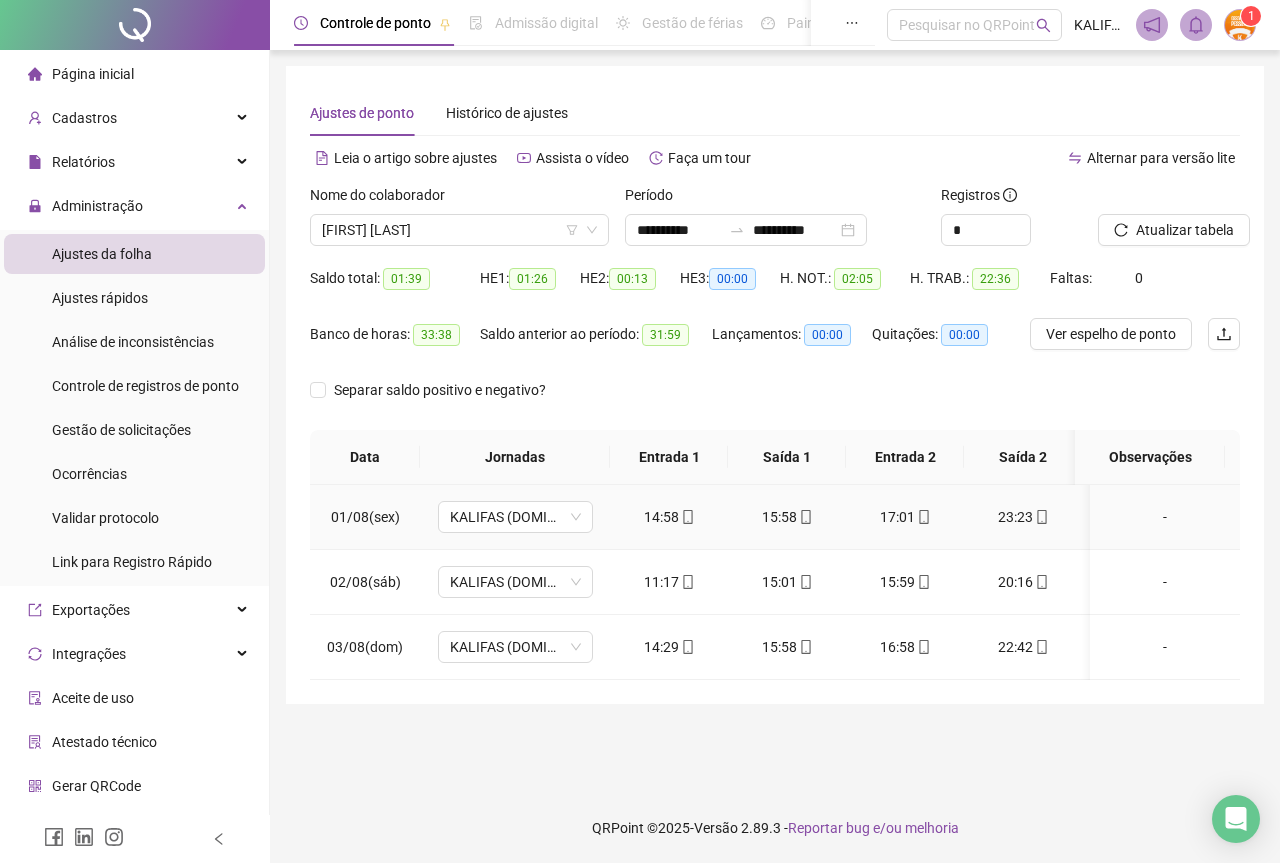 click 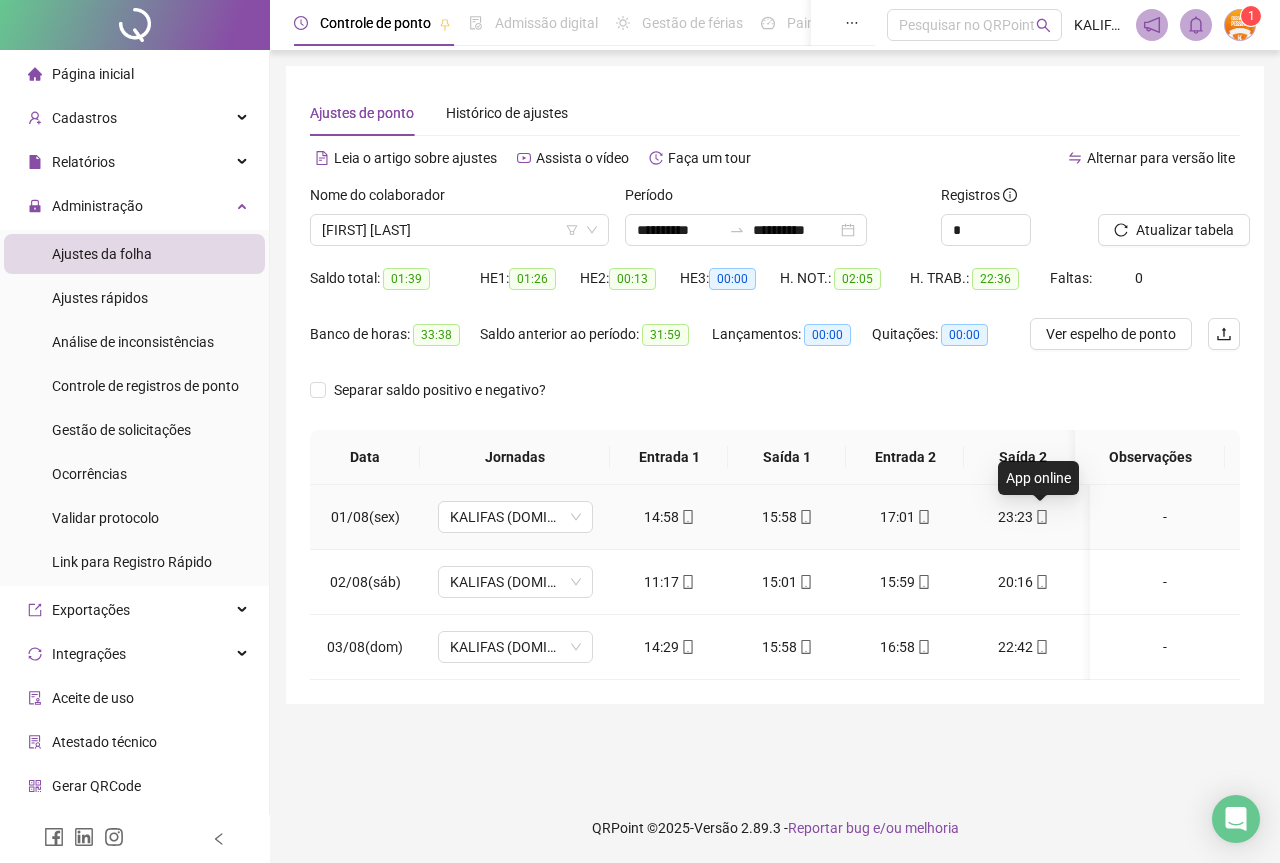 type on "**********" 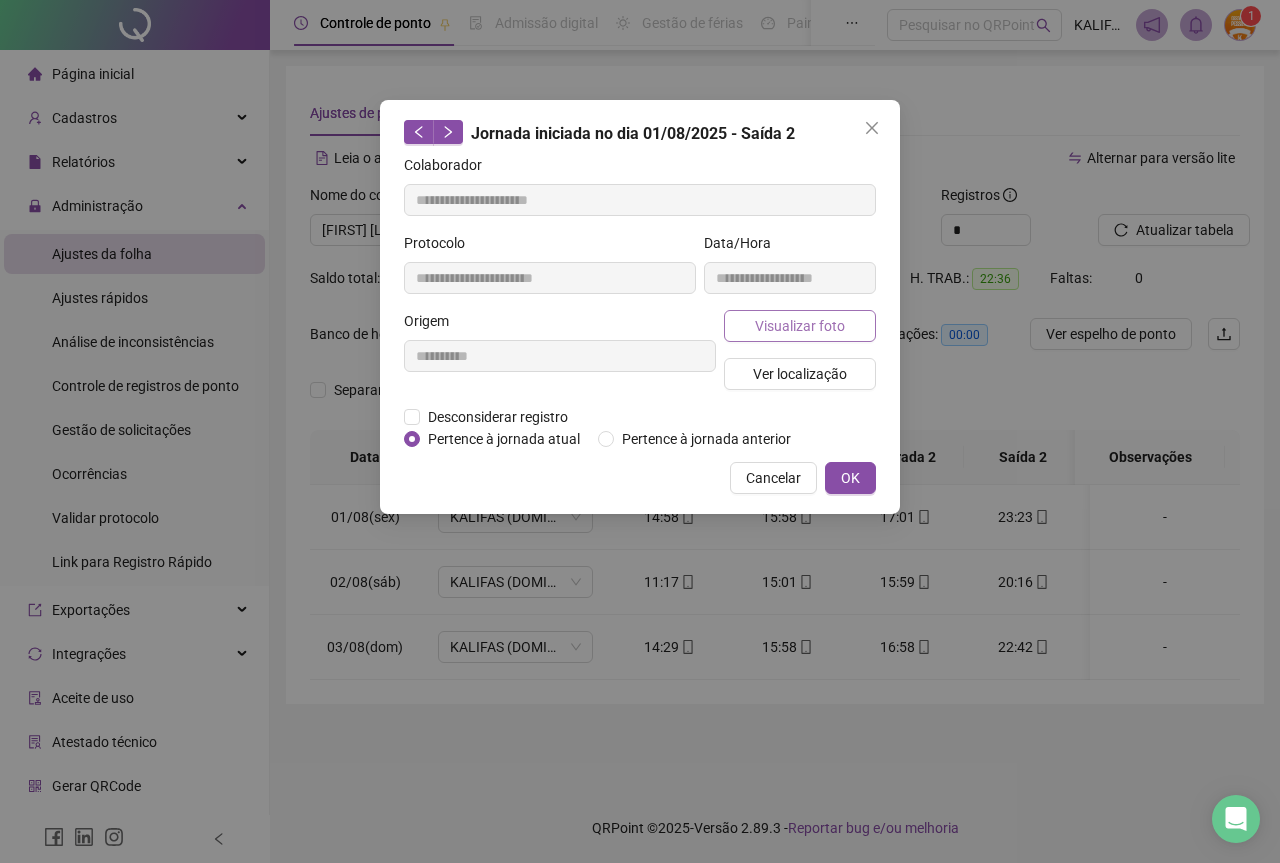 click on "Visualizar foto" at bounding box center (800, 326) 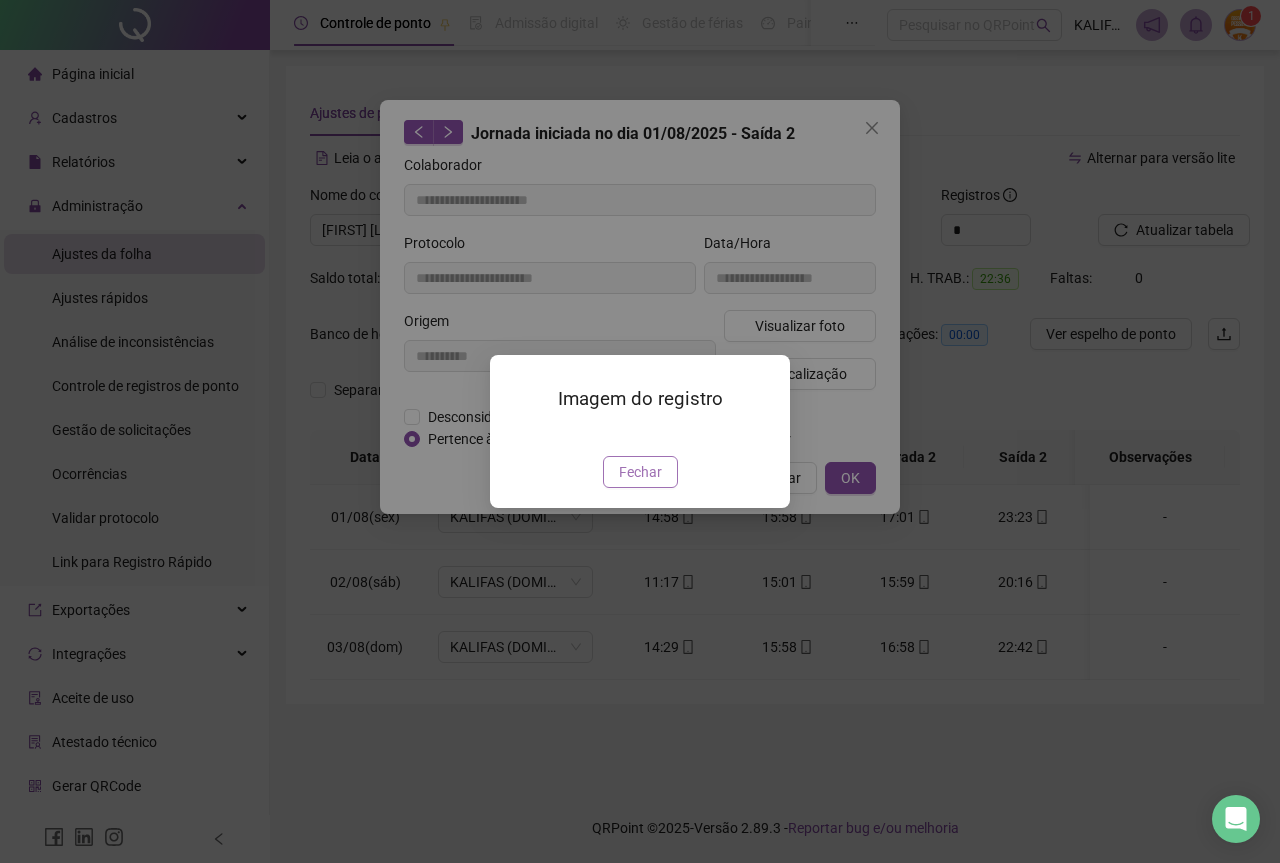 click on "Fechar" at bounding box center [640, 472] 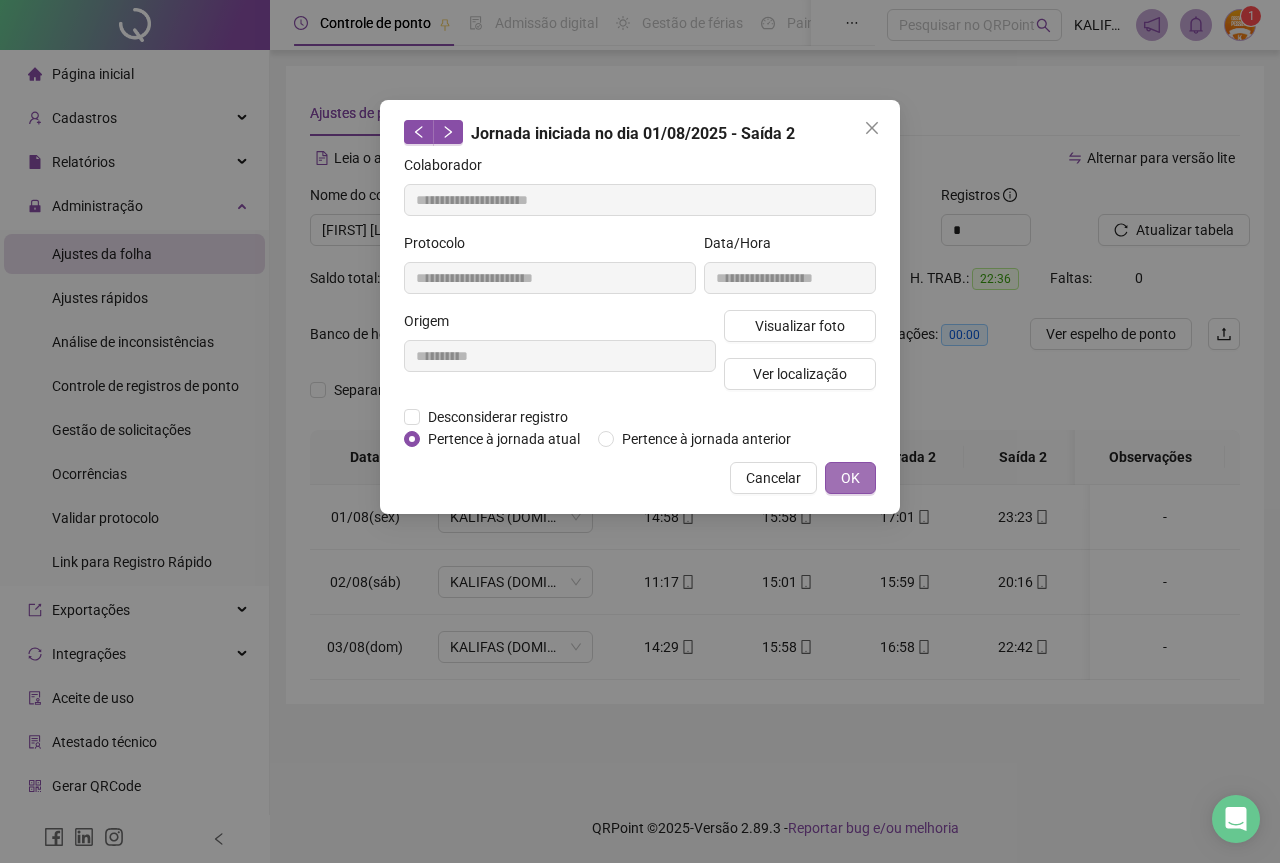 click on "OK" at bounding box center [850, 478] 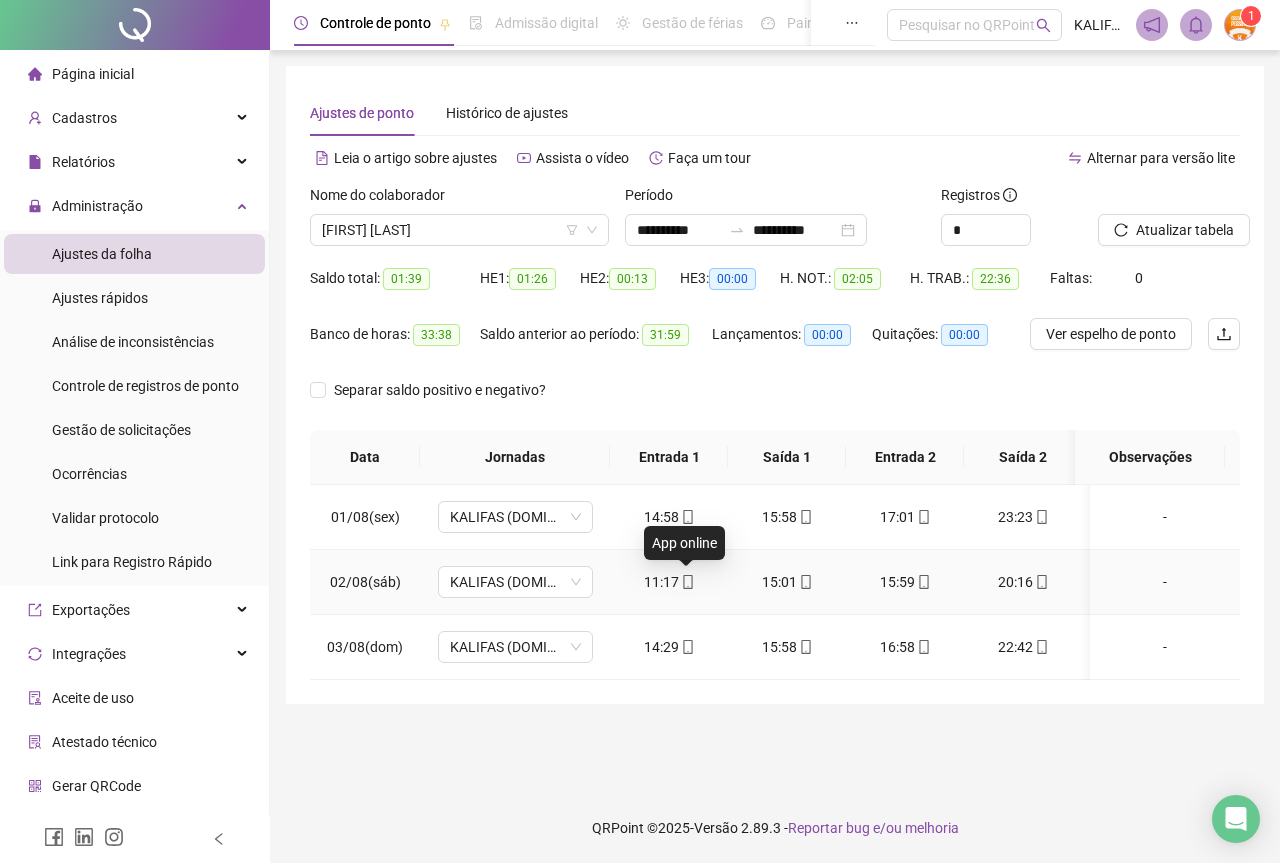 click on "11:17" at bounding box center [669, 582] 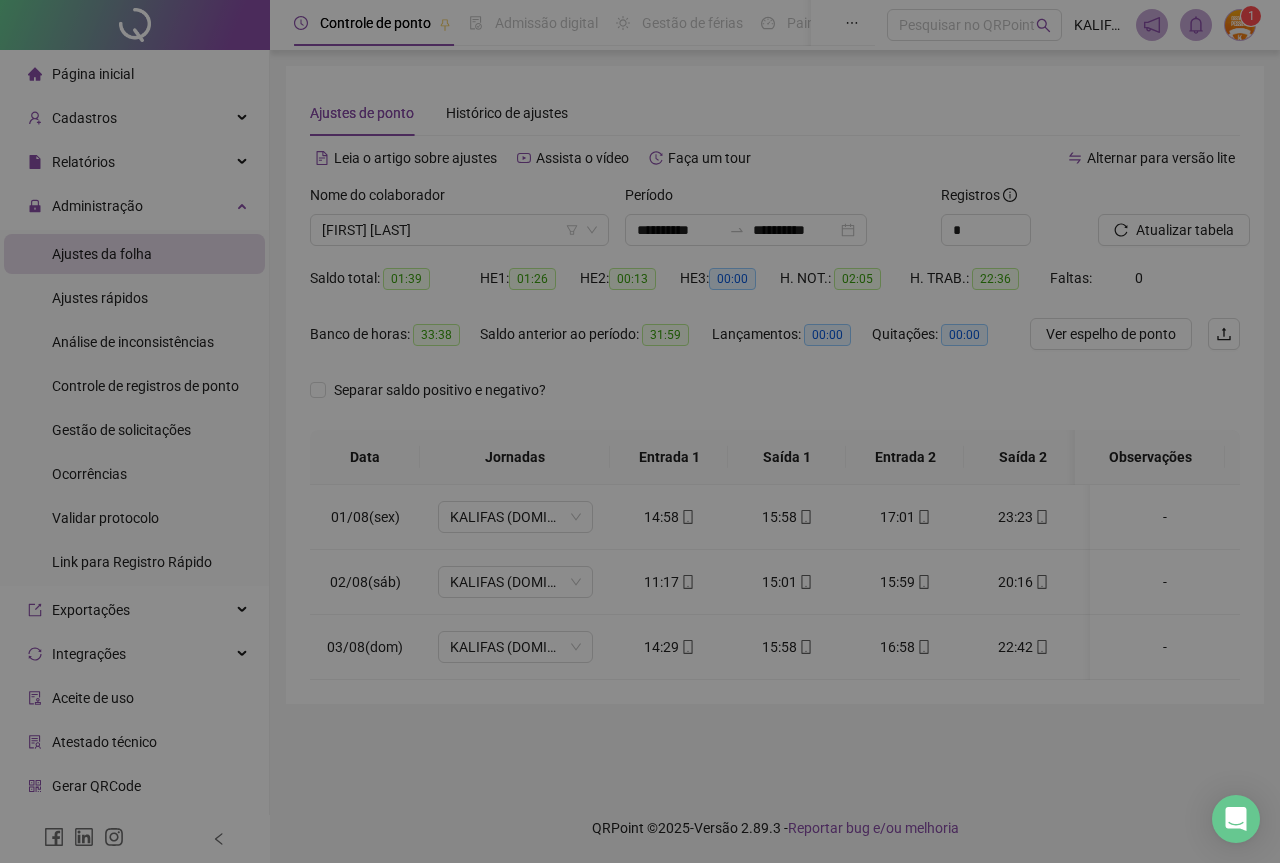 type on "**********" 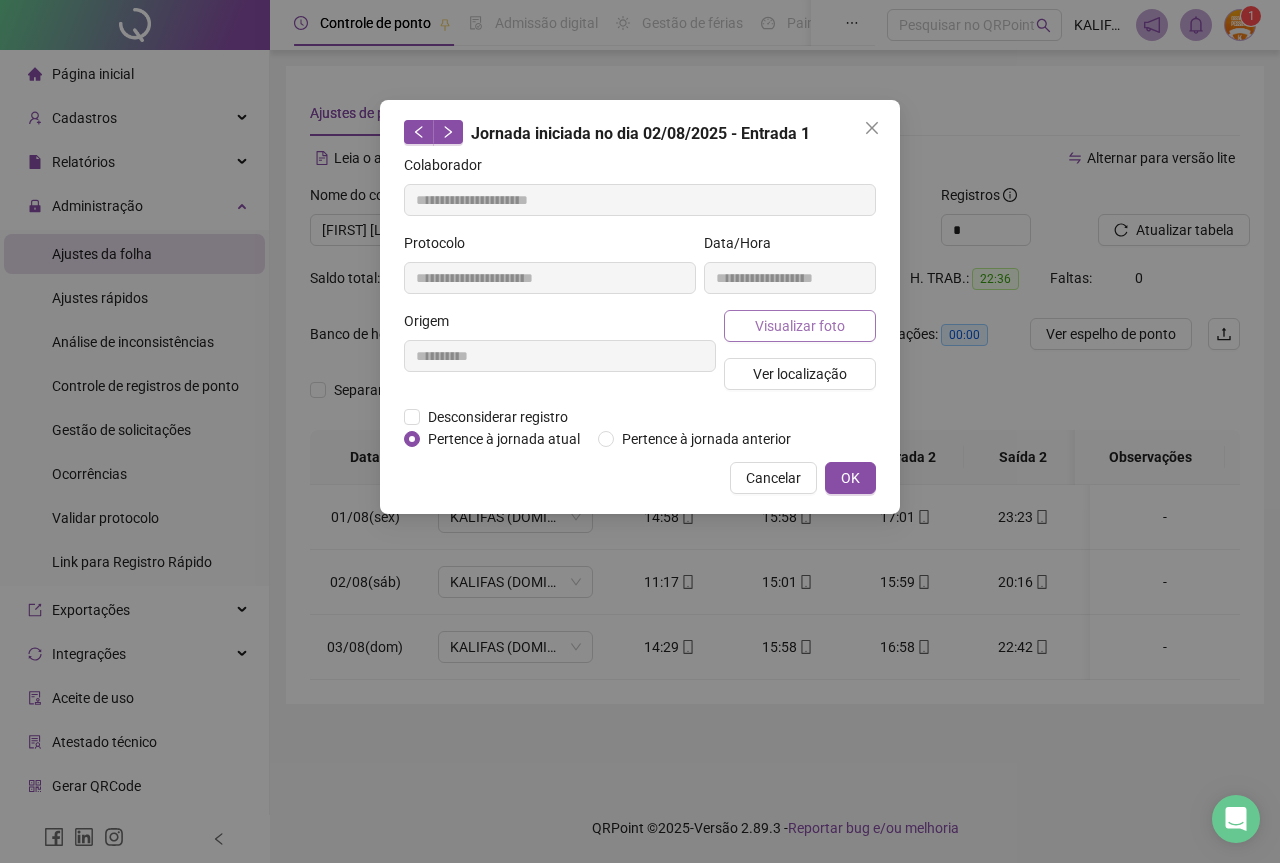 click on "Visualizar foto" at bounding box center (800, 326) 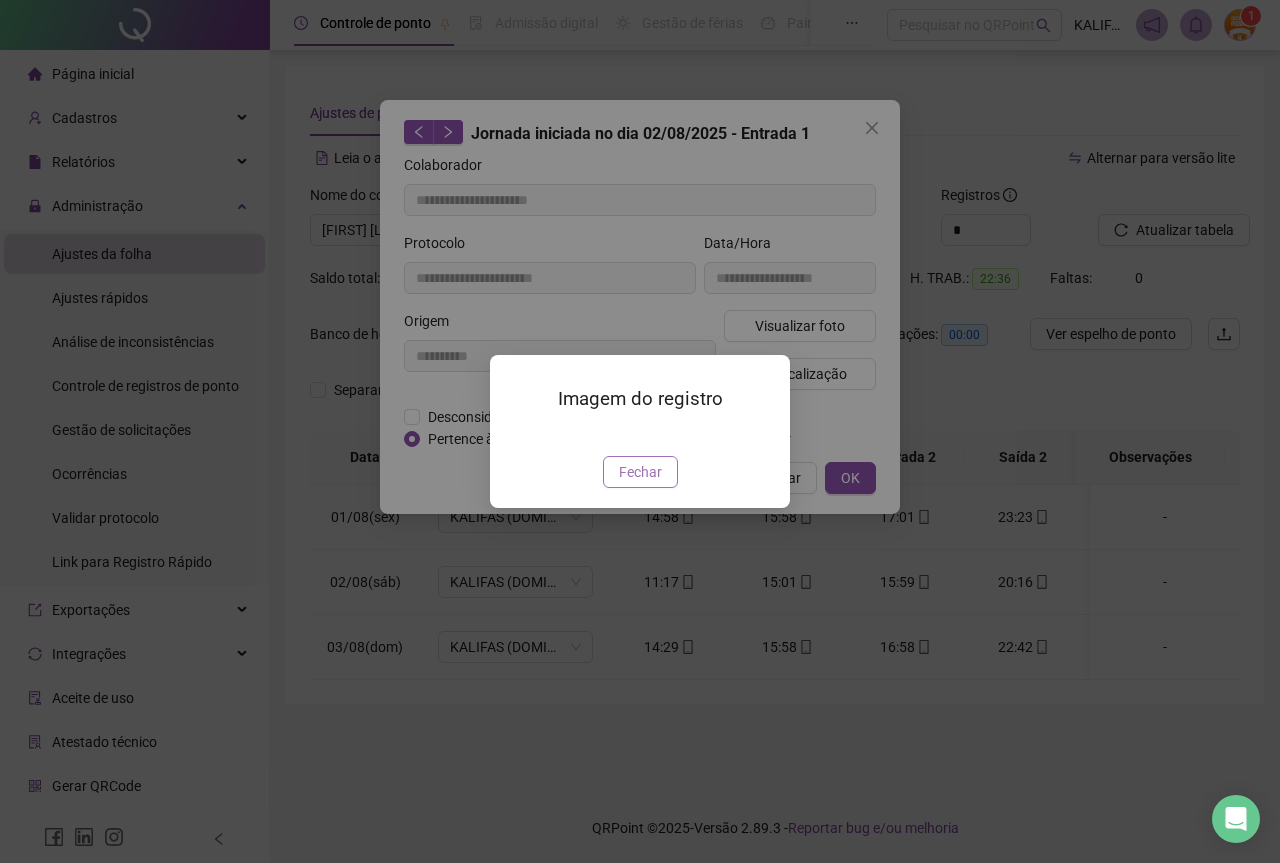 click on "Fechar" at bounding box center (640, 472) 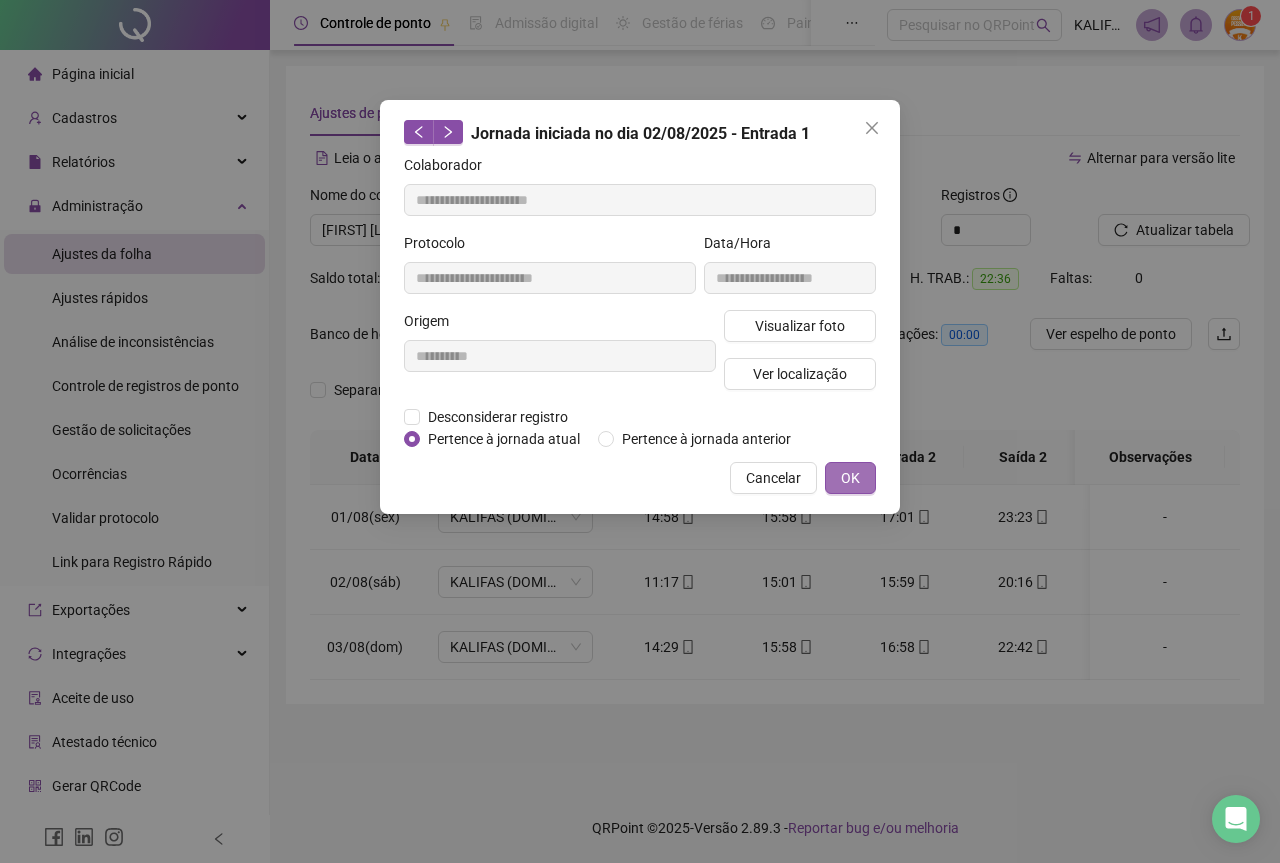 click on "OK" at bounding box center (850, 478) 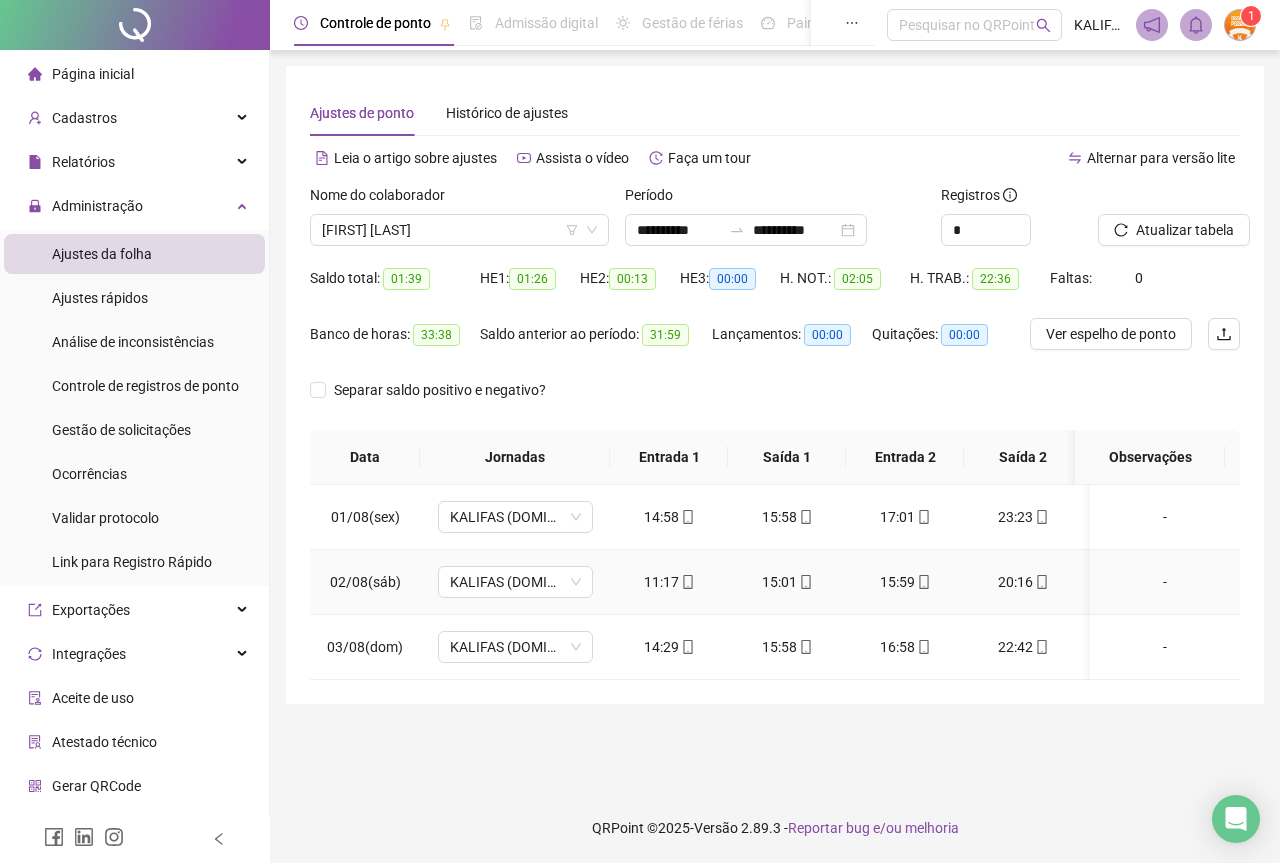 click on "15:01" at bounding box center (787, 582) 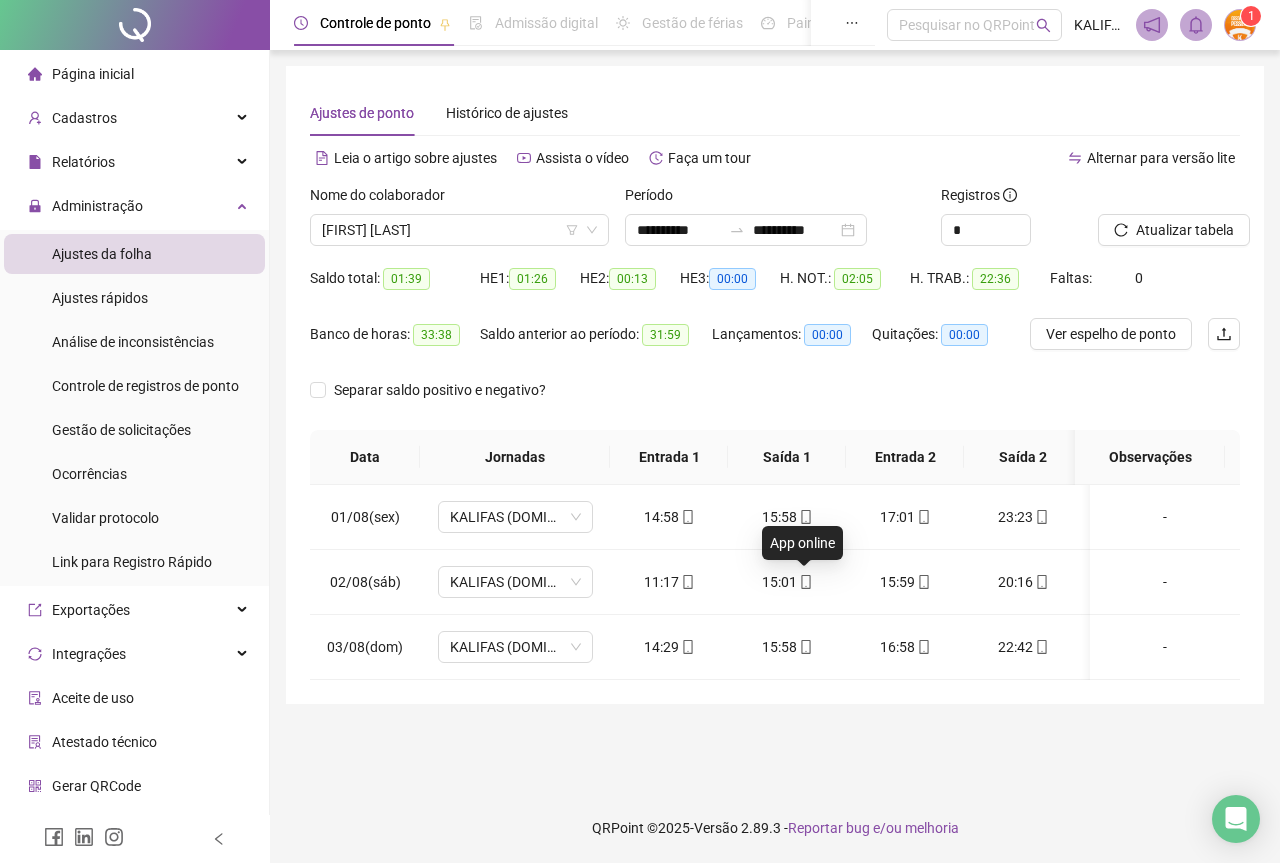 type on "**********" 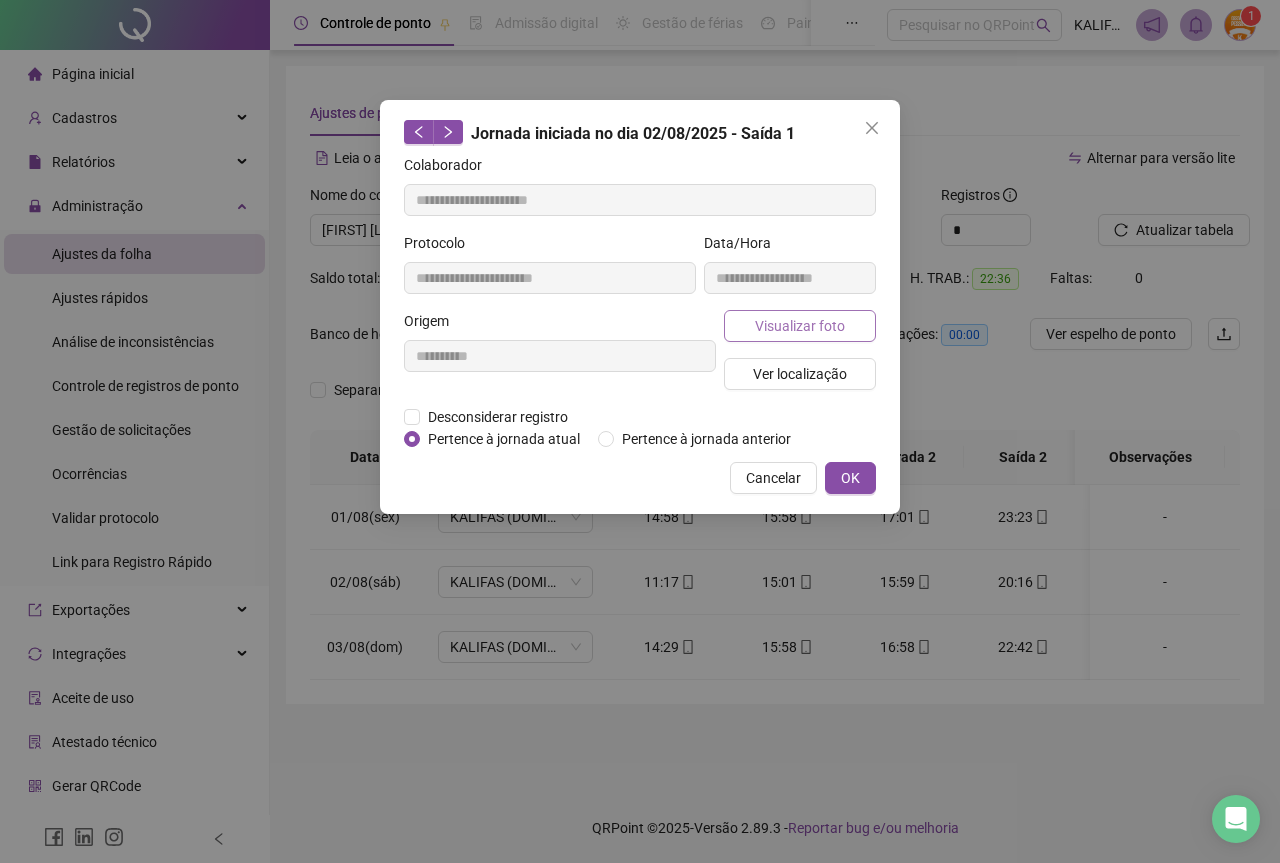 click on "Visualizar foto" at bounding box center [800, 326] 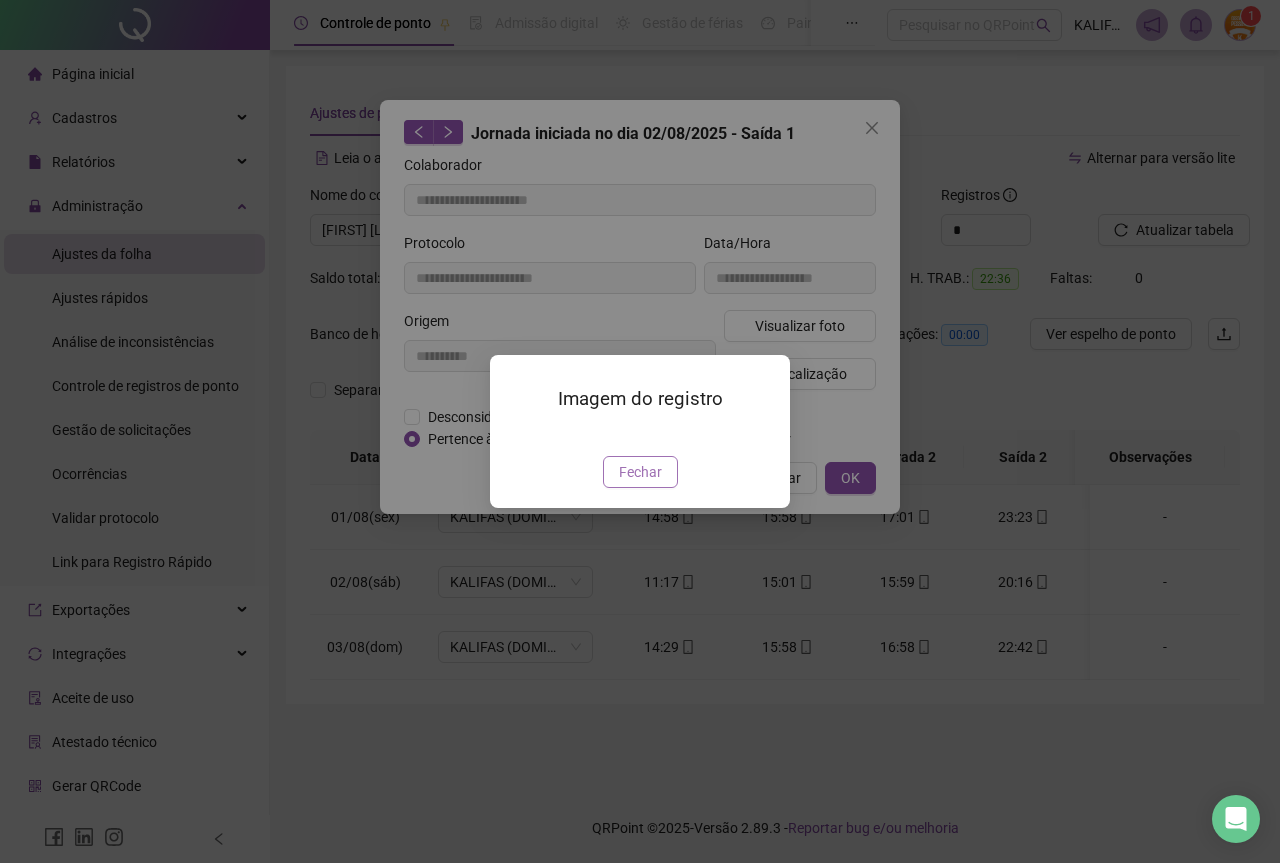 click on "Fechar" at bounding box center [640, 472] 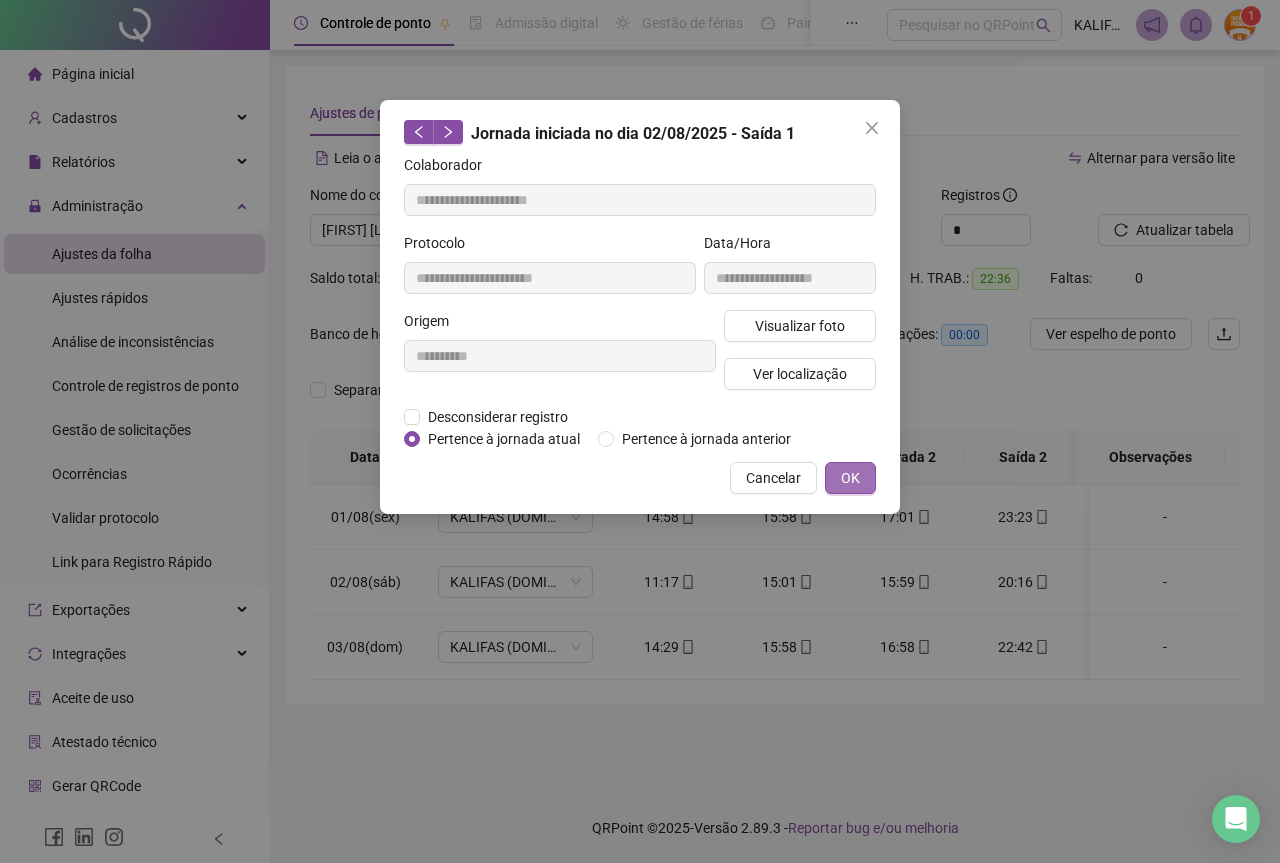 click on "OK" at bounding box center [850, 478] 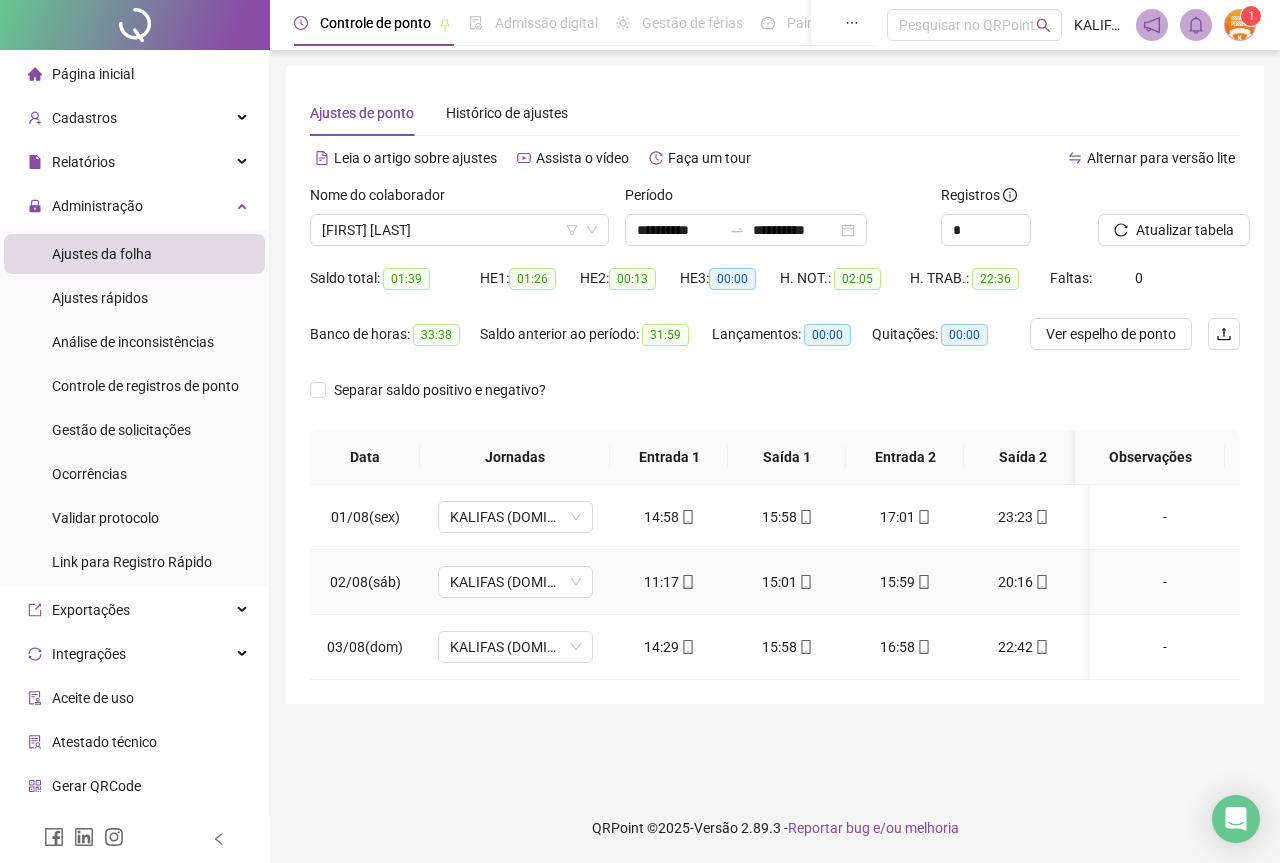 click 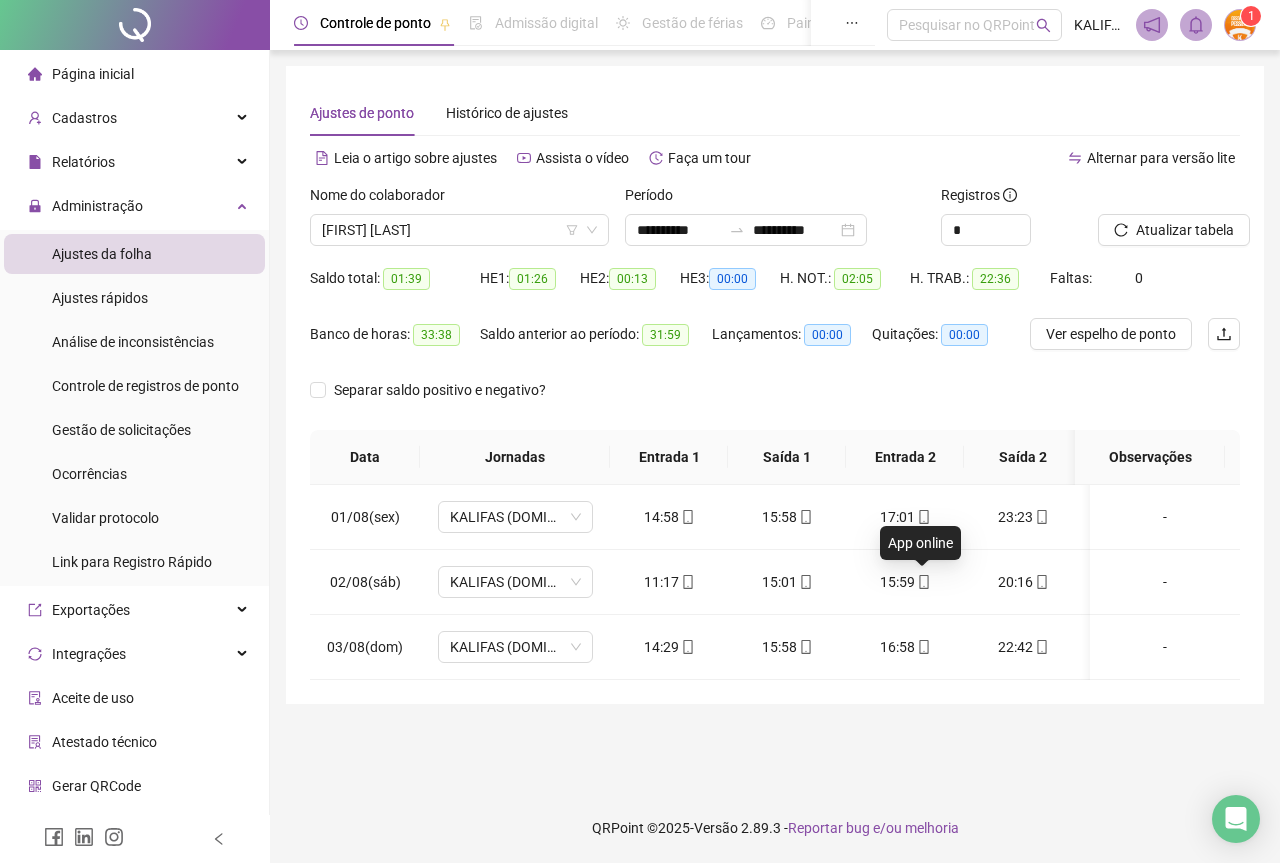 type on "**********" 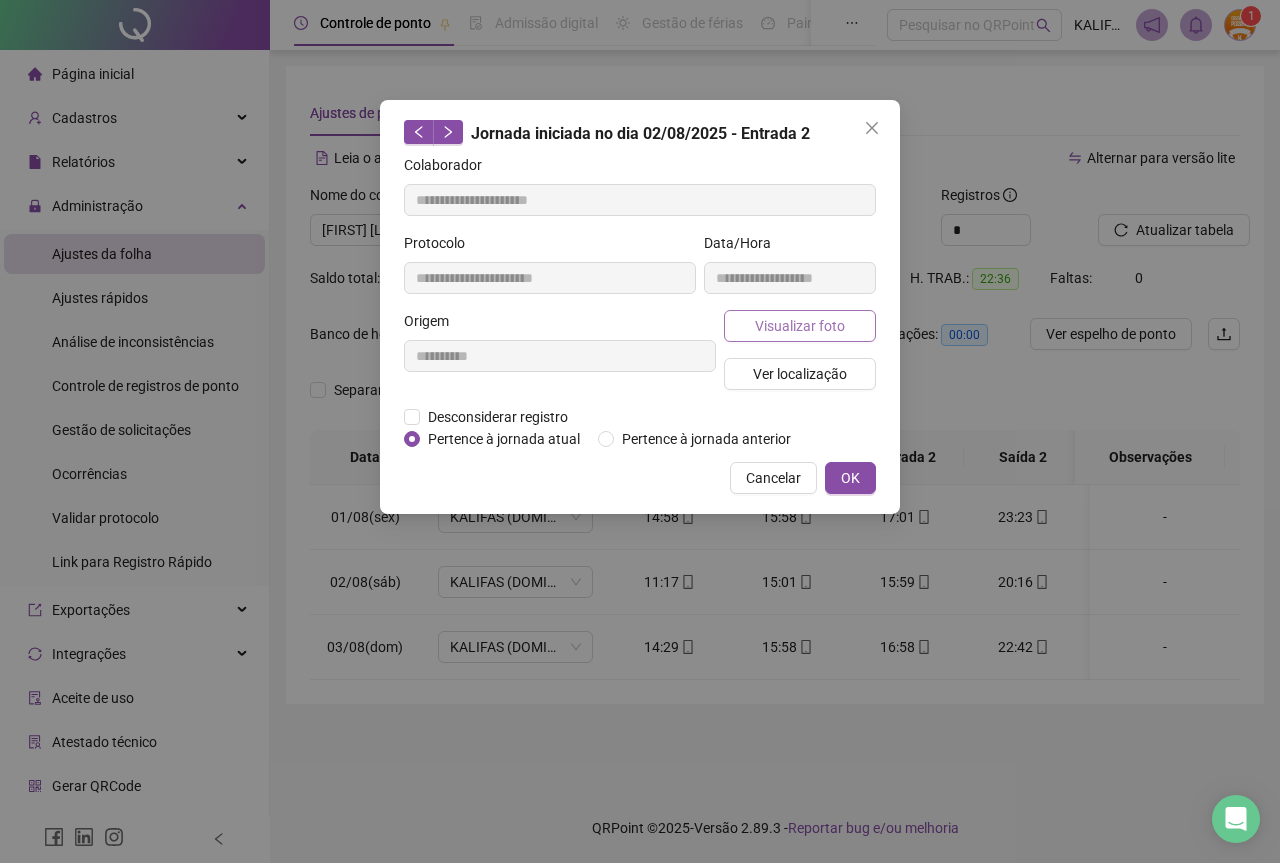 click on "Visualizar foto" at bounding box center [800, 326] 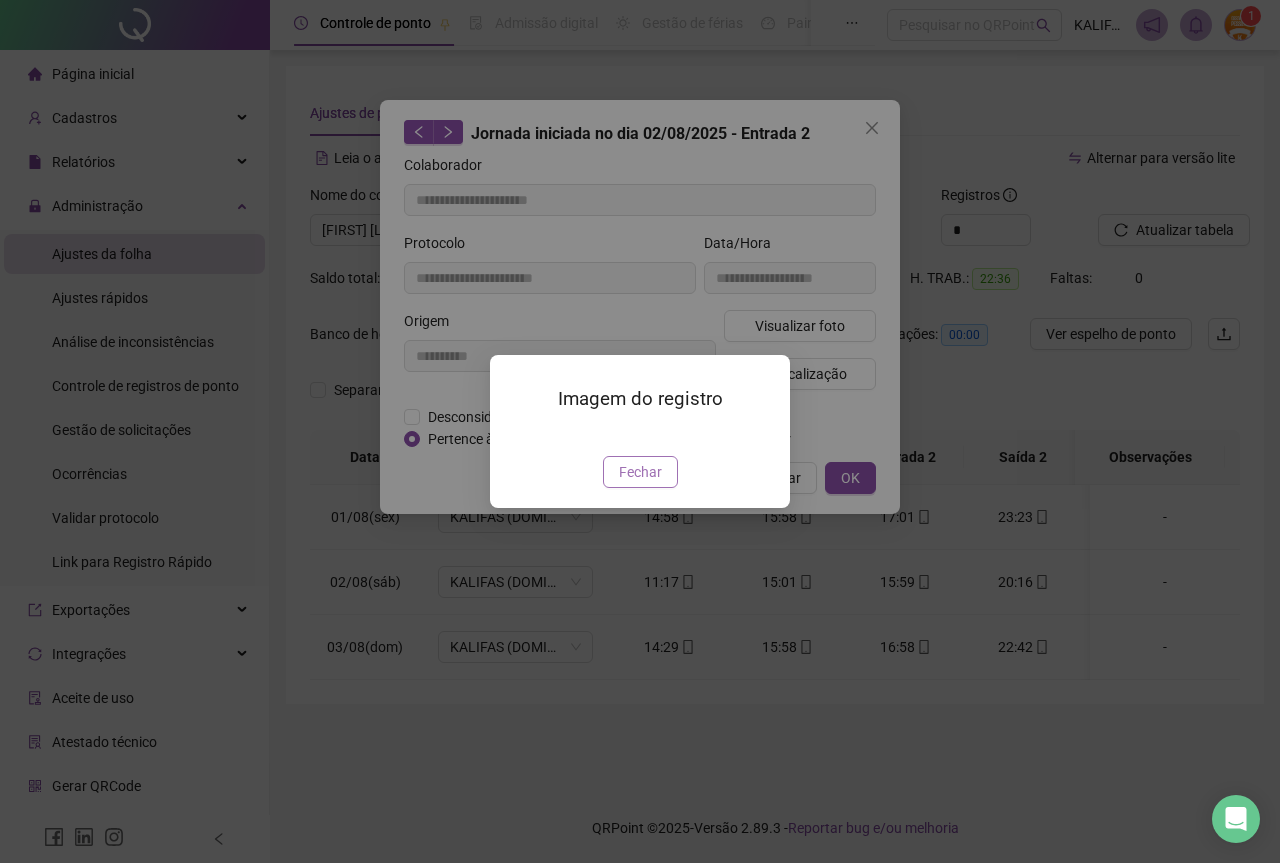 click on "Fechar" at bounding box center [640, 472] 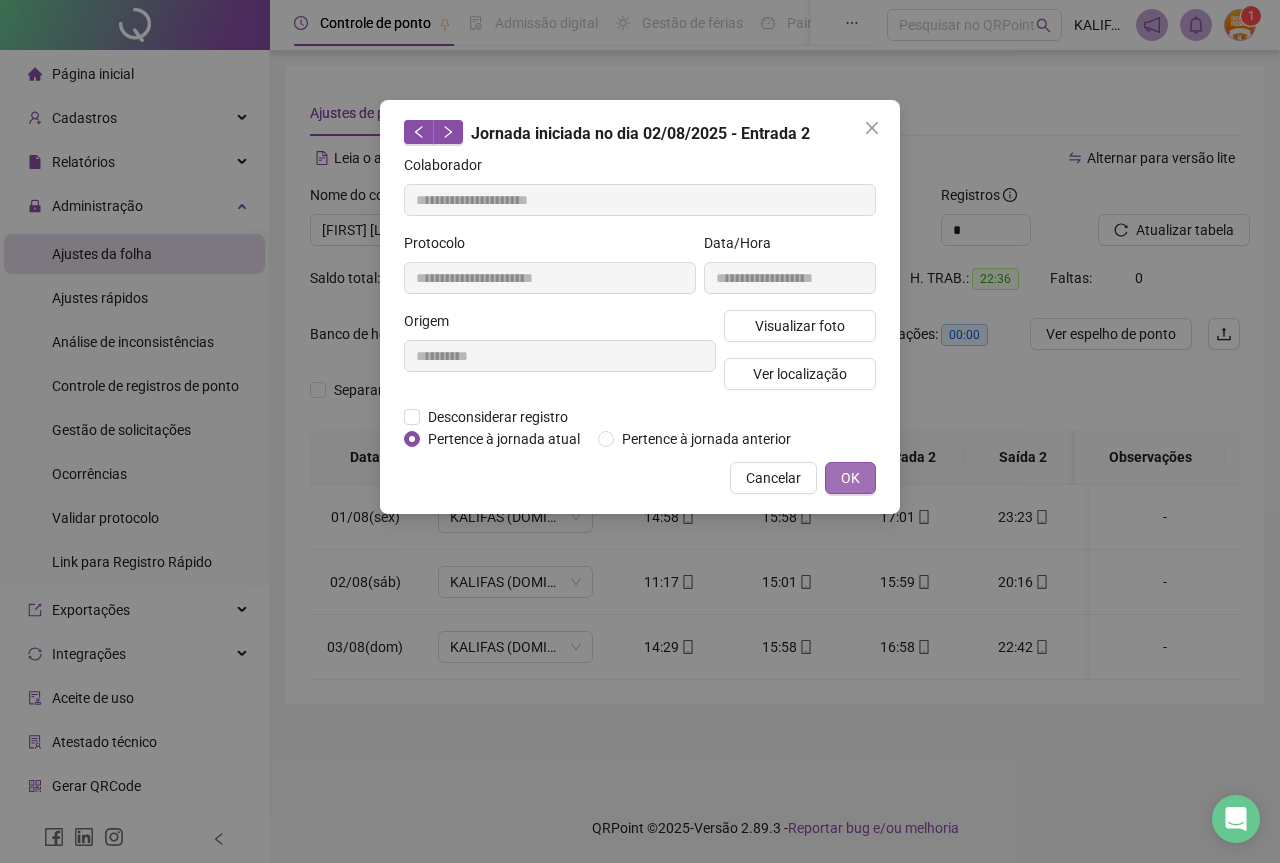 click on "**********" at bounding box center [640, 307] 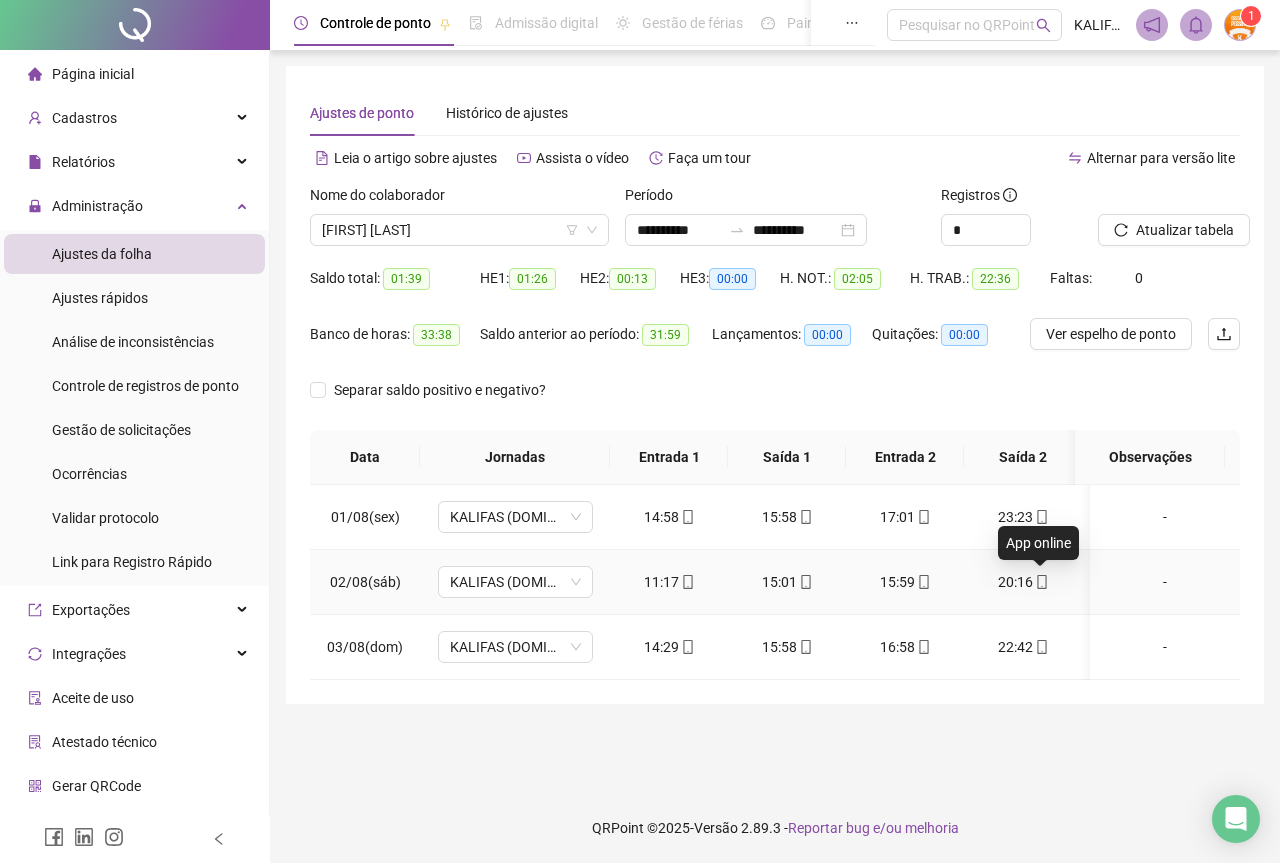 click 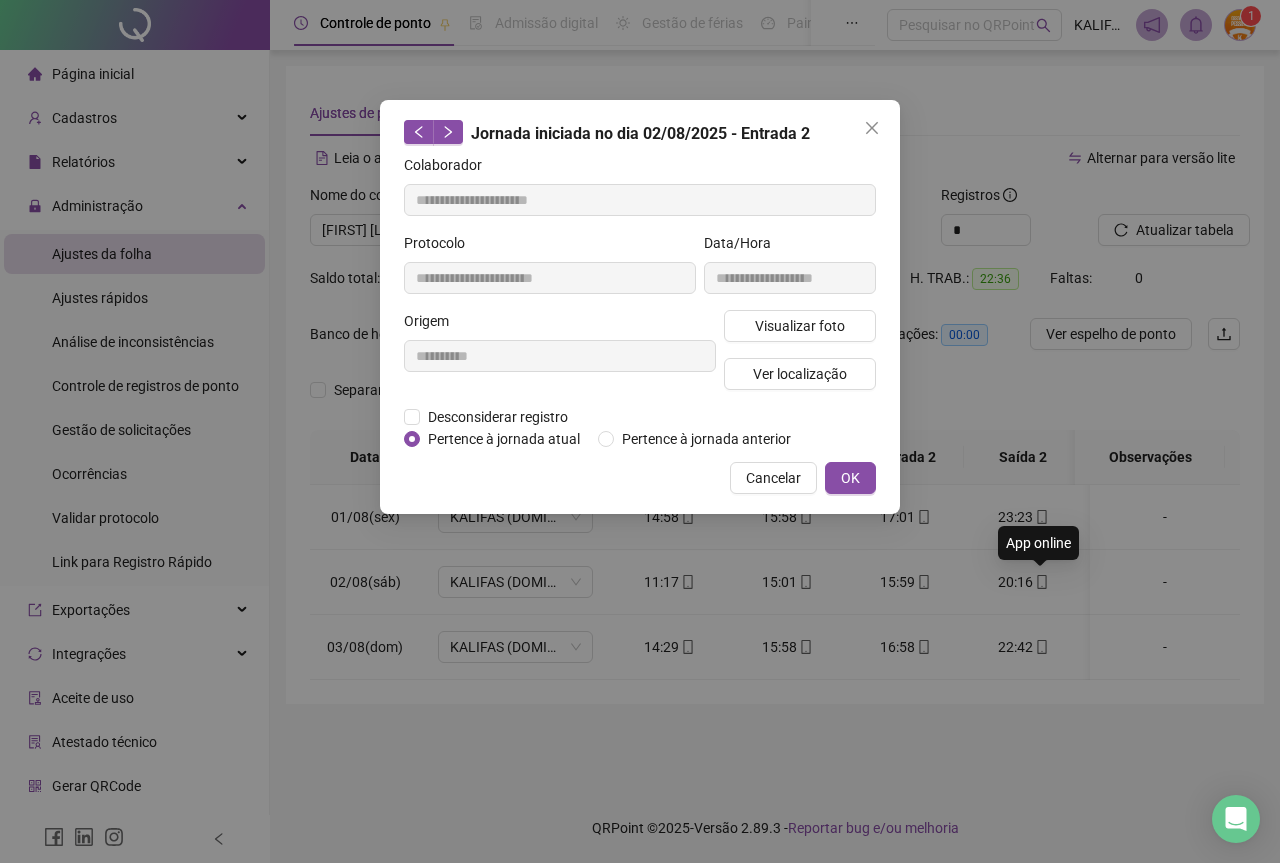 type on "**********" 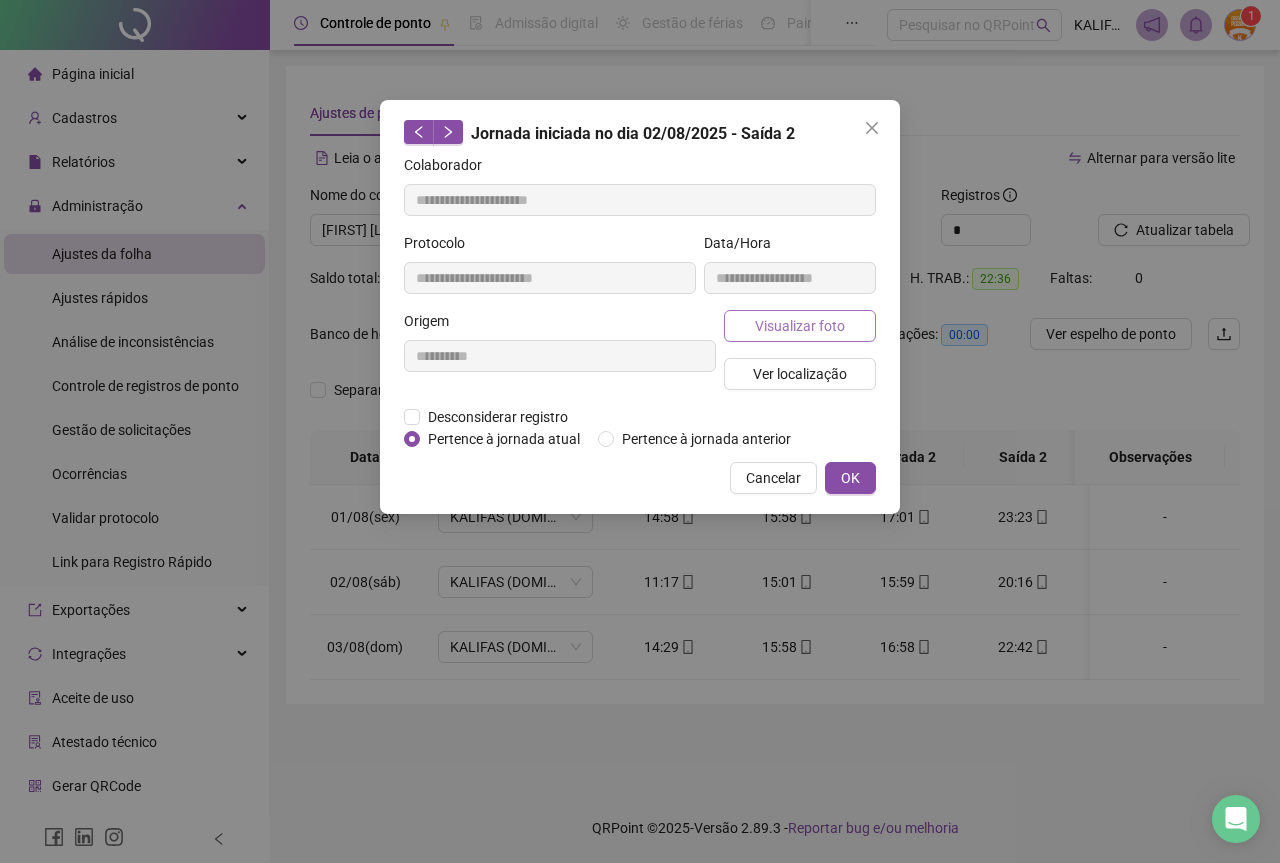 click on "Visualizar foto" at bounding box center (800, 326) 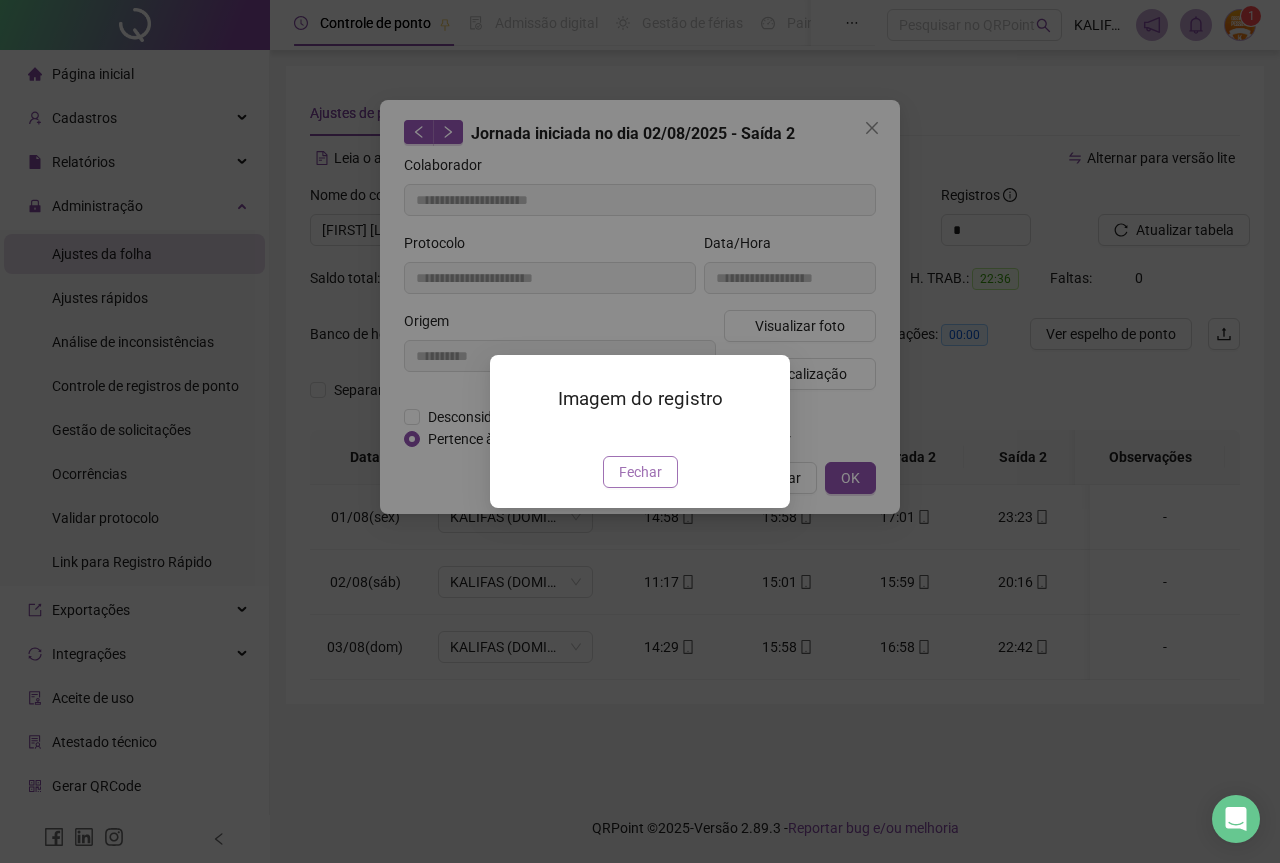 click on "Fechar" at bounding box center (640, 472) 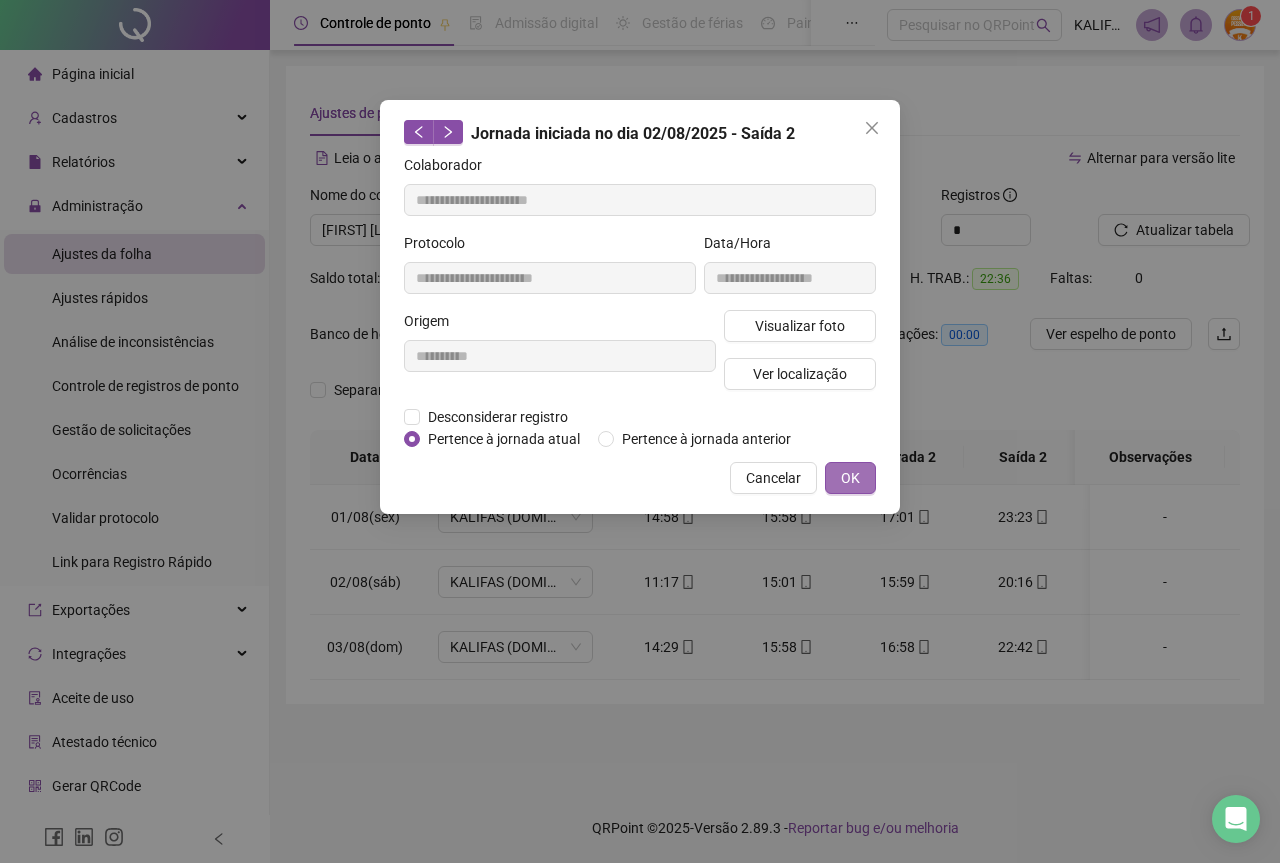 click on "OK" at bounding box center [850, 478] 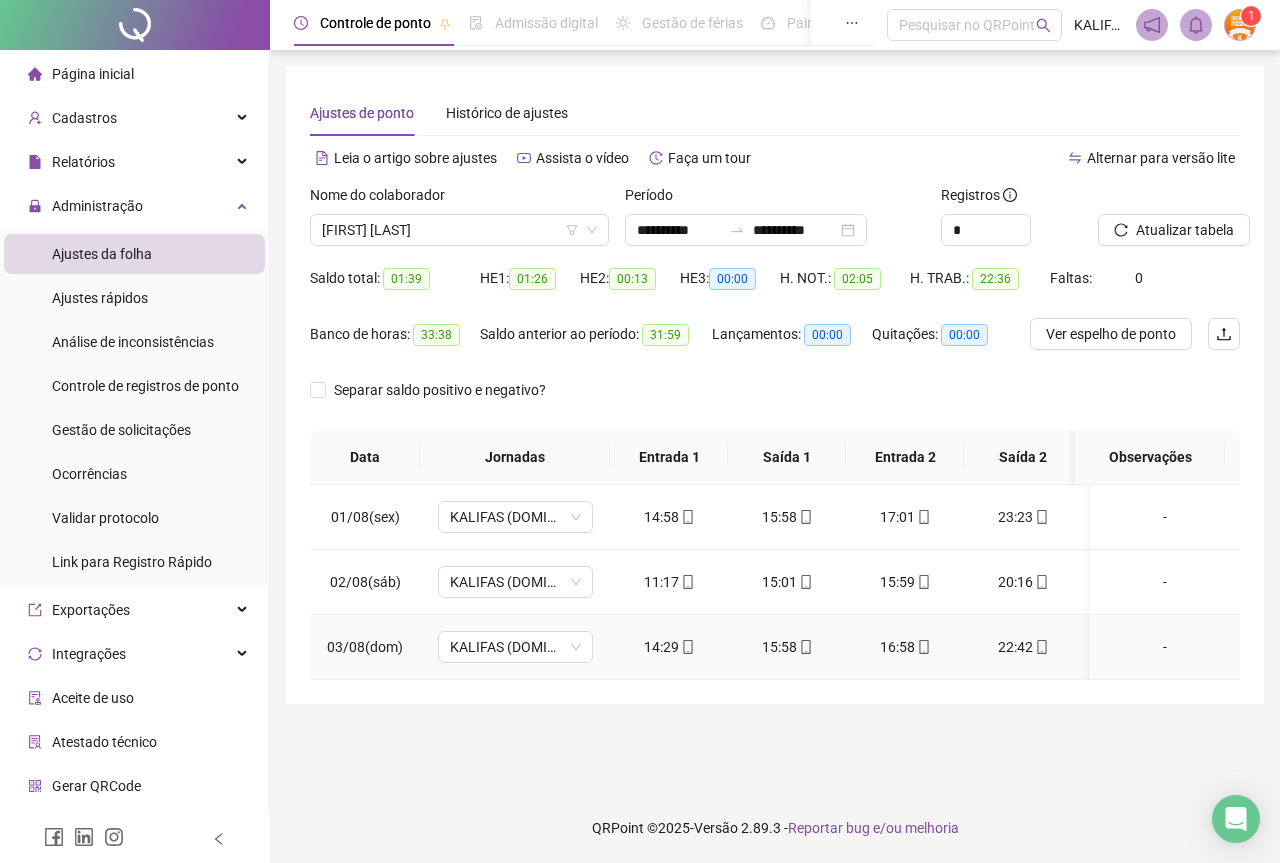 click on "14:29" at bounding box center (669, 647) 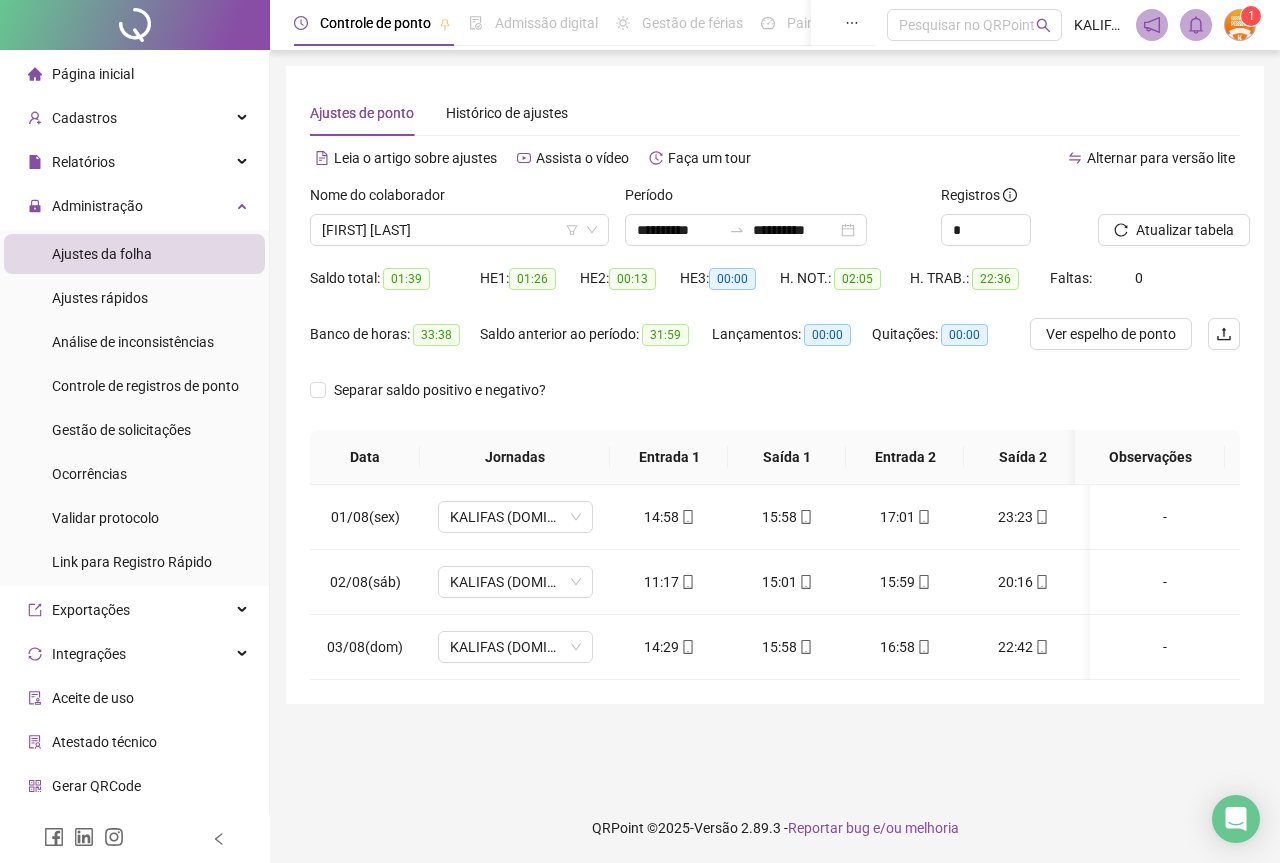 type on "**********" 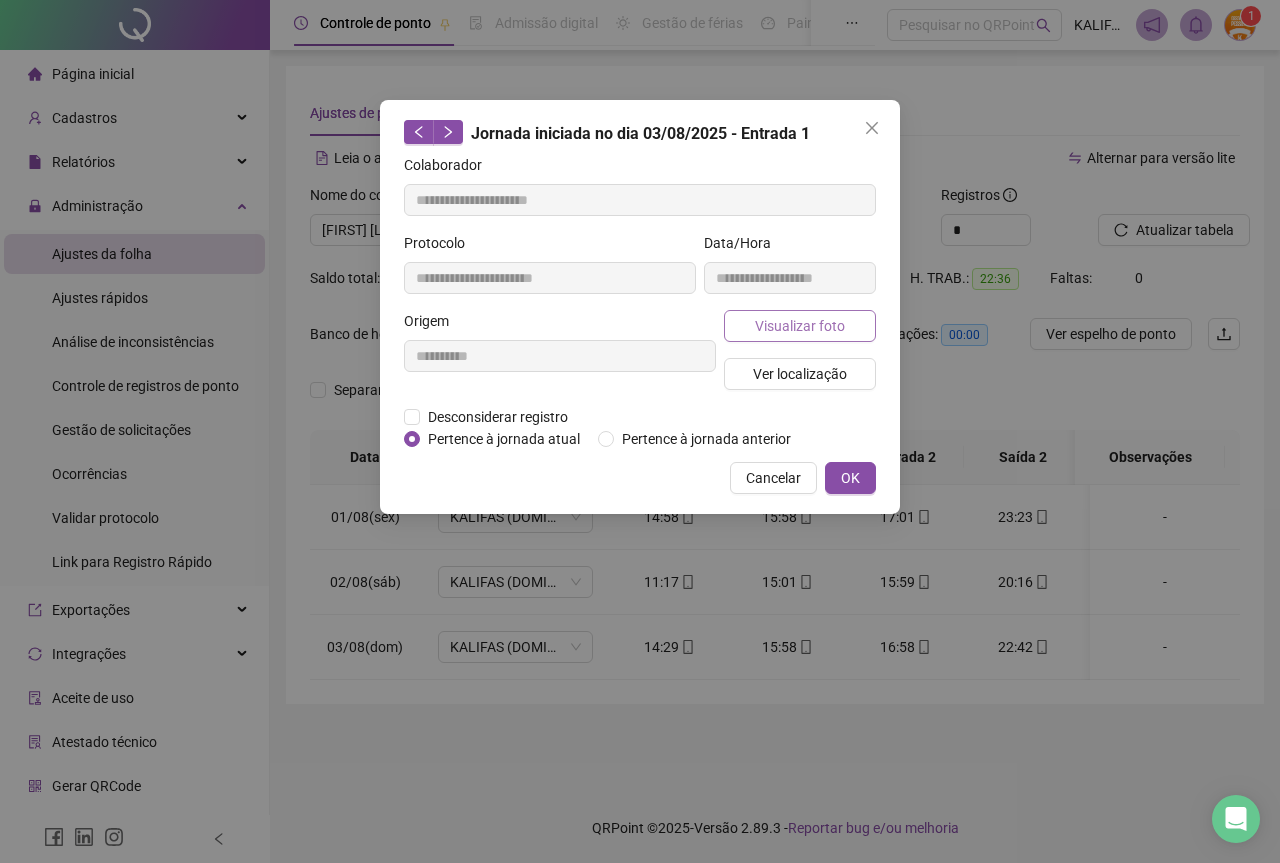 click on "Visualizar foto" at bounding box center (800, 326) 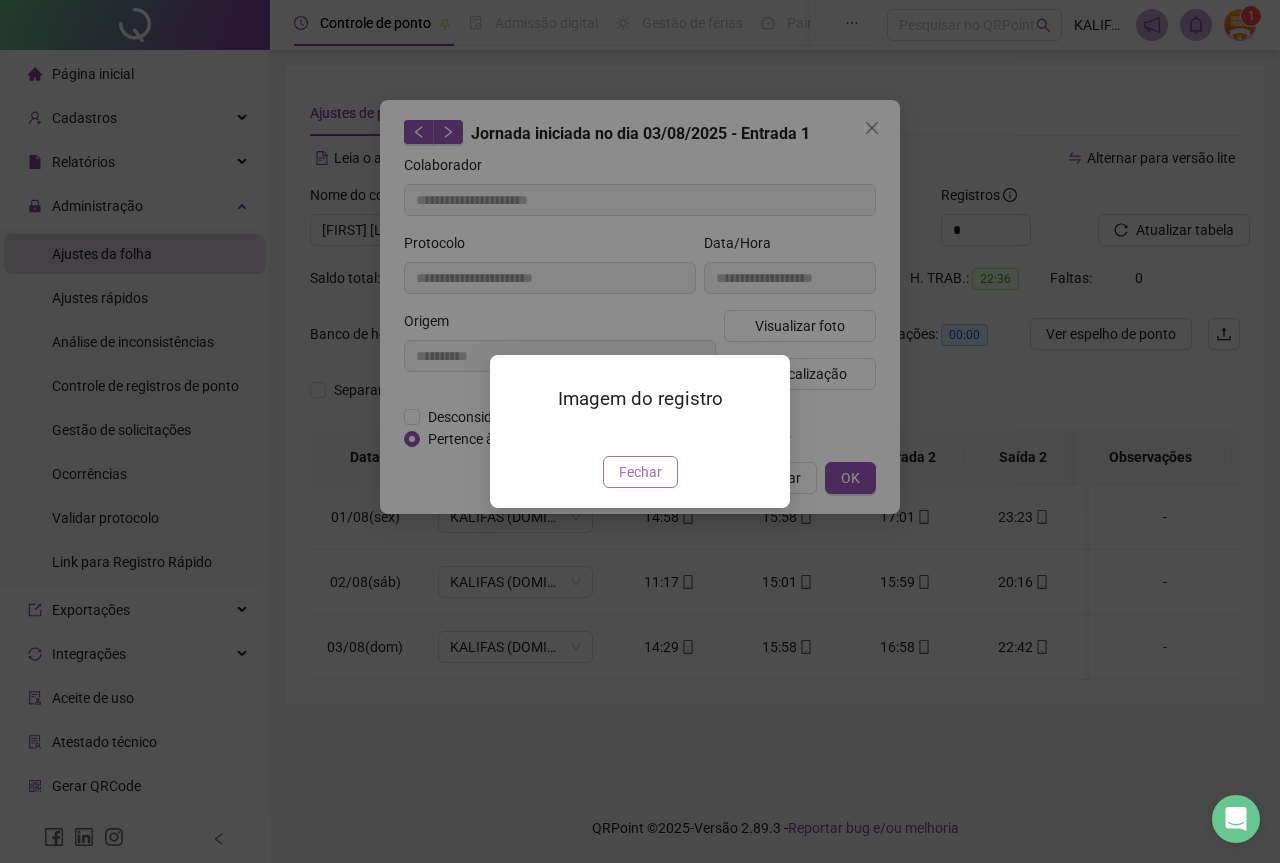 click on "Fechar" at bounding box center (640, 472) 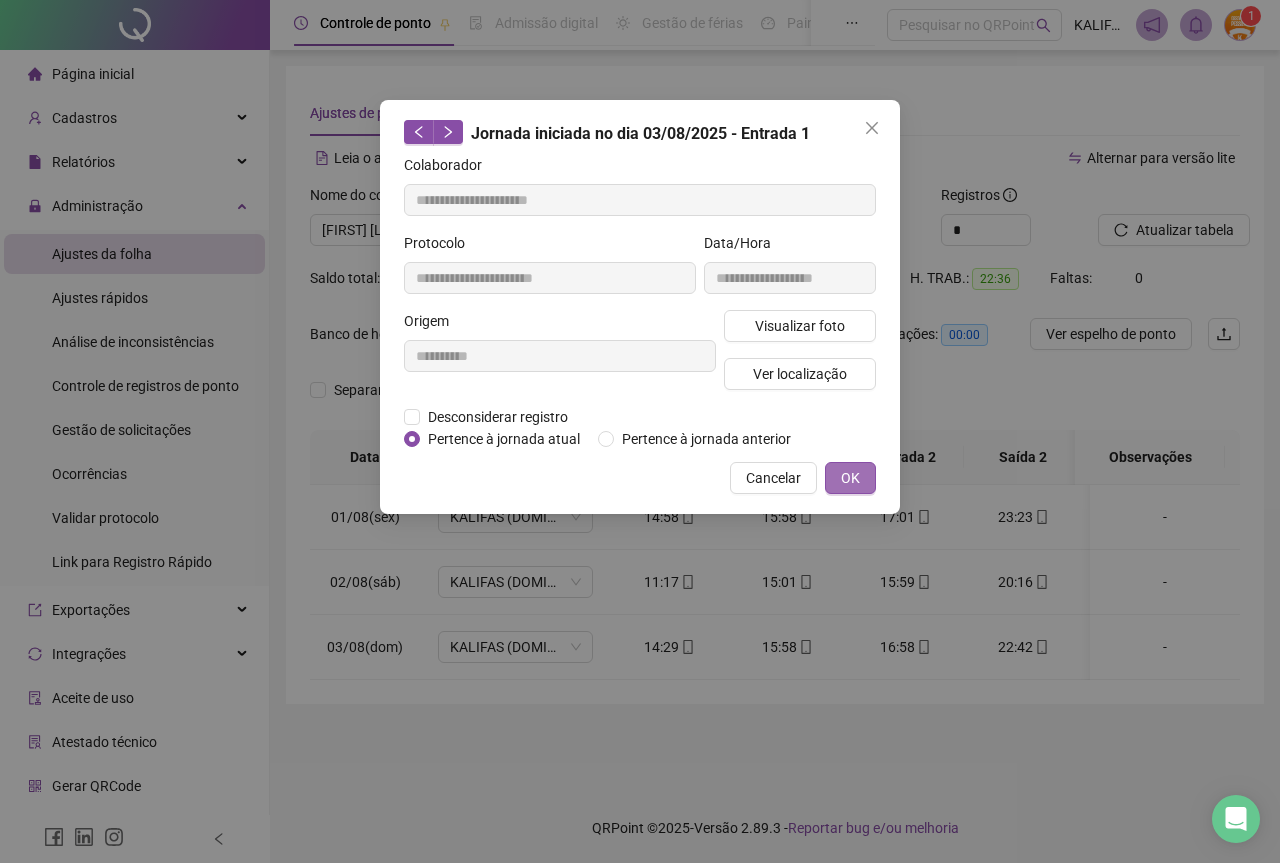 click on "OK" at bounding box center (850, 478) 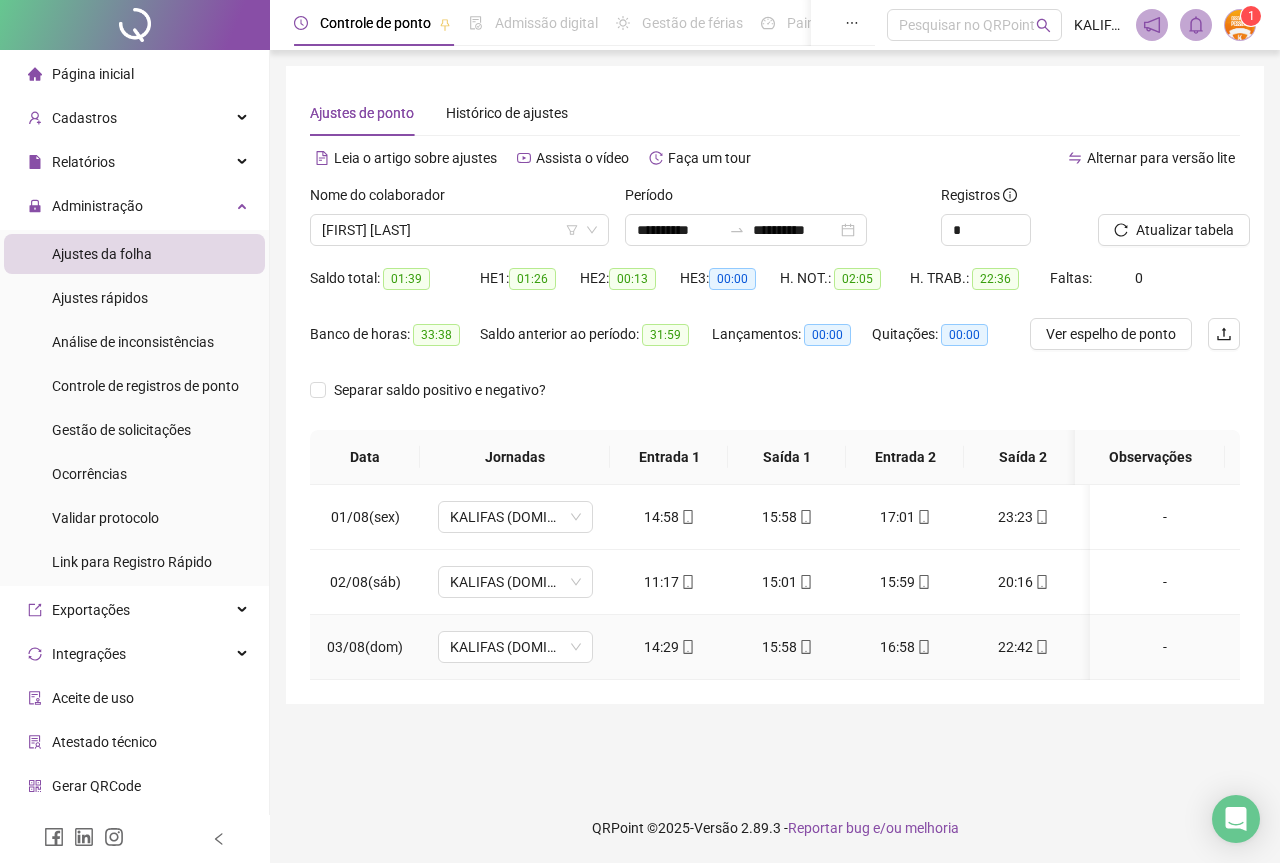 click 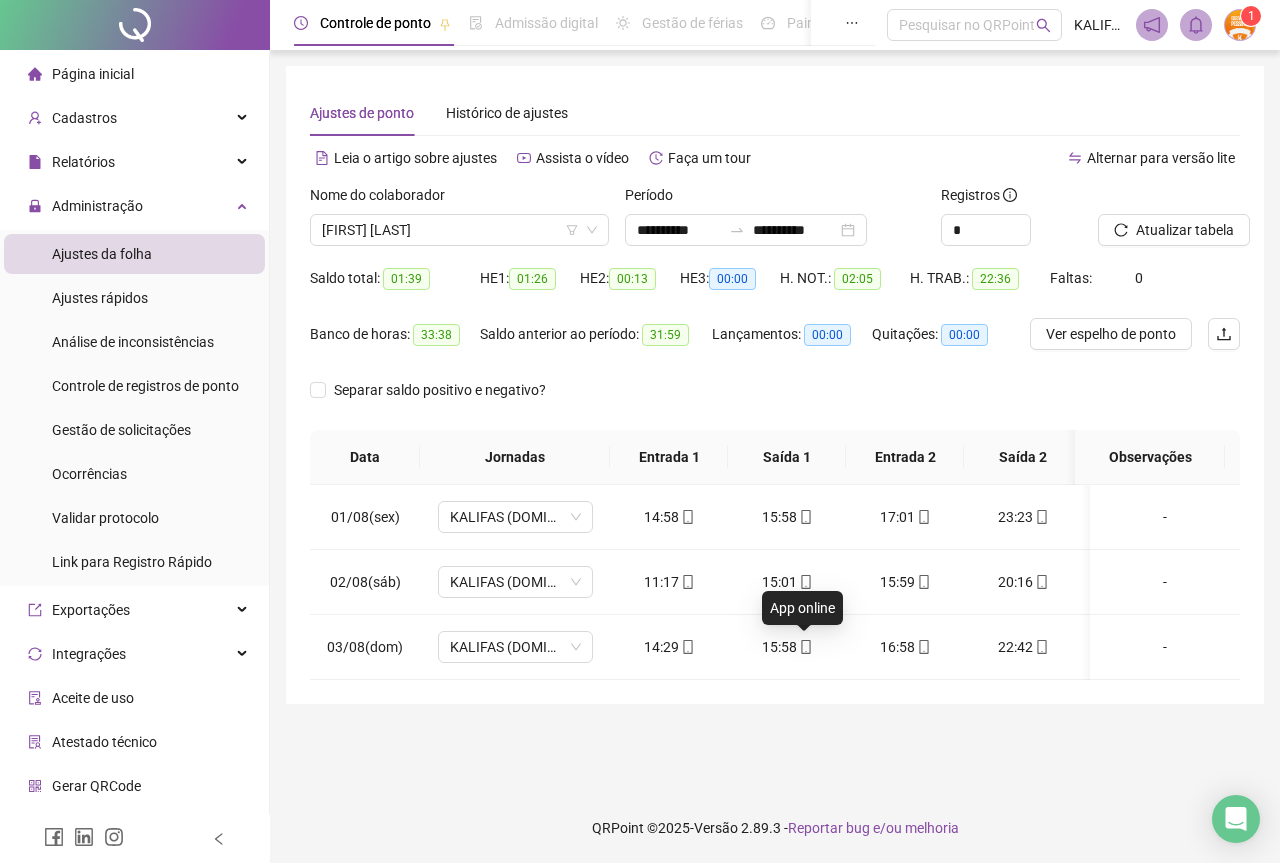 type on "**********" 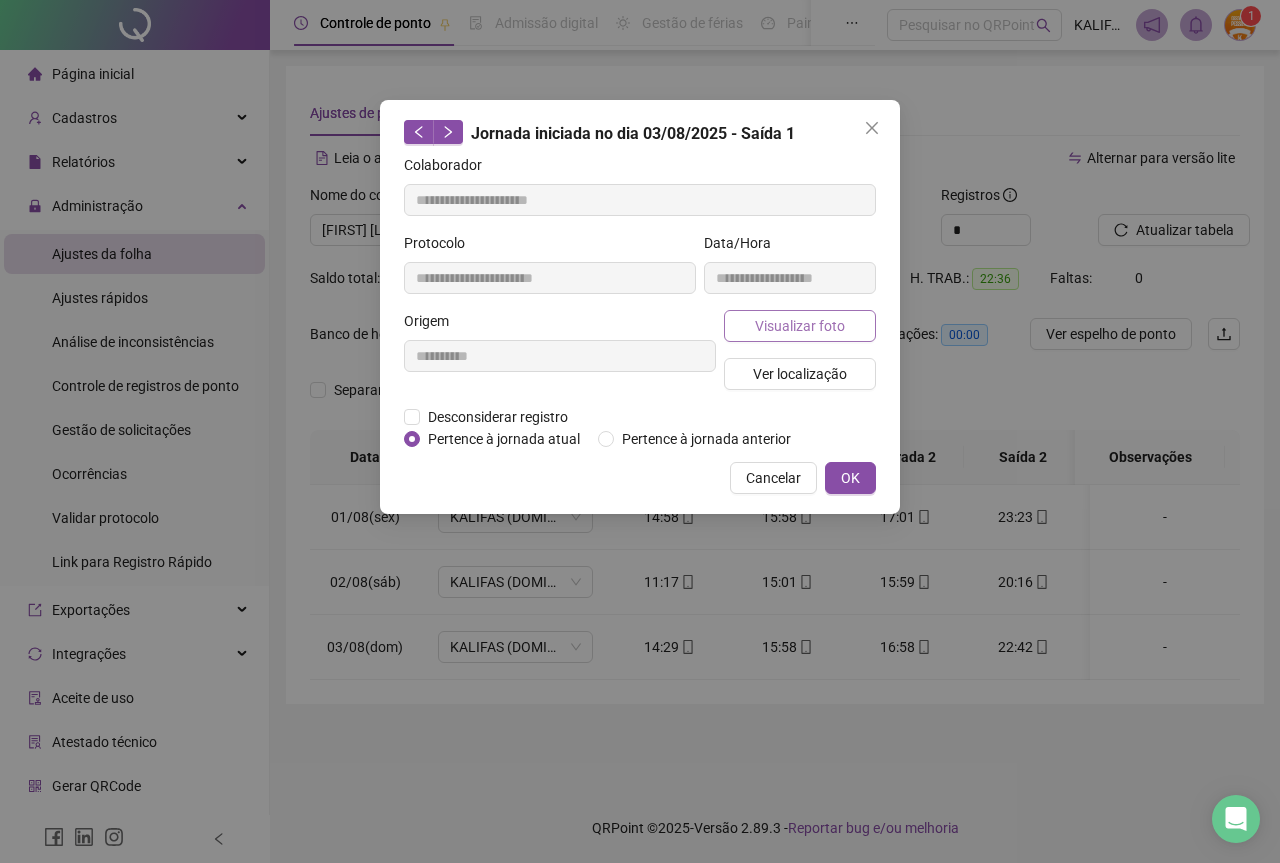 click on "Visualizar foto" at bounding box center [800, 326] 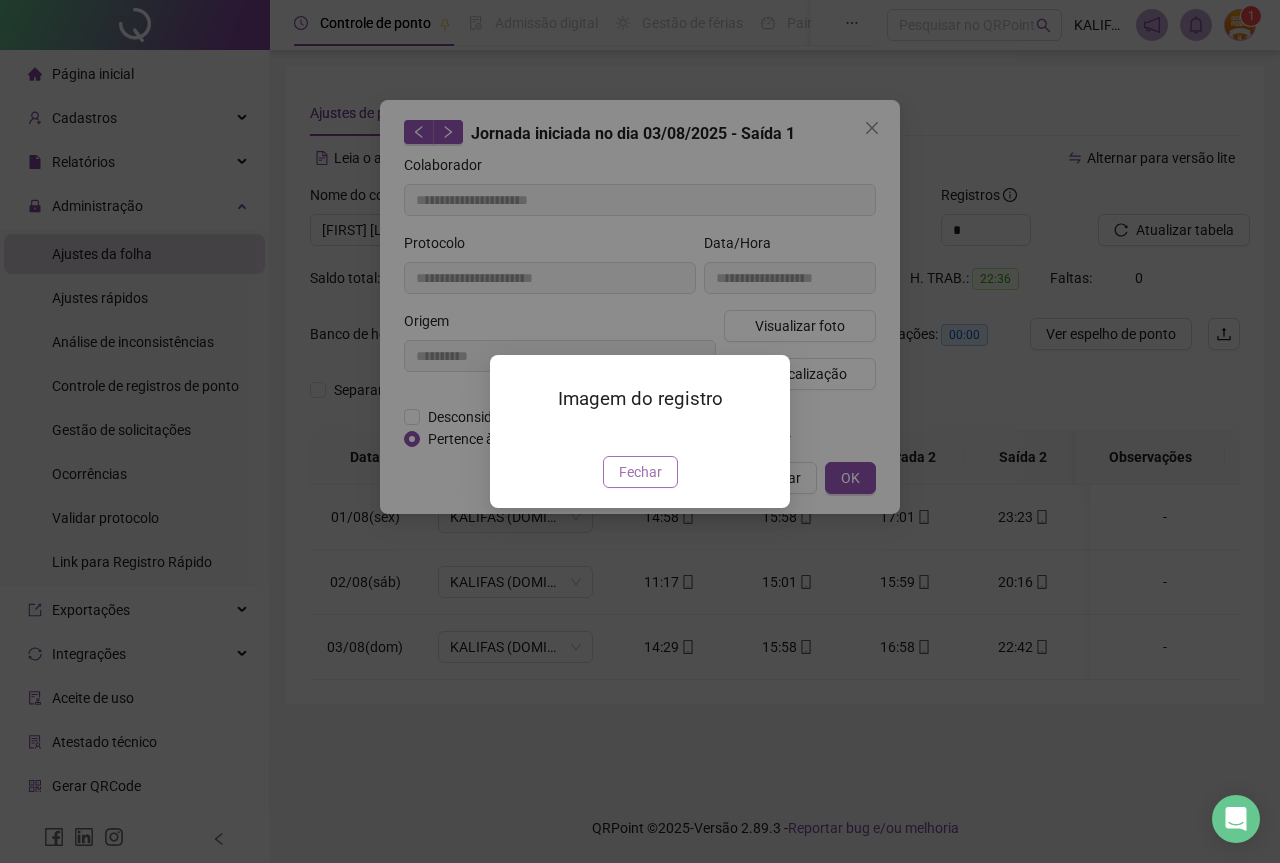 click on "Fechar" at bounding box center [640, 472] 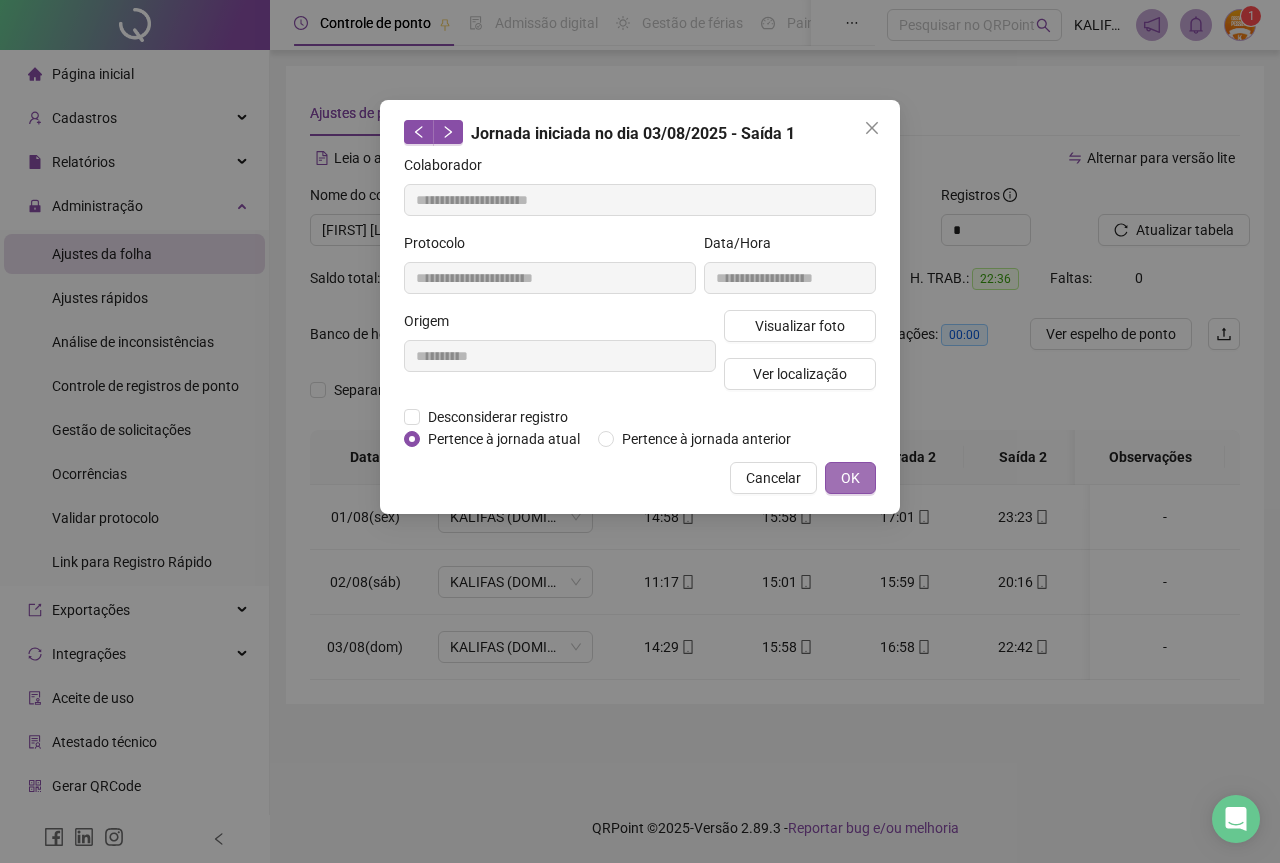 click on "OK" at bounding box center (850, 478) 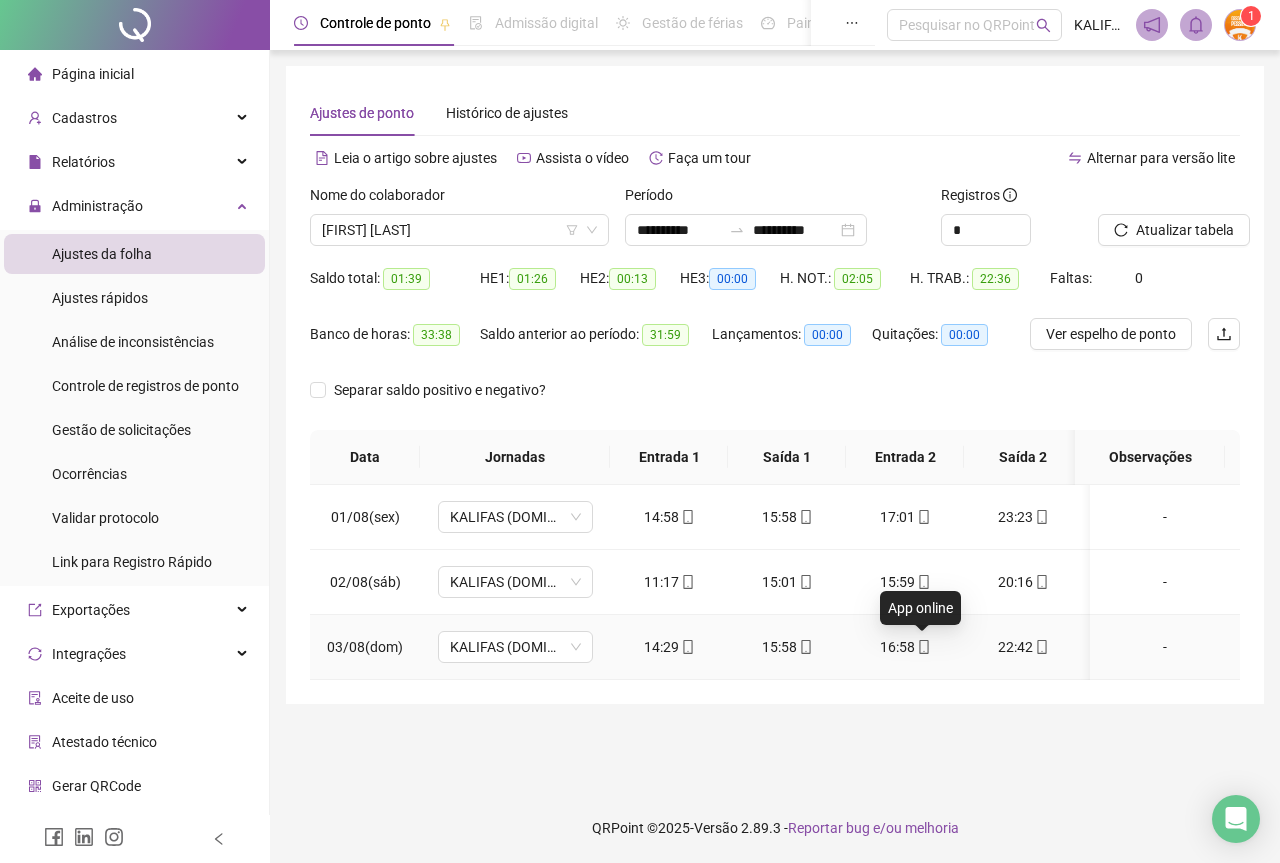 click 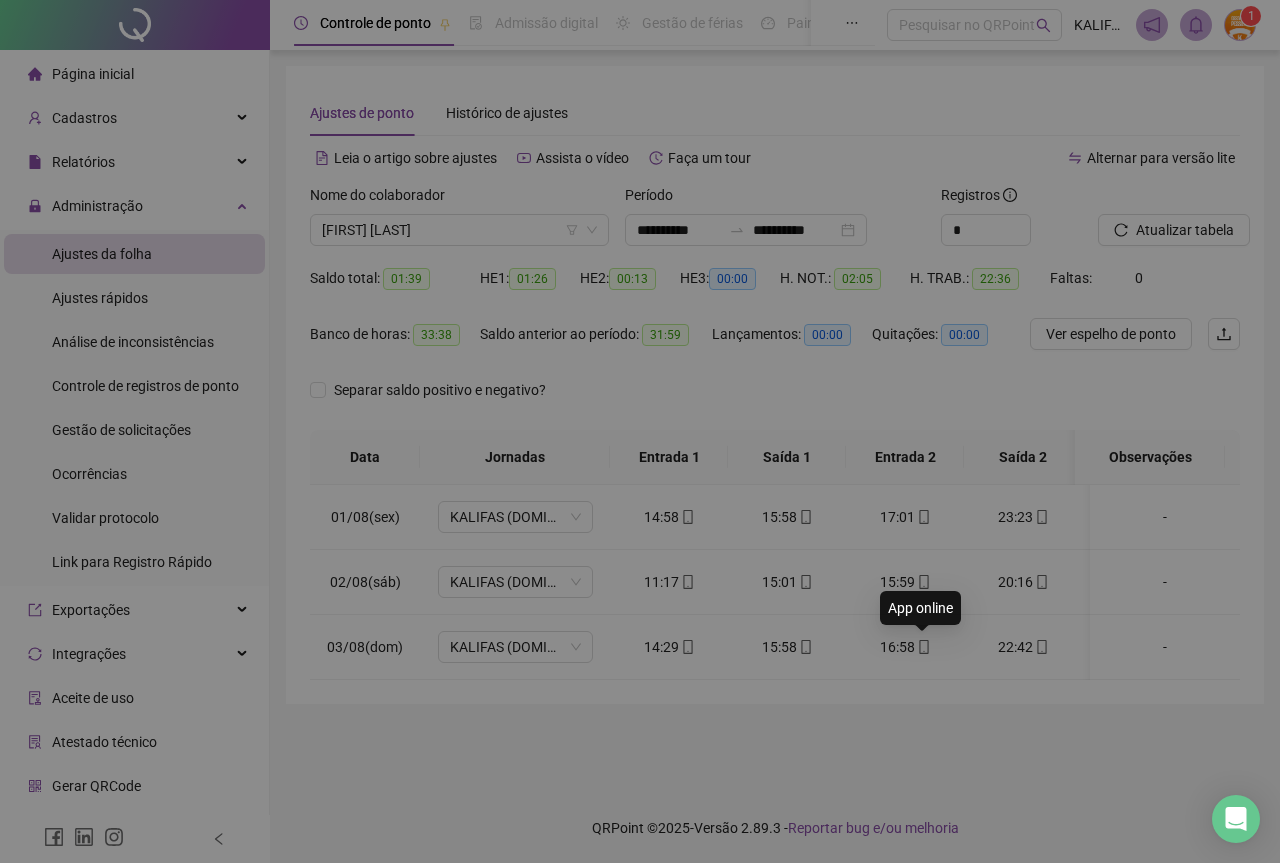 type on "**********" 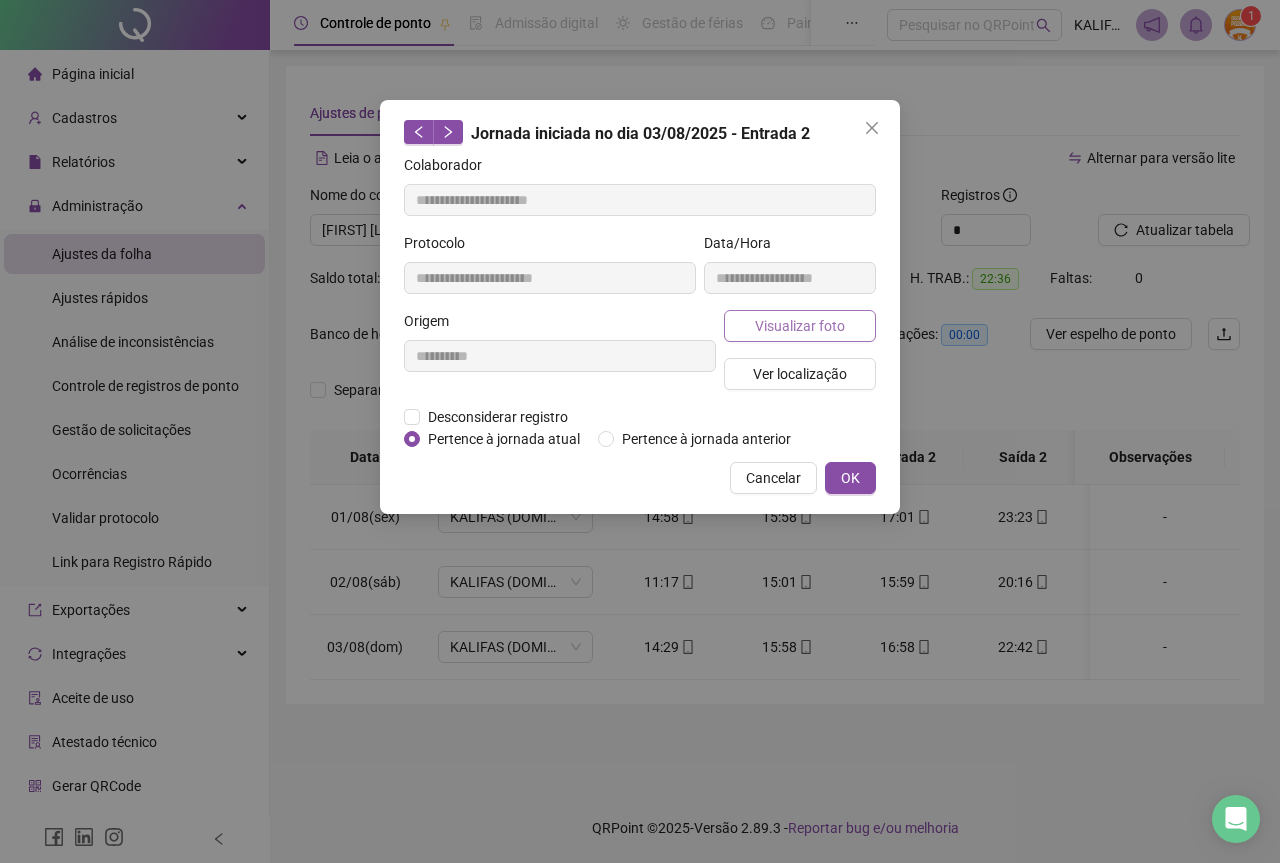 click on "Visualizar foto" at bounding box center [800, 326] 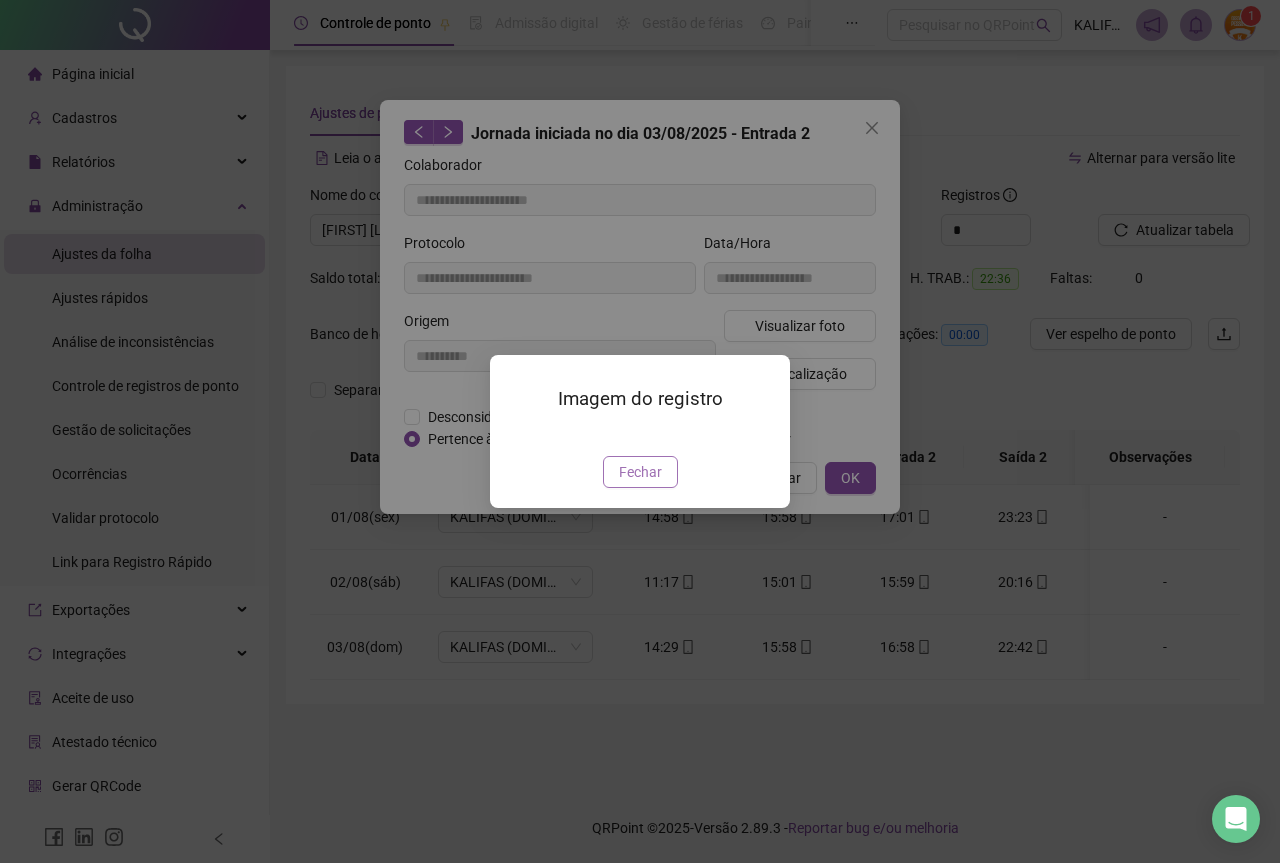 click on "Fechar" at bounding box center (640, 472) 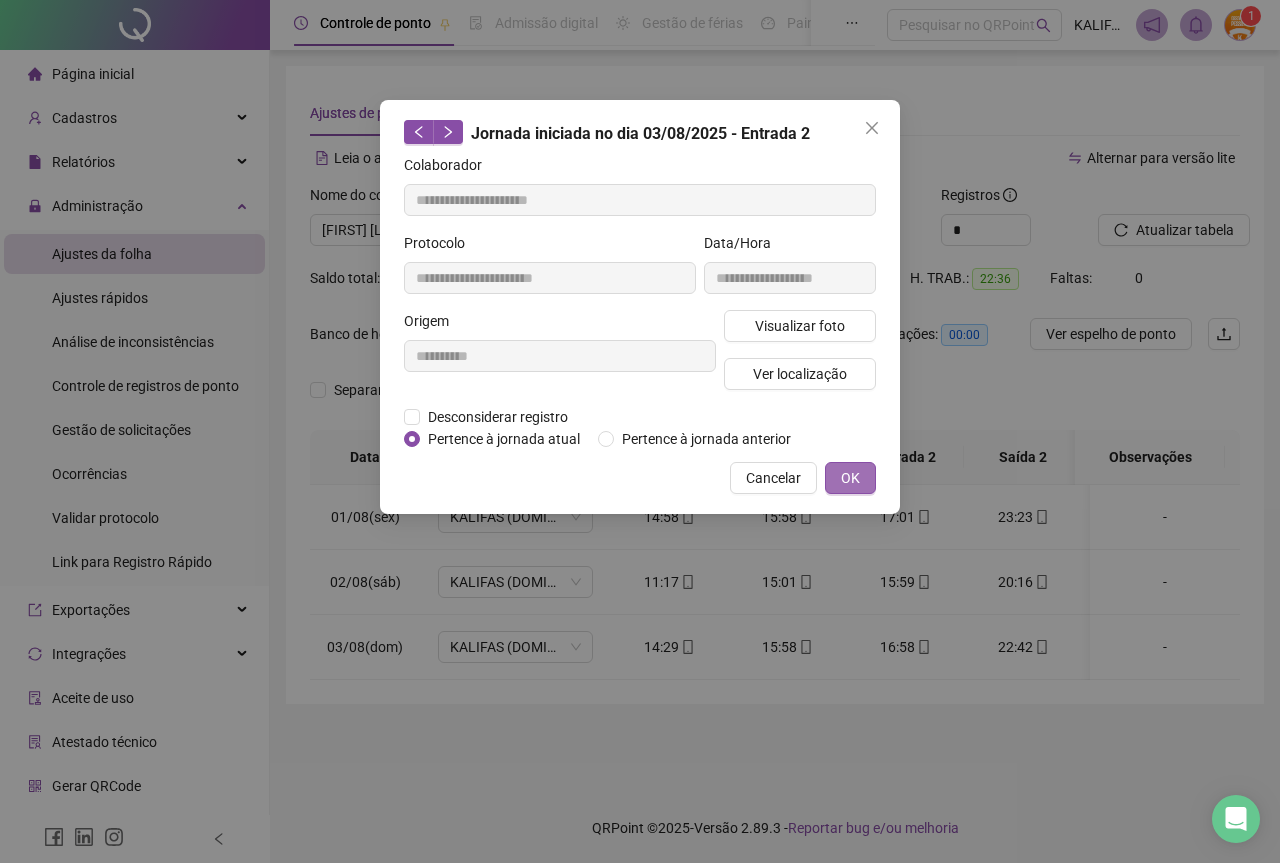 click on "OK" at bounding box center (850, 478) 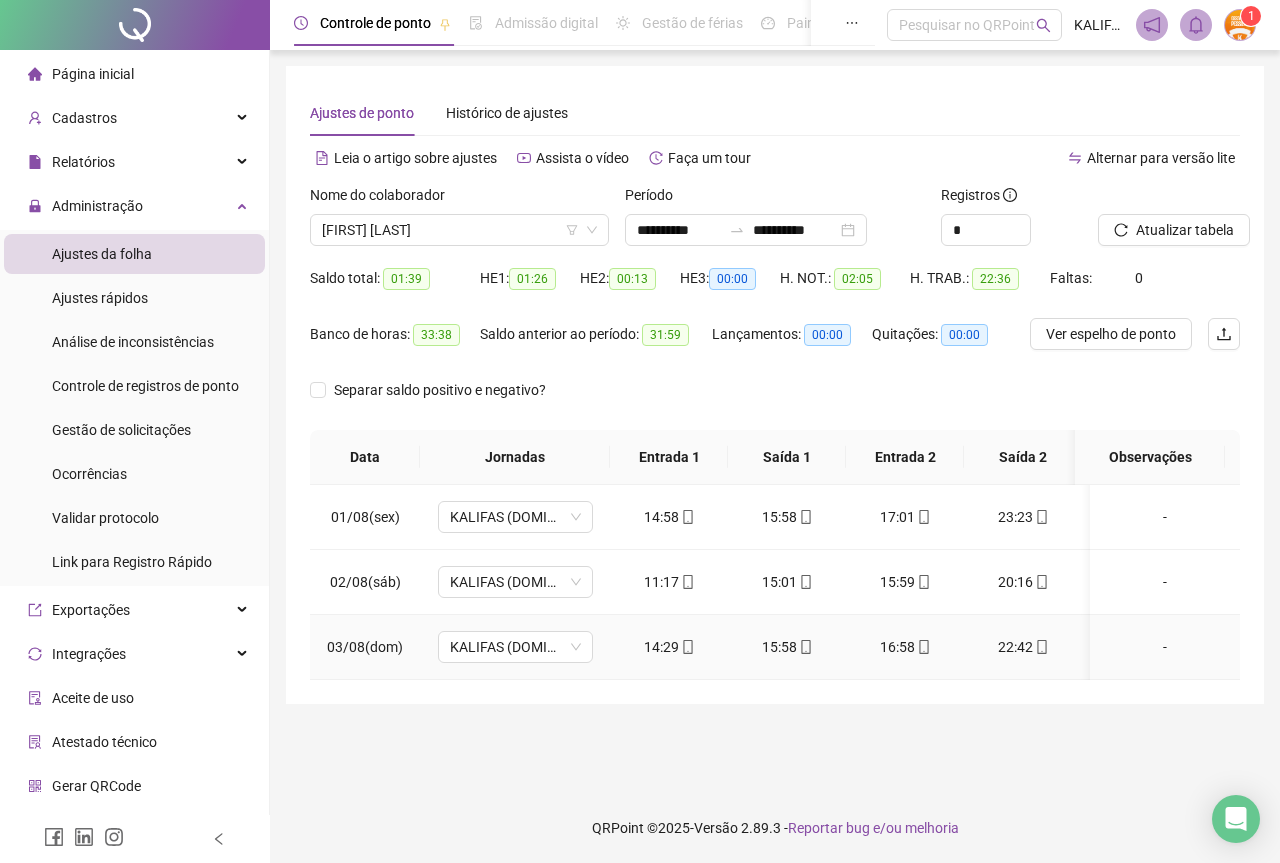 click 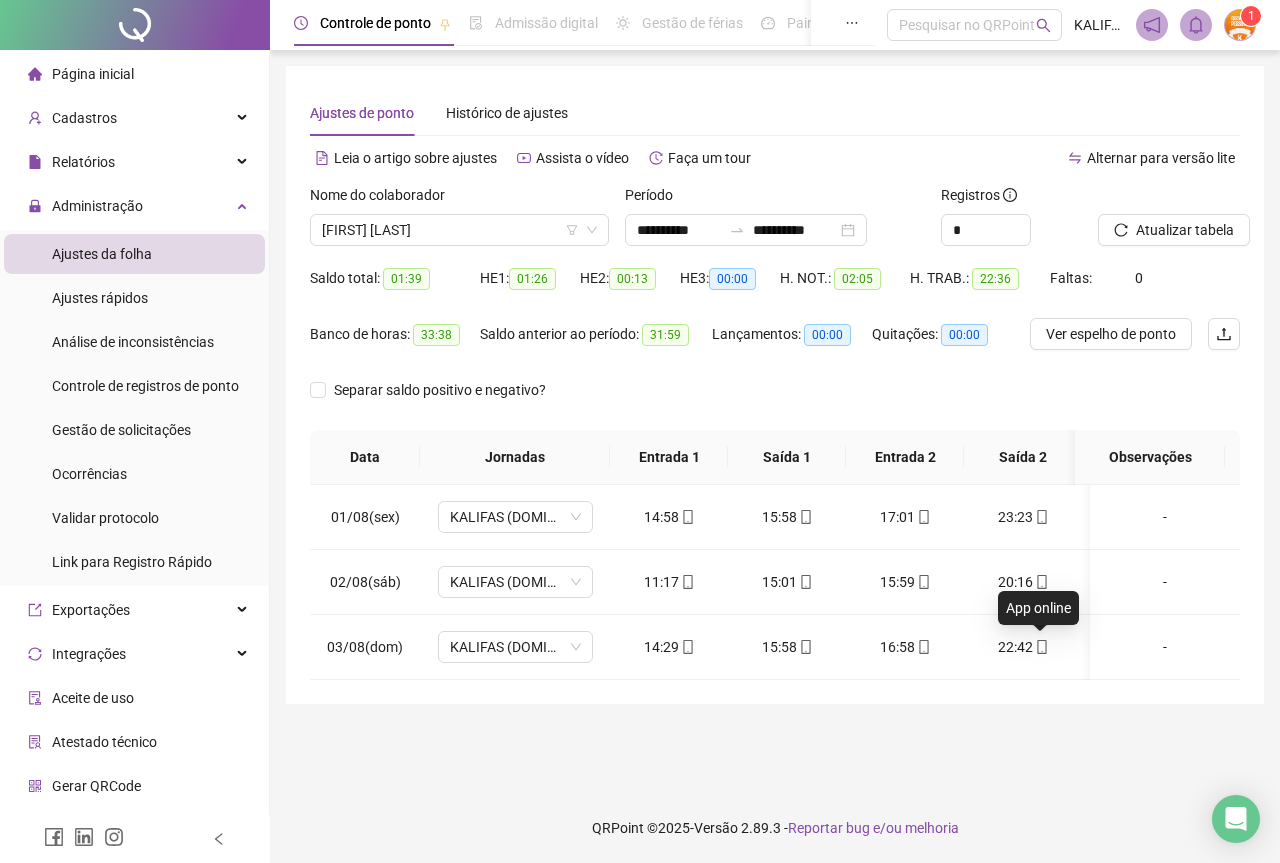 type on "**********" 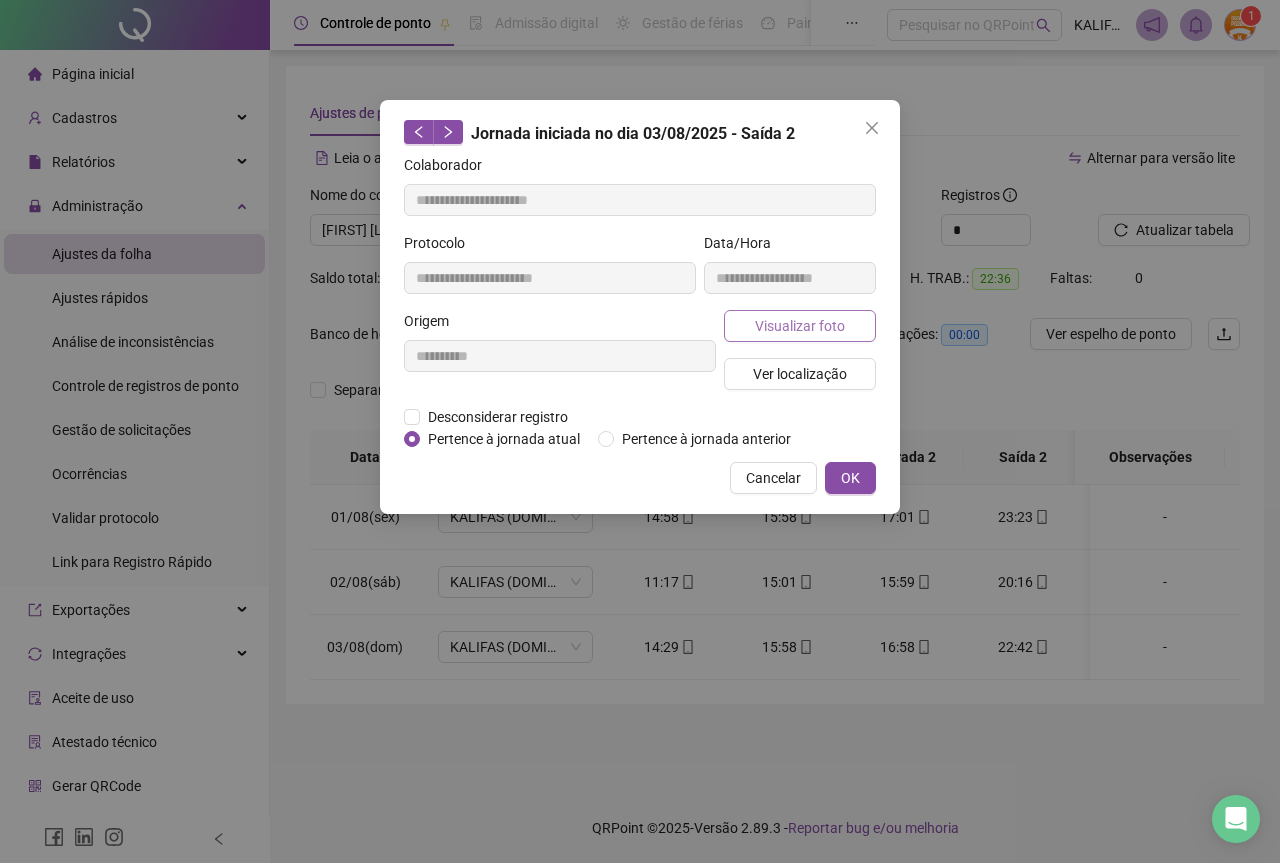 click on "Visualizar foto" at bounding box center (800, 326) 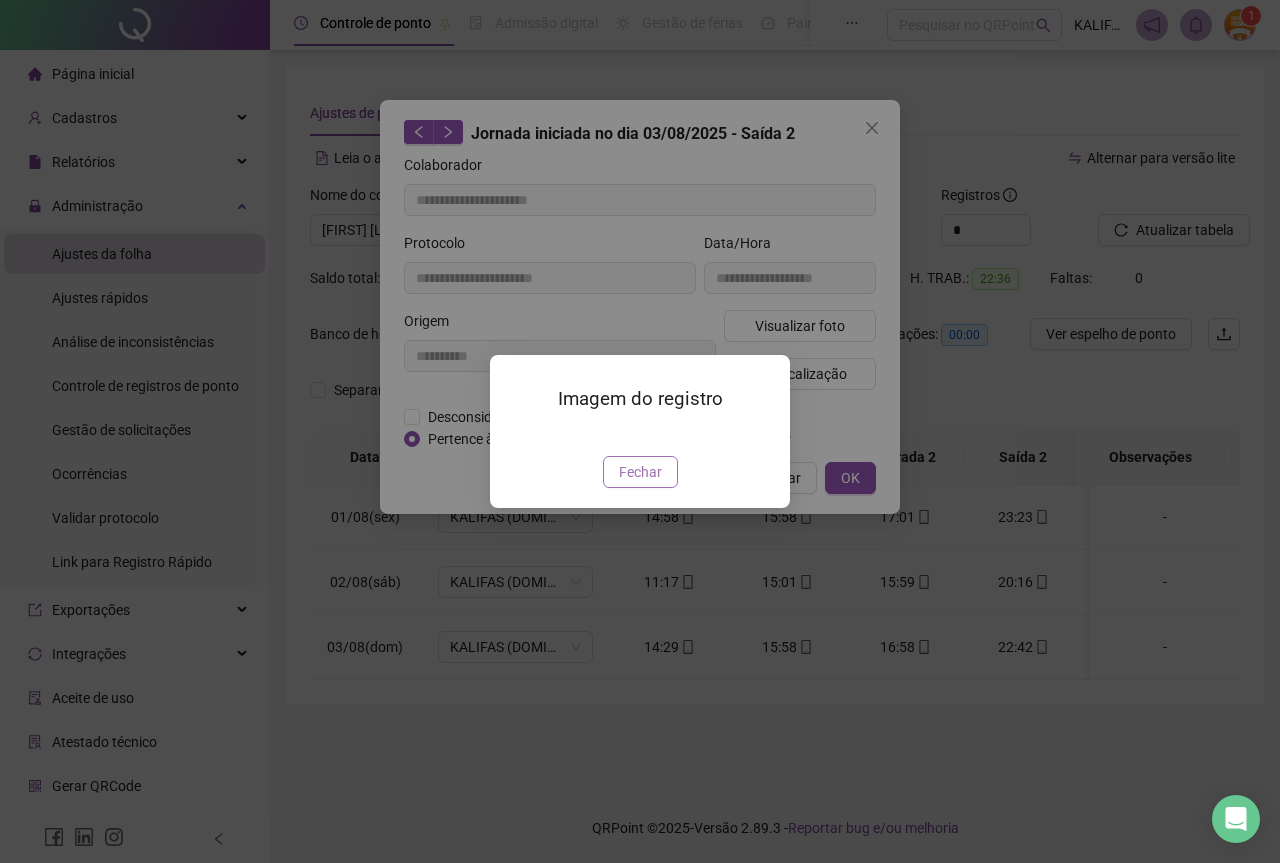 click on "Fechar" at bounding box center (640, 472) 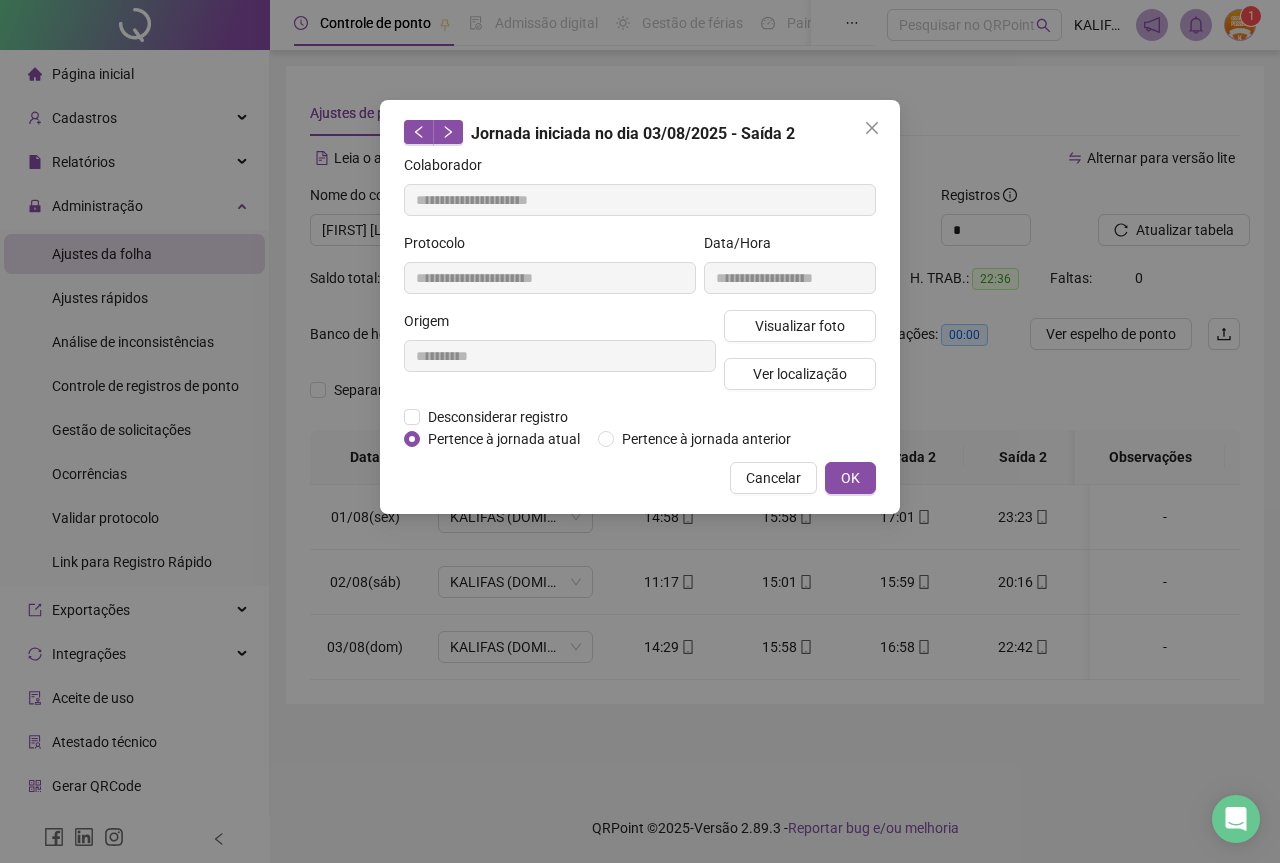 drag, startPoint x: 873, startPoint y: 484, endPoint x: 856, endPoint y: 479, distance: 17.720045 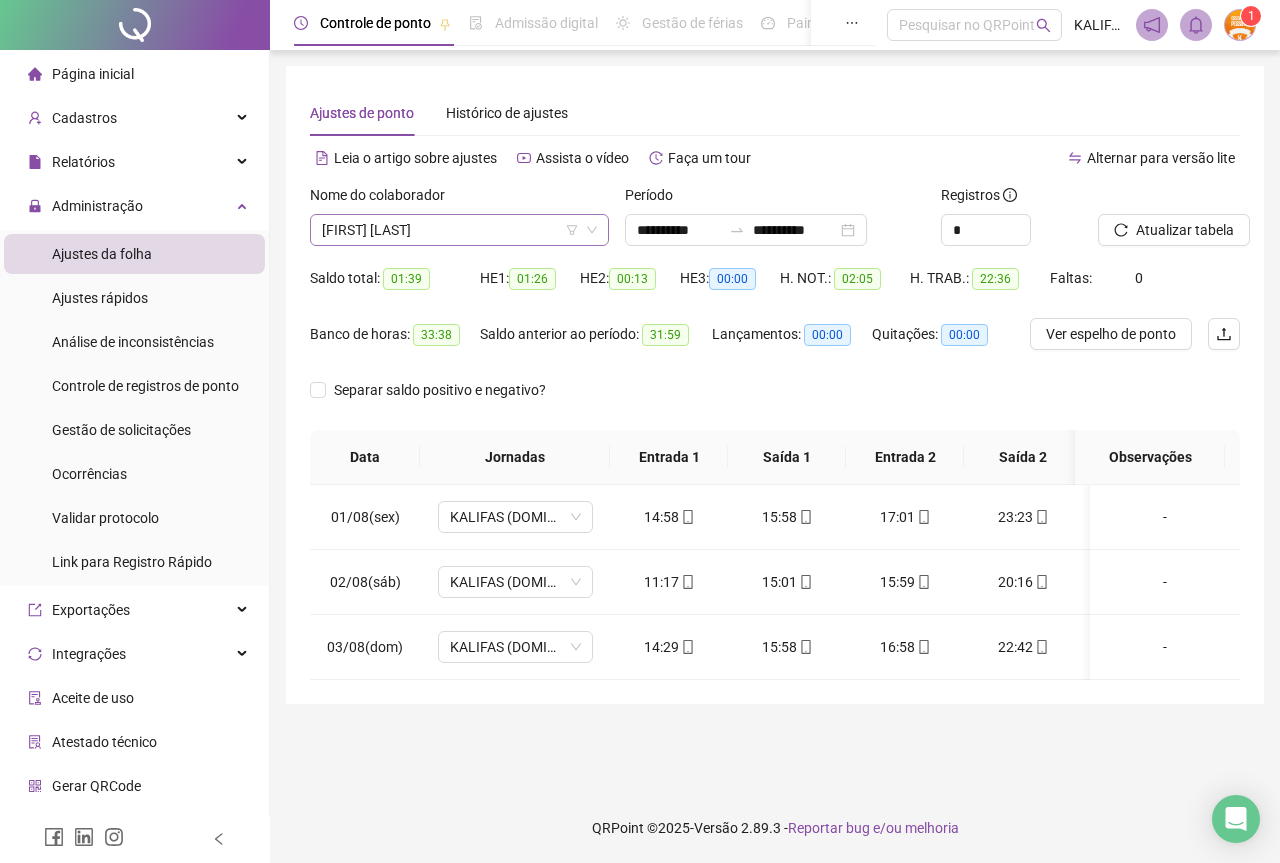 click on "[FIRST] [LAST]" at bounding box center [459, 230] 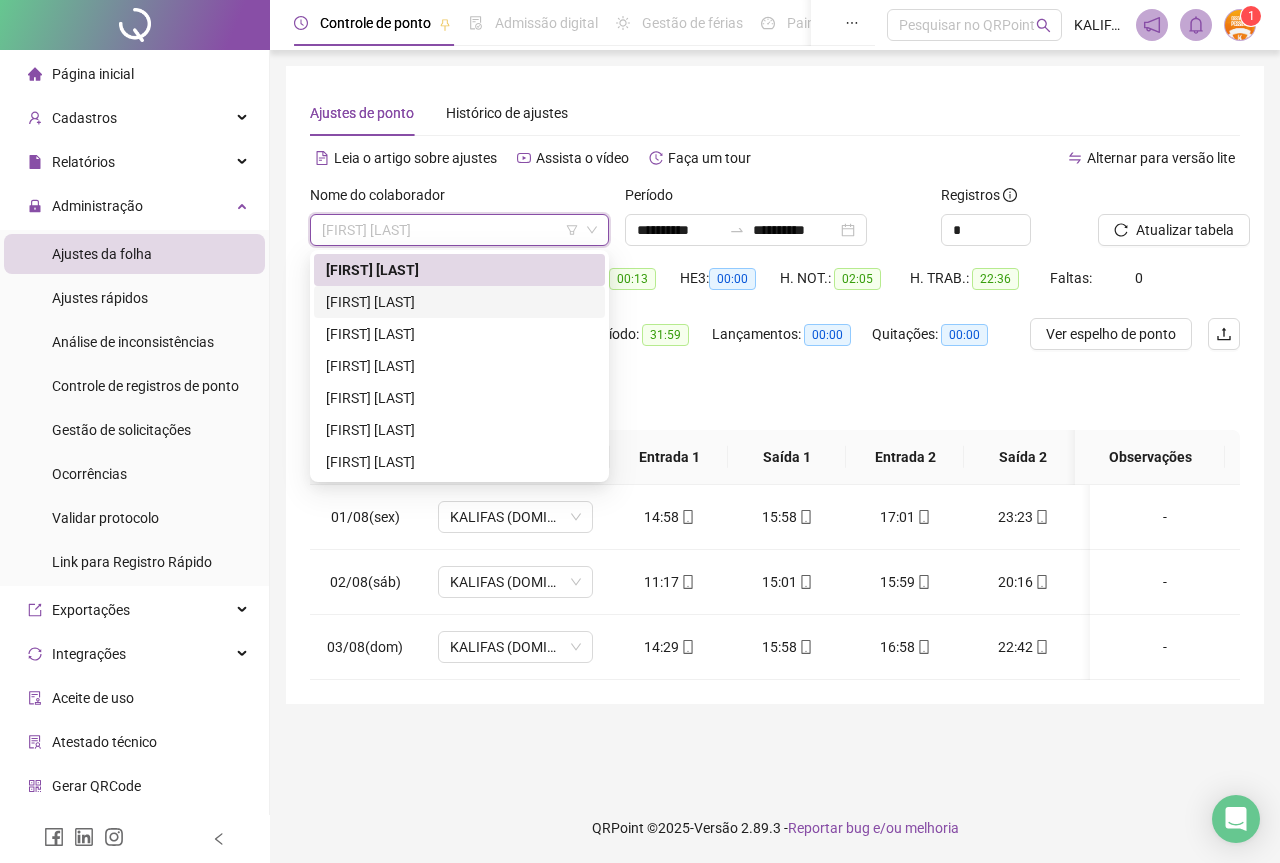 click on "[FIRST] [LAST]" at bounding box center [459, 302] 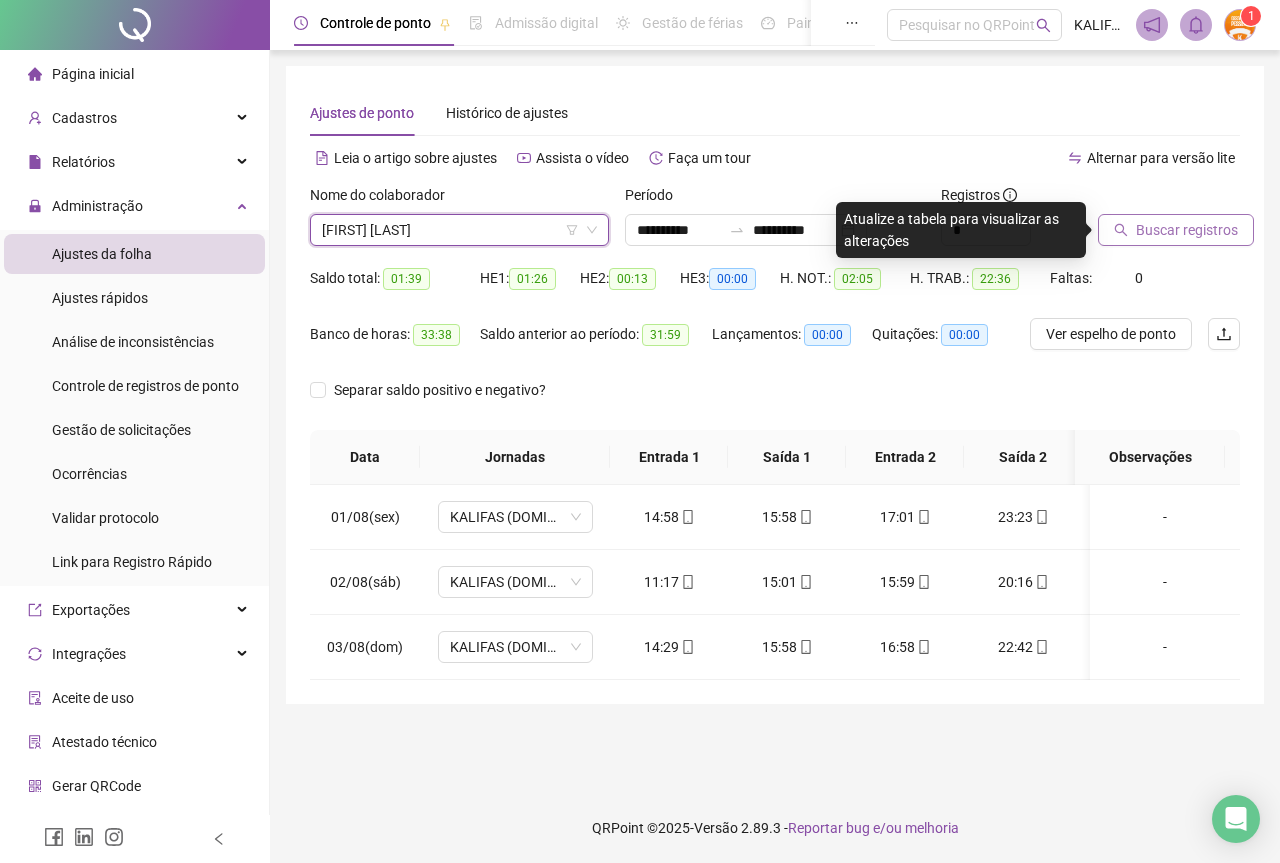 click on "Buscar registros" at bounding box center (1187, 230) 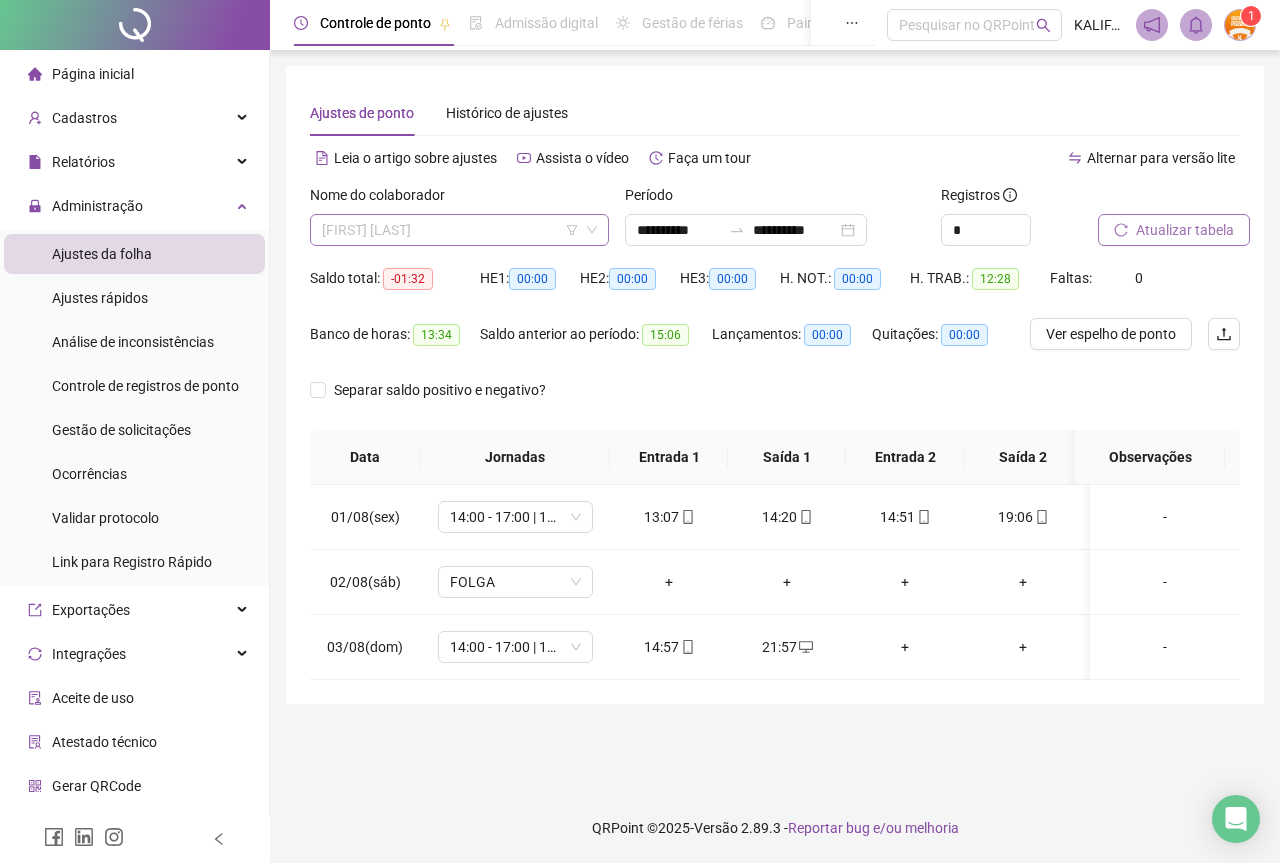click on "[FIRST] [LAST]" at bounding box center [459, 230] 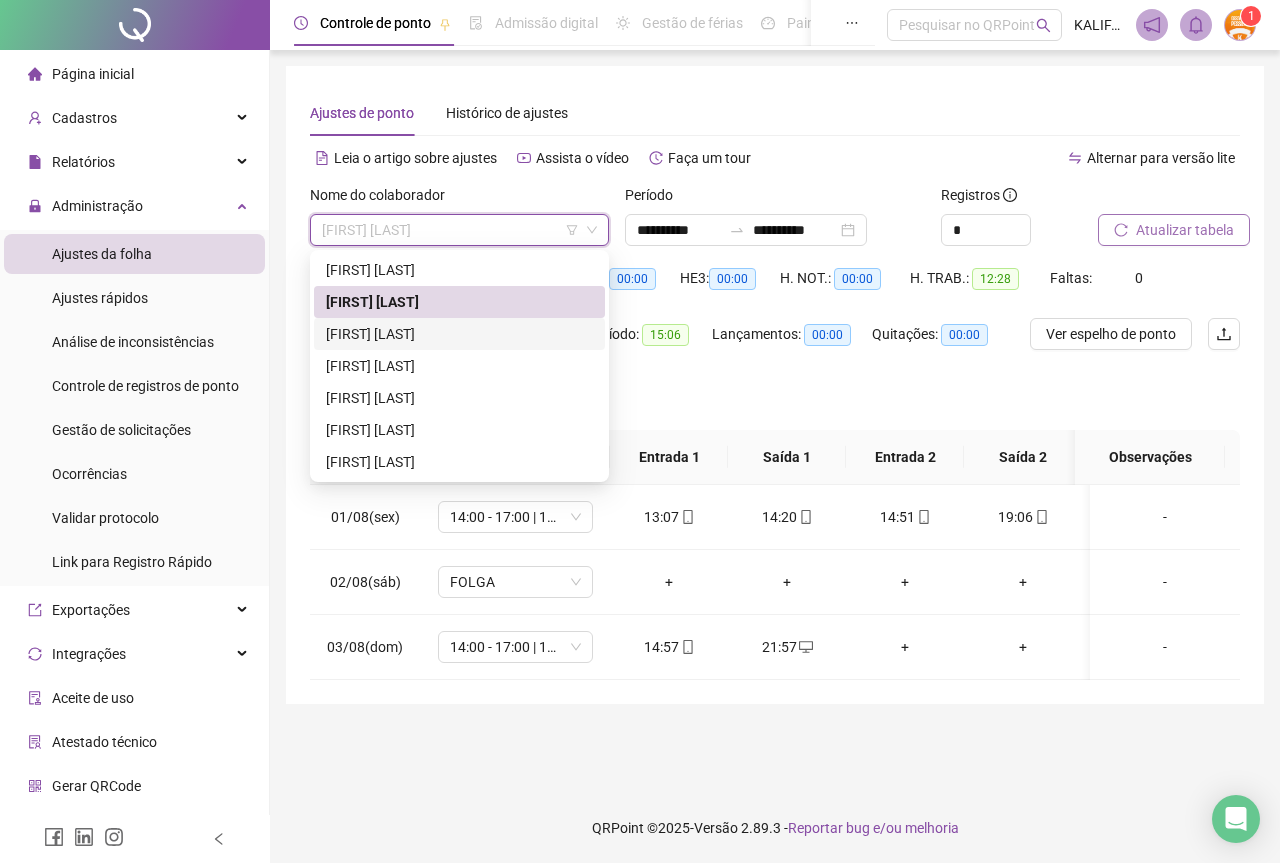 drag, startPoint x: 428, startPoint y: 332, endPoint x: 532, endPoint y: 331, distance: 104.00481 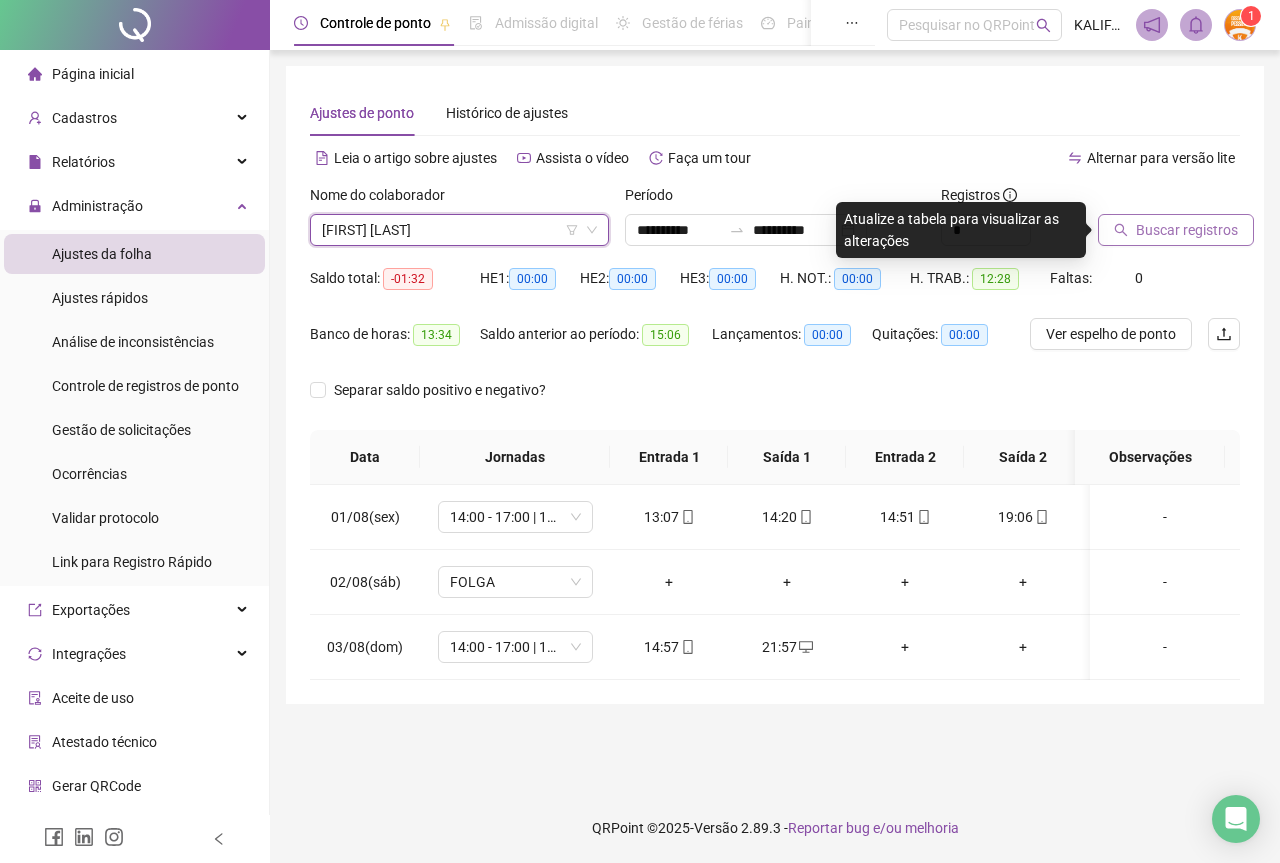 click on "Buscar registros" at bounding box center [1187, 230] 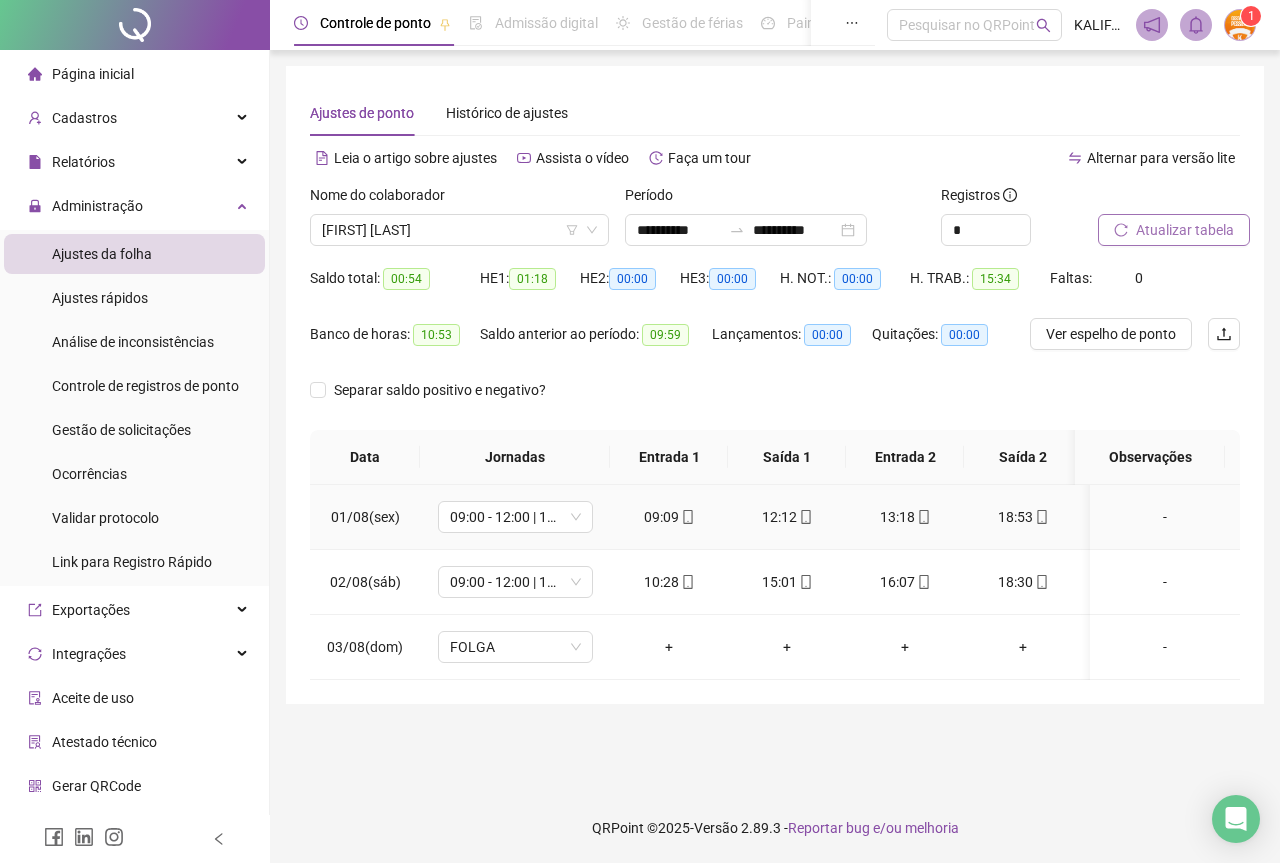 click 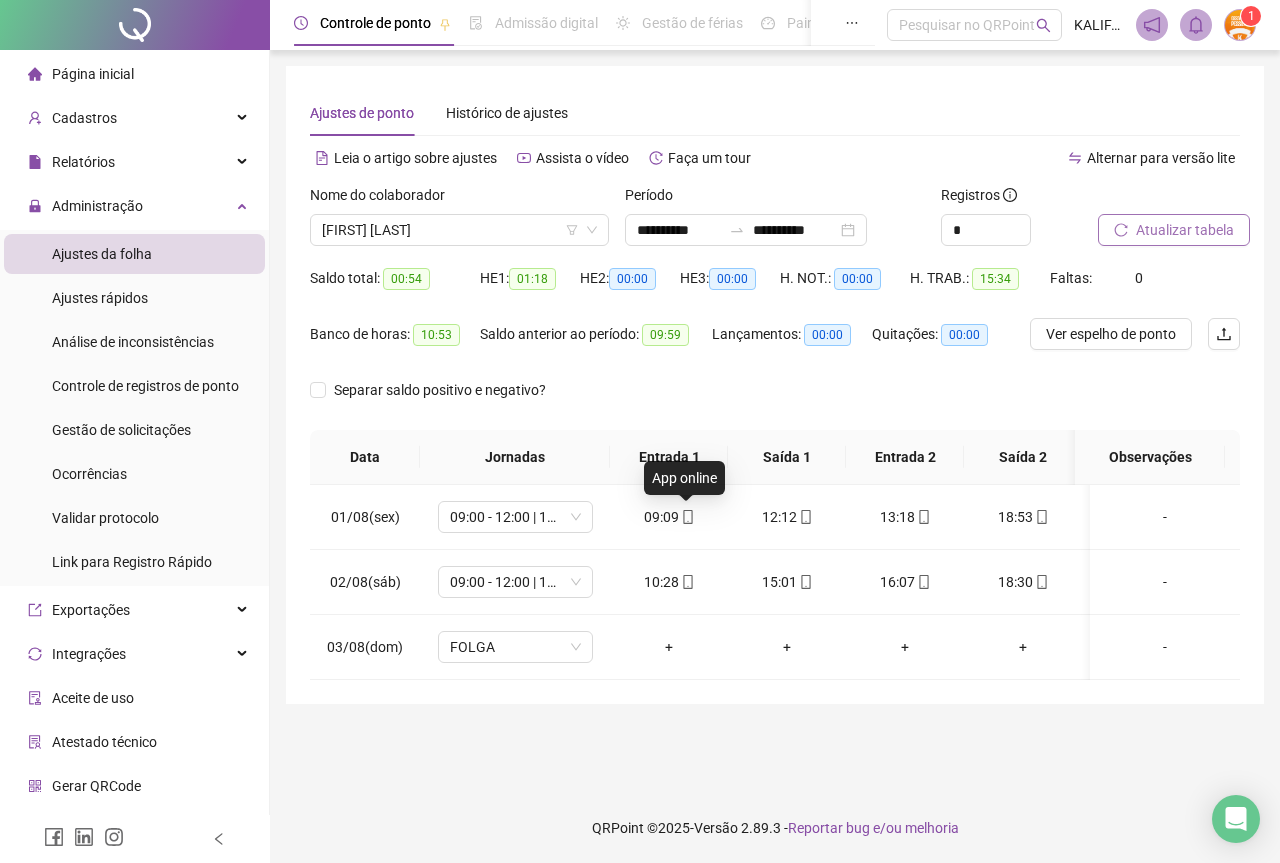 type on "**********" 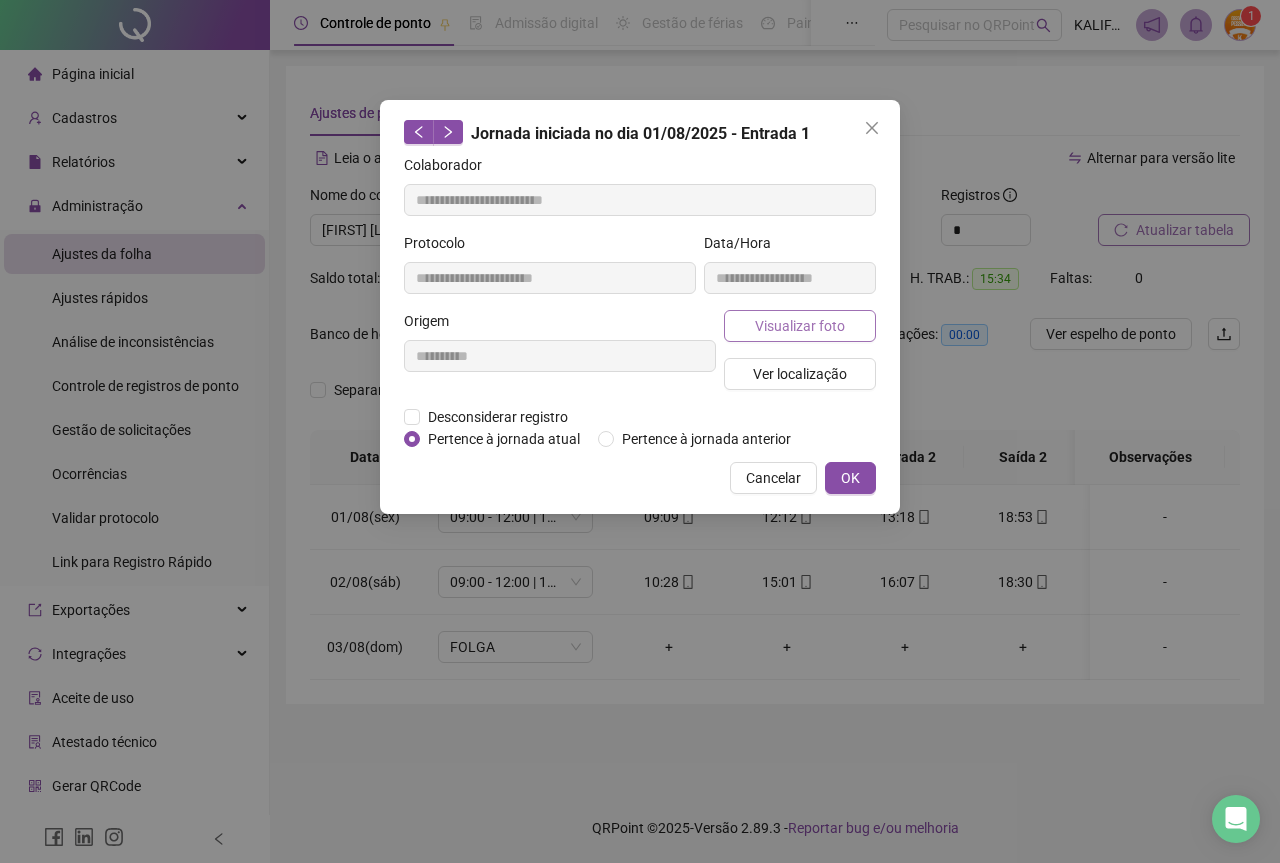 click on "Visualizar foto" at bounding box center [800, 326] 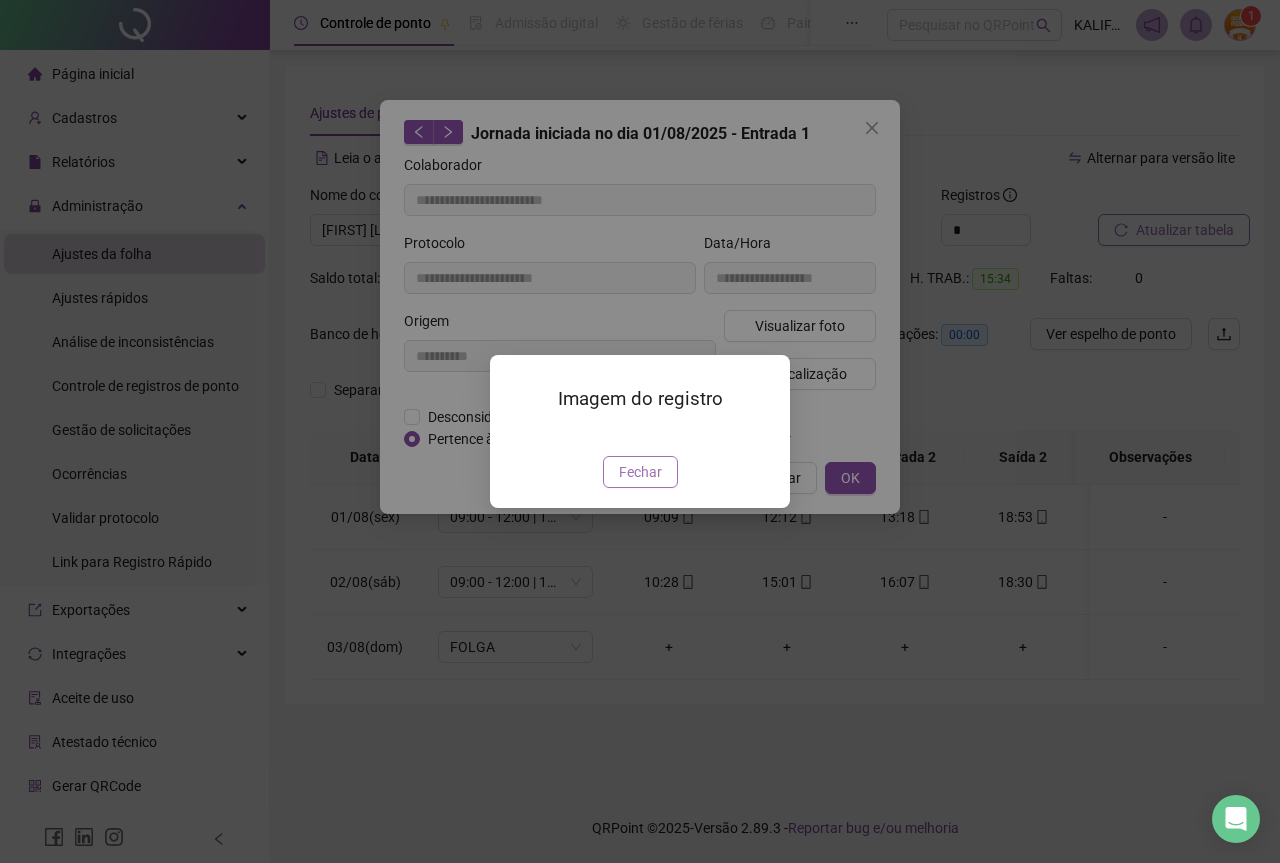 click on "Fechar" at bounding box center [640, 472] 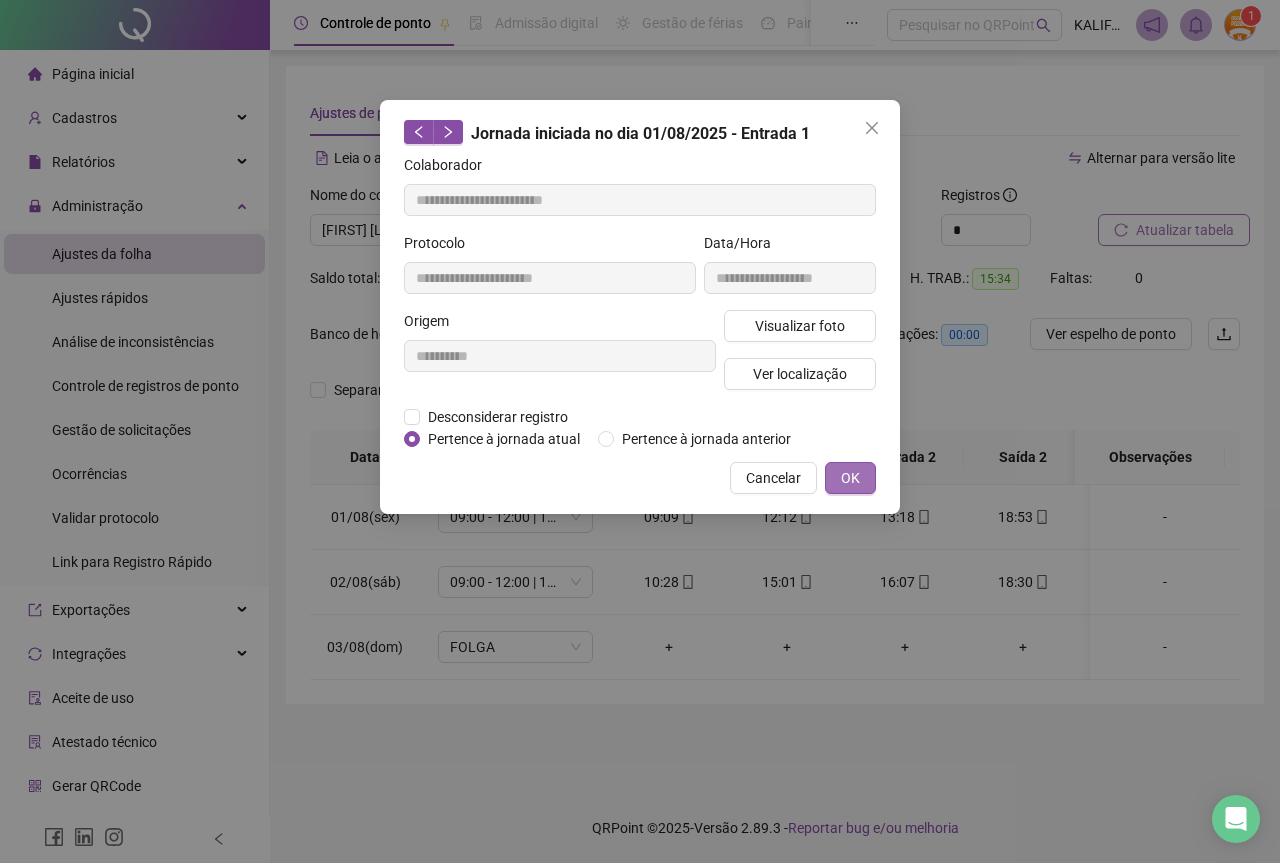 click on "OK" at bounding box center [850, 478] 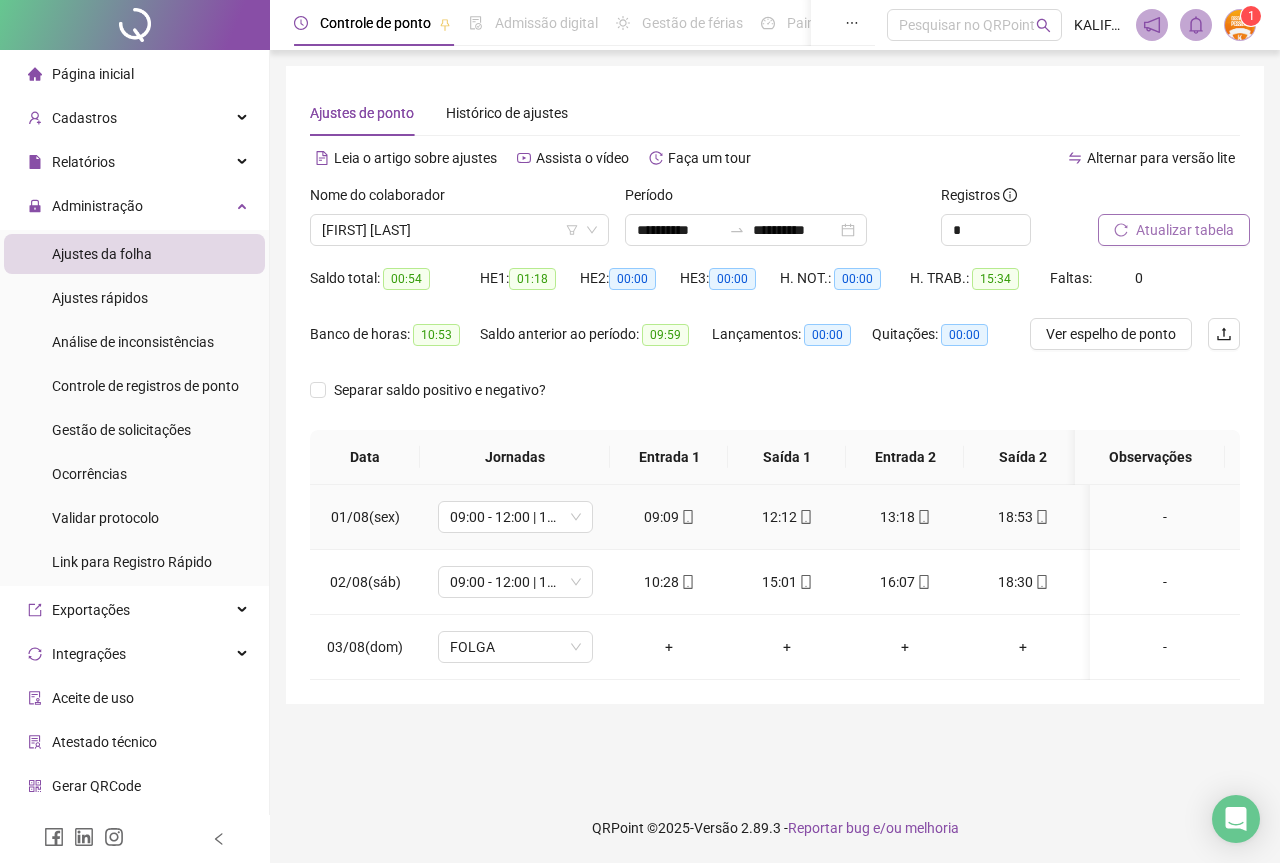 click on "12:12" at bounding box center (787, 517) 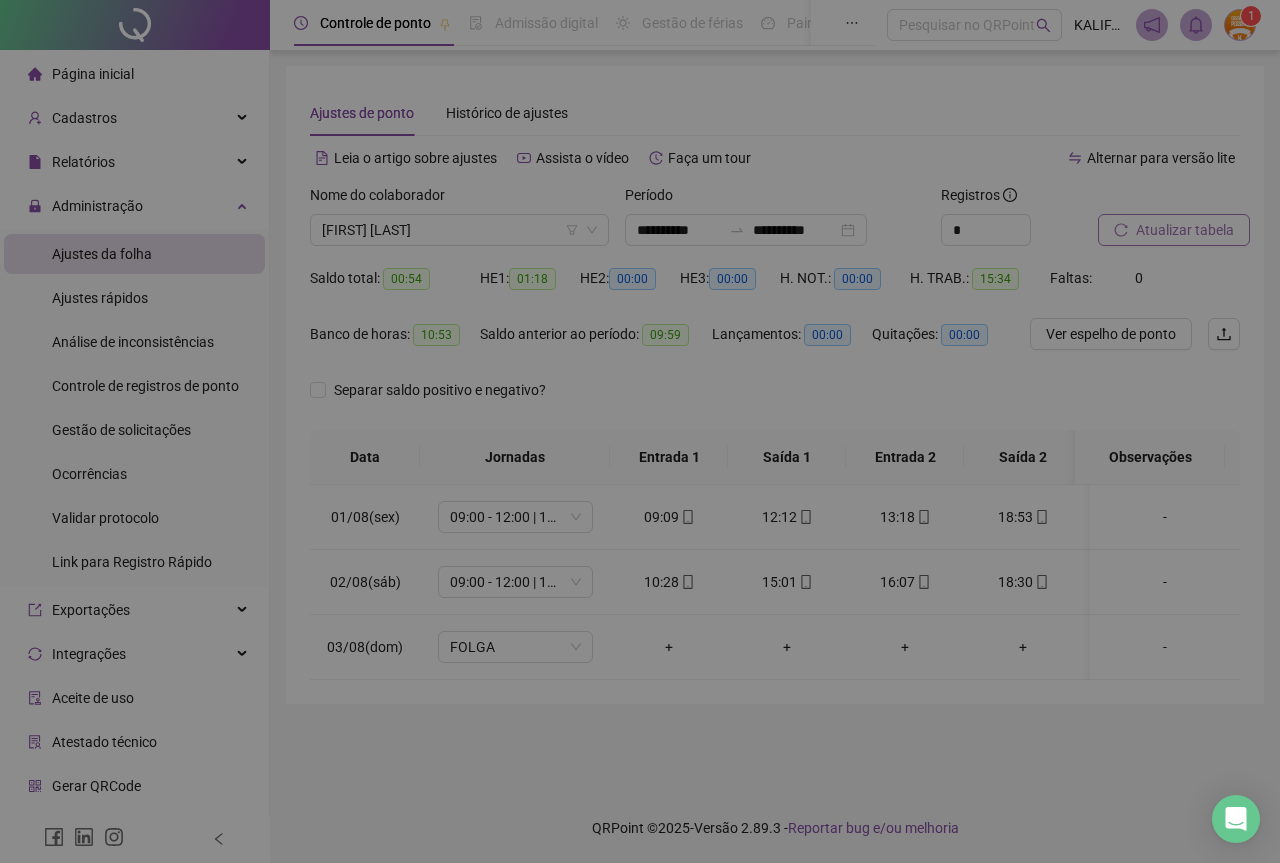 type on "**********" 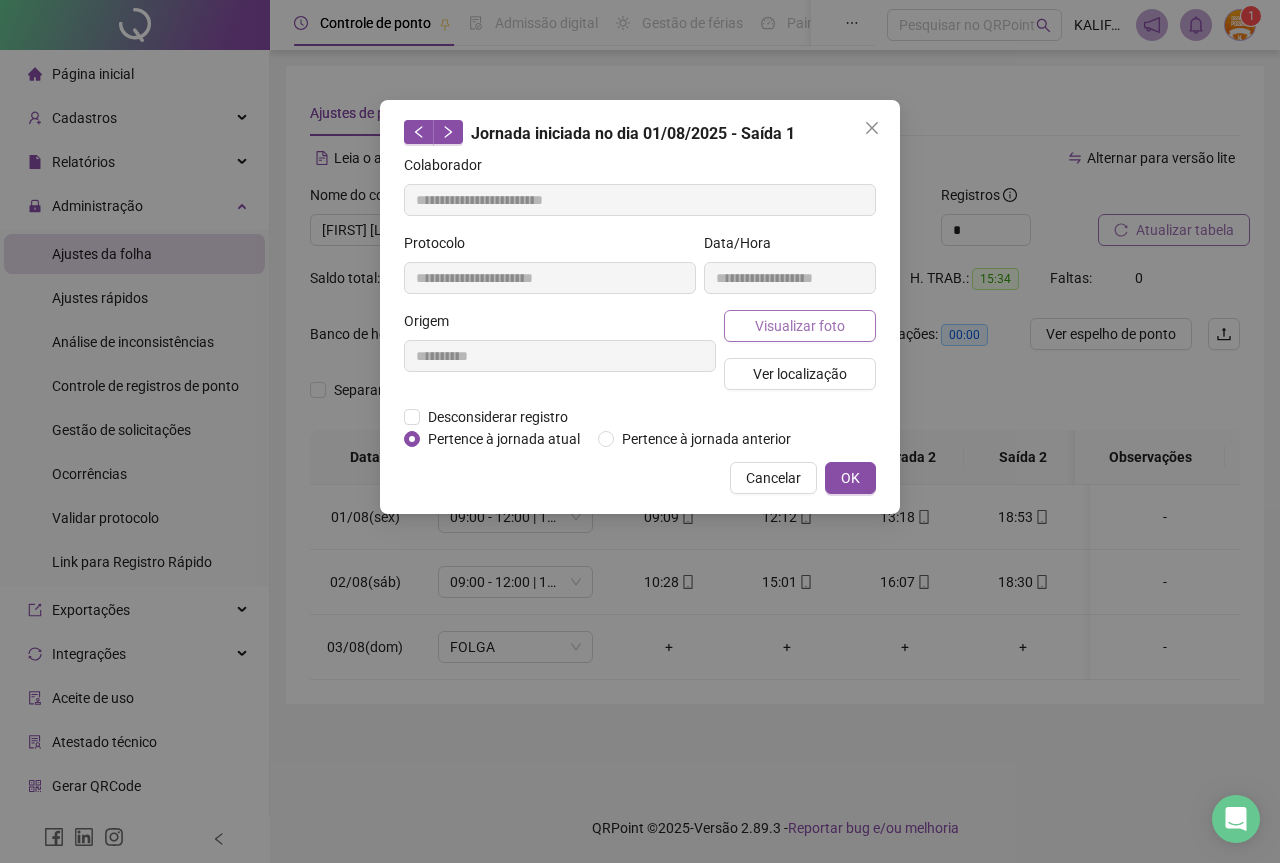 click on "Visualizar foto" at bounding box center [800, 326] 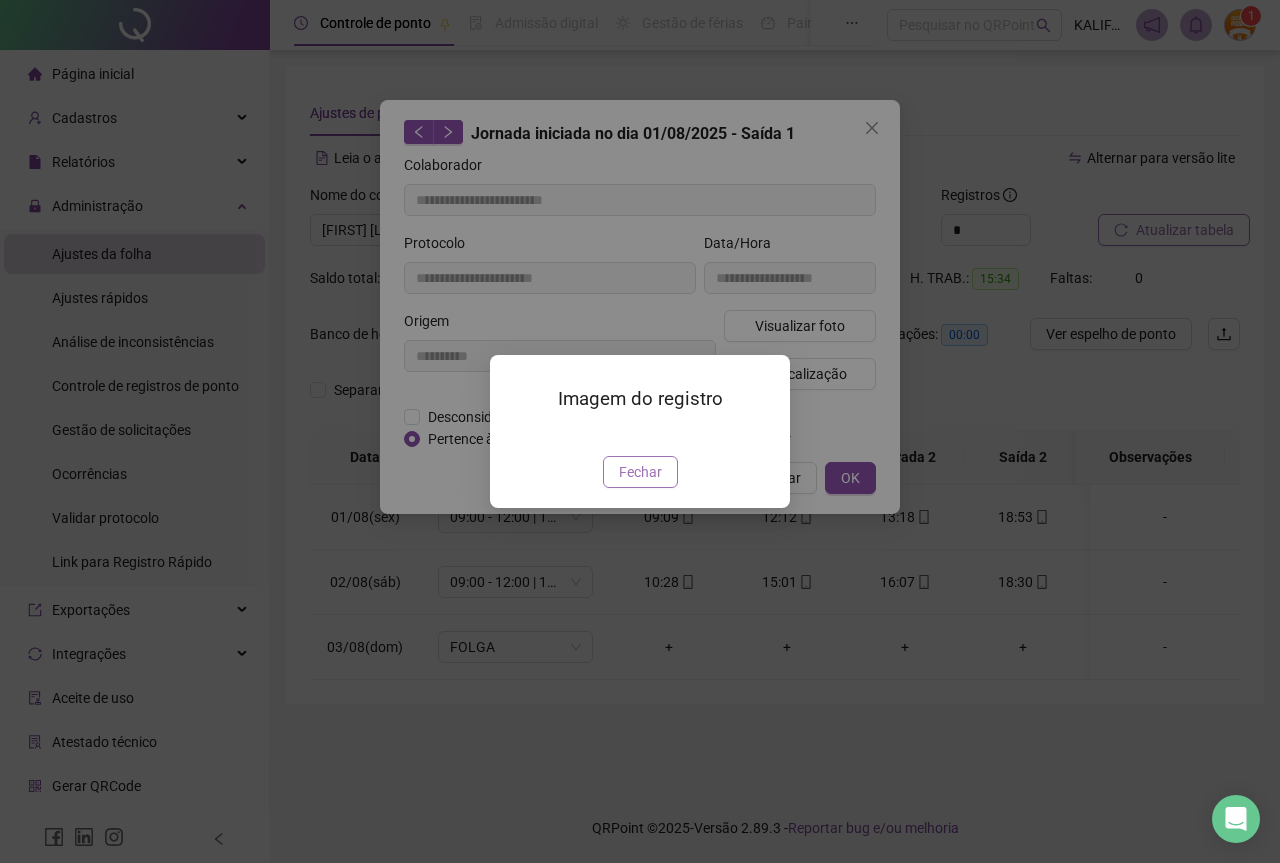 click on "Fechar" at bounding box center [640, 472] 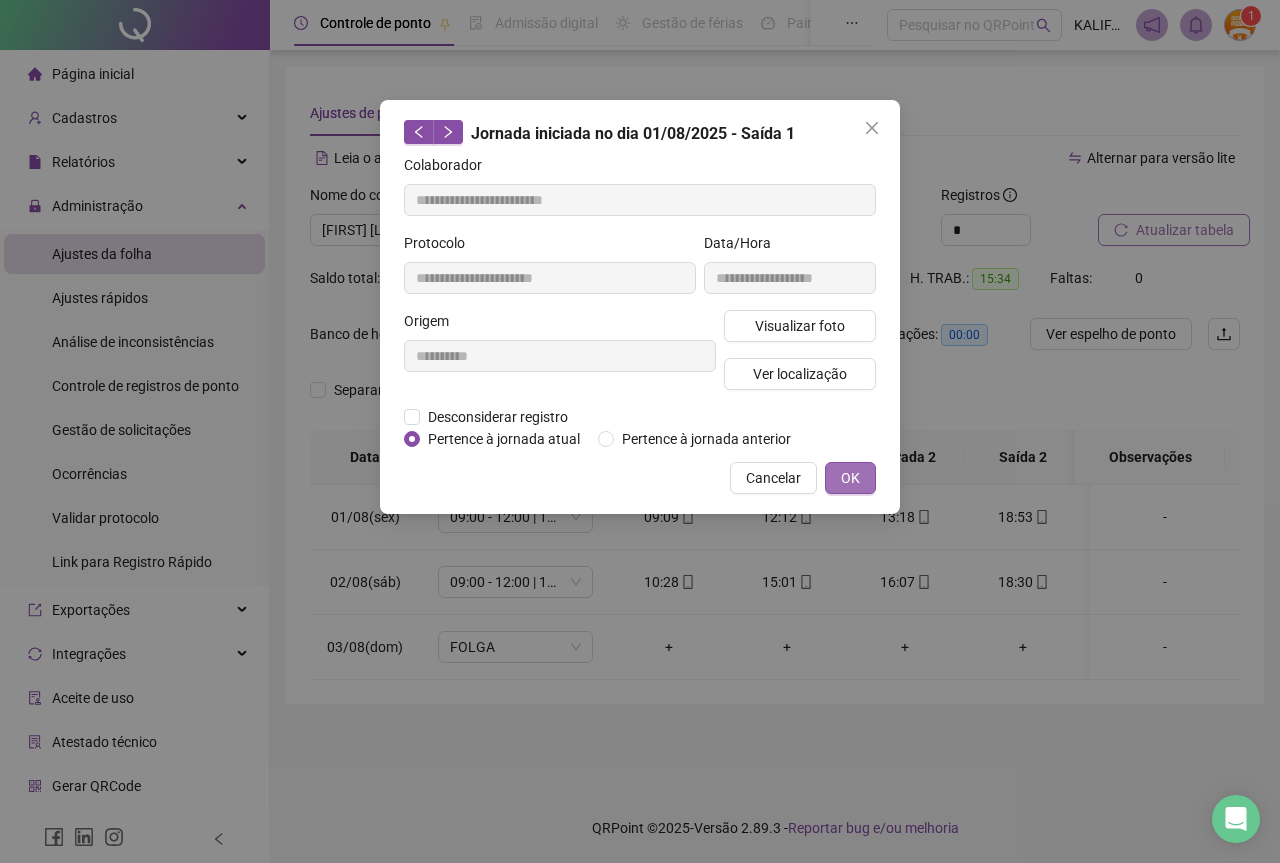 click on "OK" at bounding box center (850, 478) 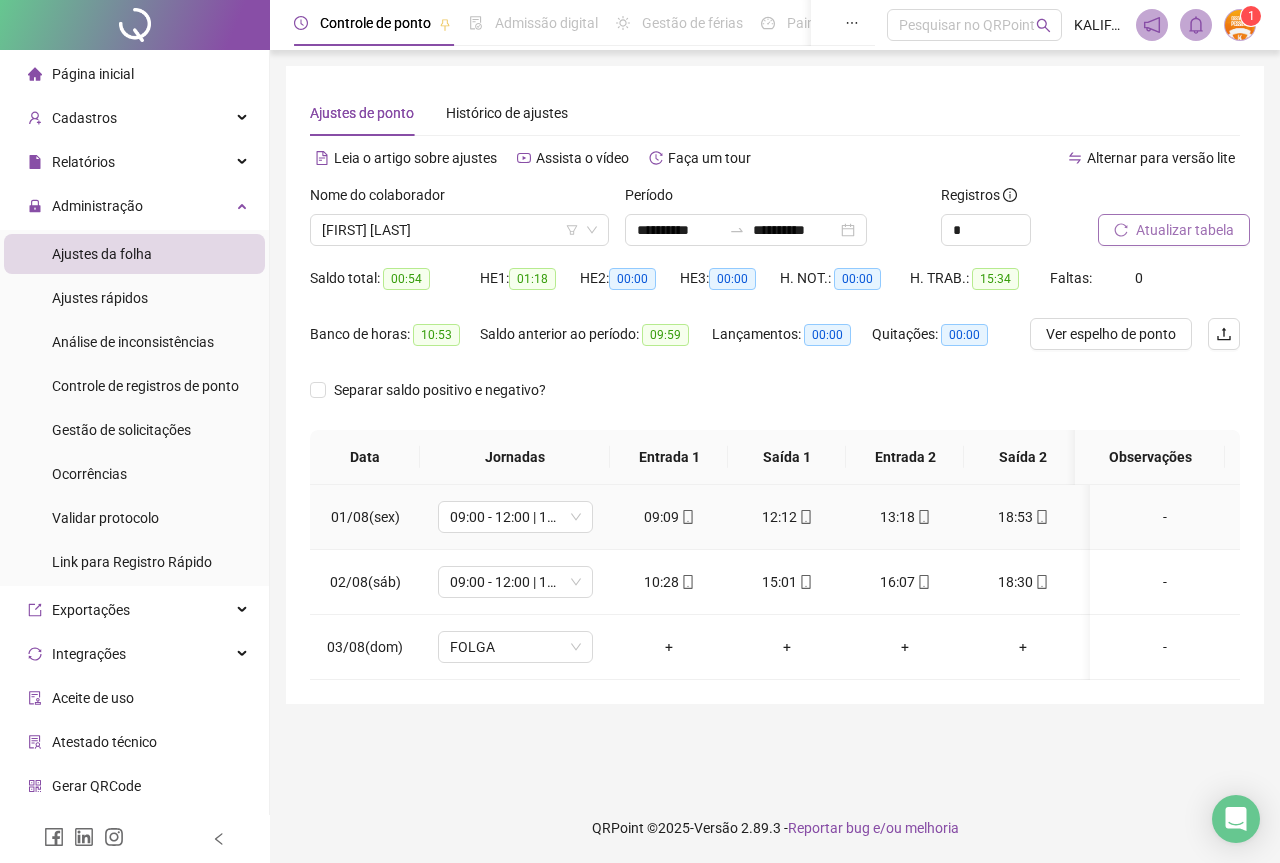 click on "13:18" at bounding box center [905, 517] 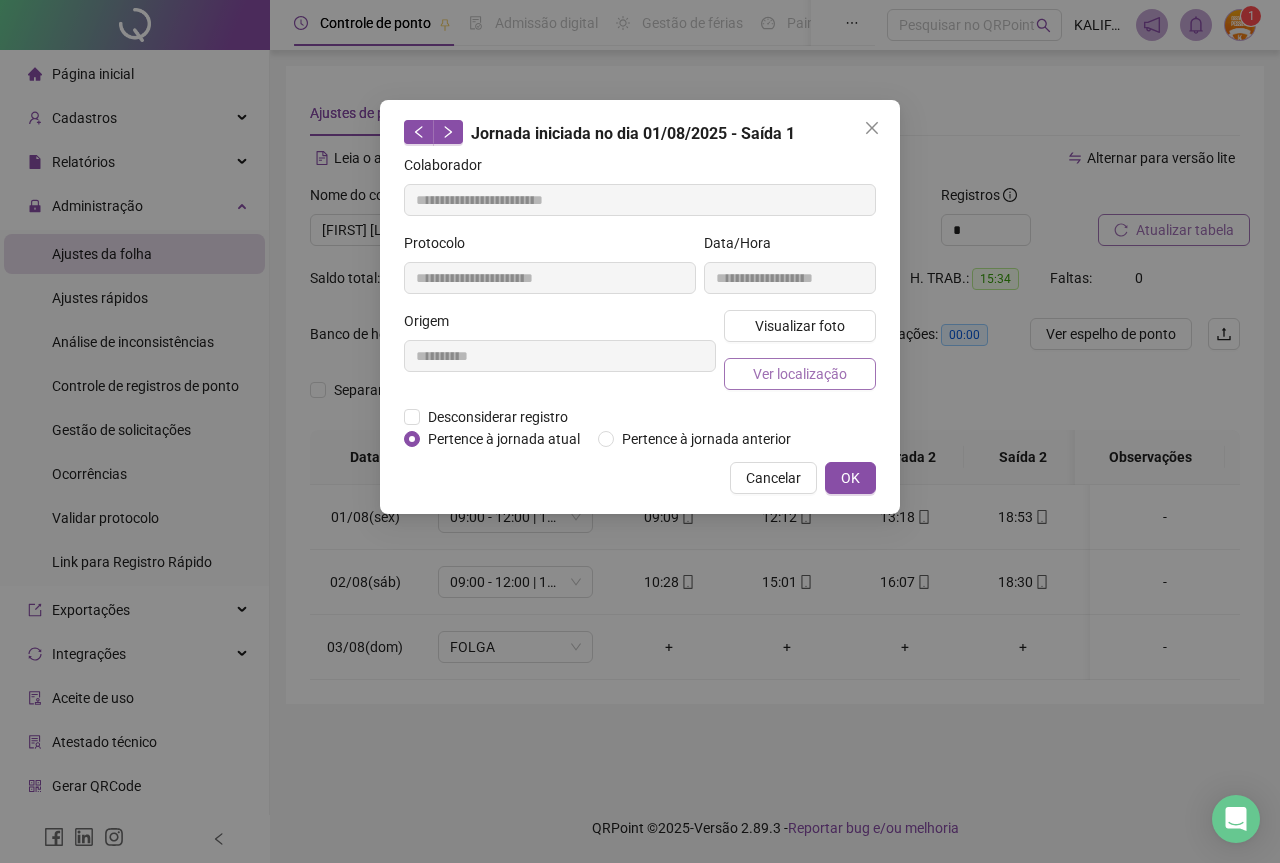 type on "**********" 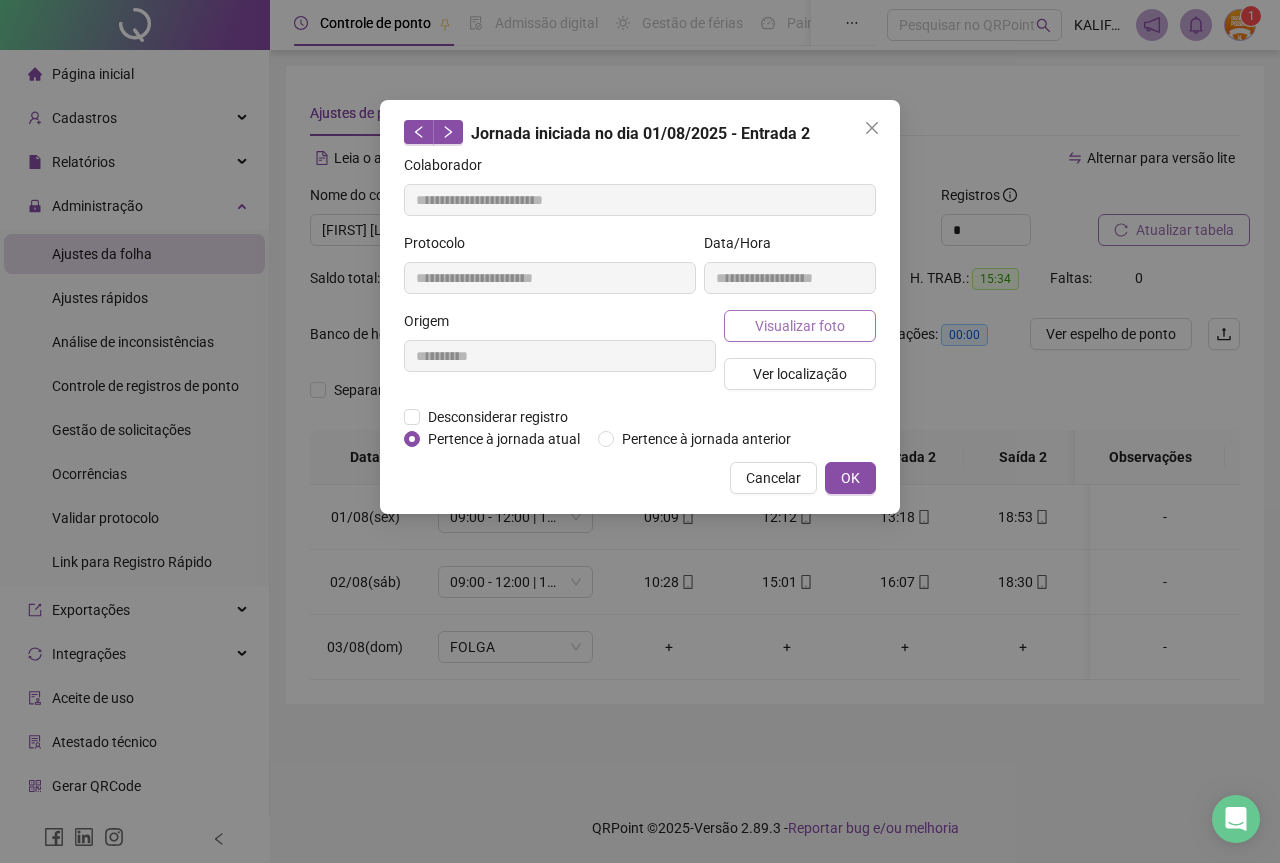 click on "Visualizar foto" at bounding box center (800, 326) 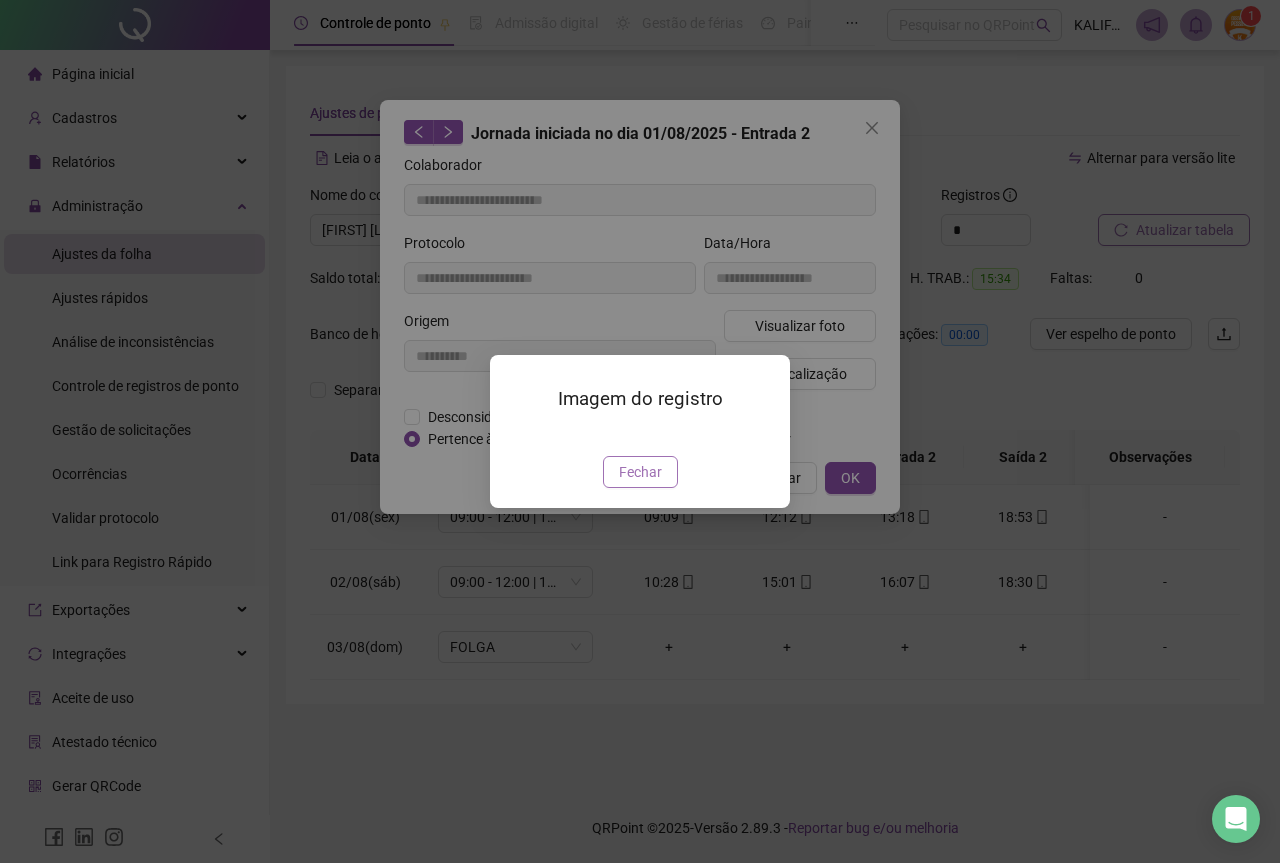 click on "Fechar" at bounding box center (640, 472) 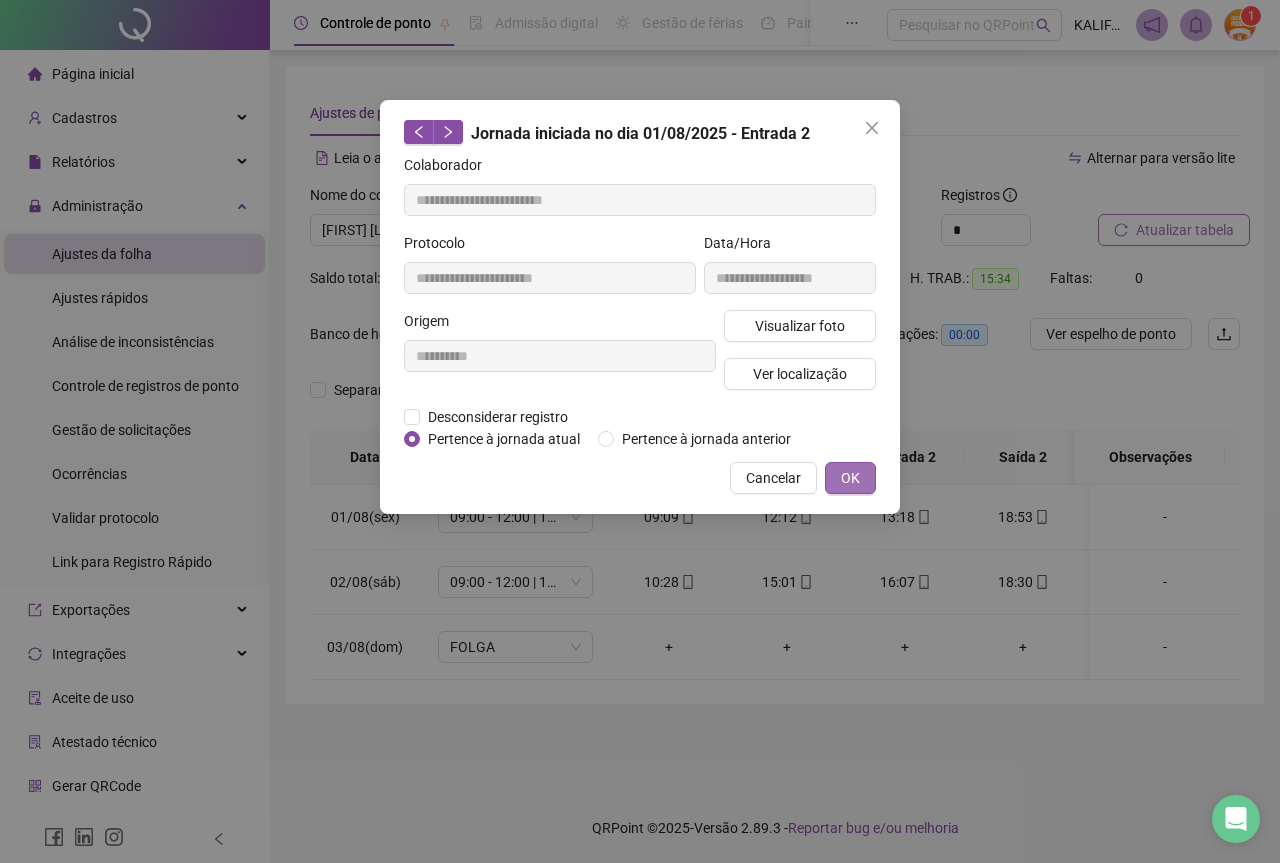 click on "OK" at bounding box center [850, 478] 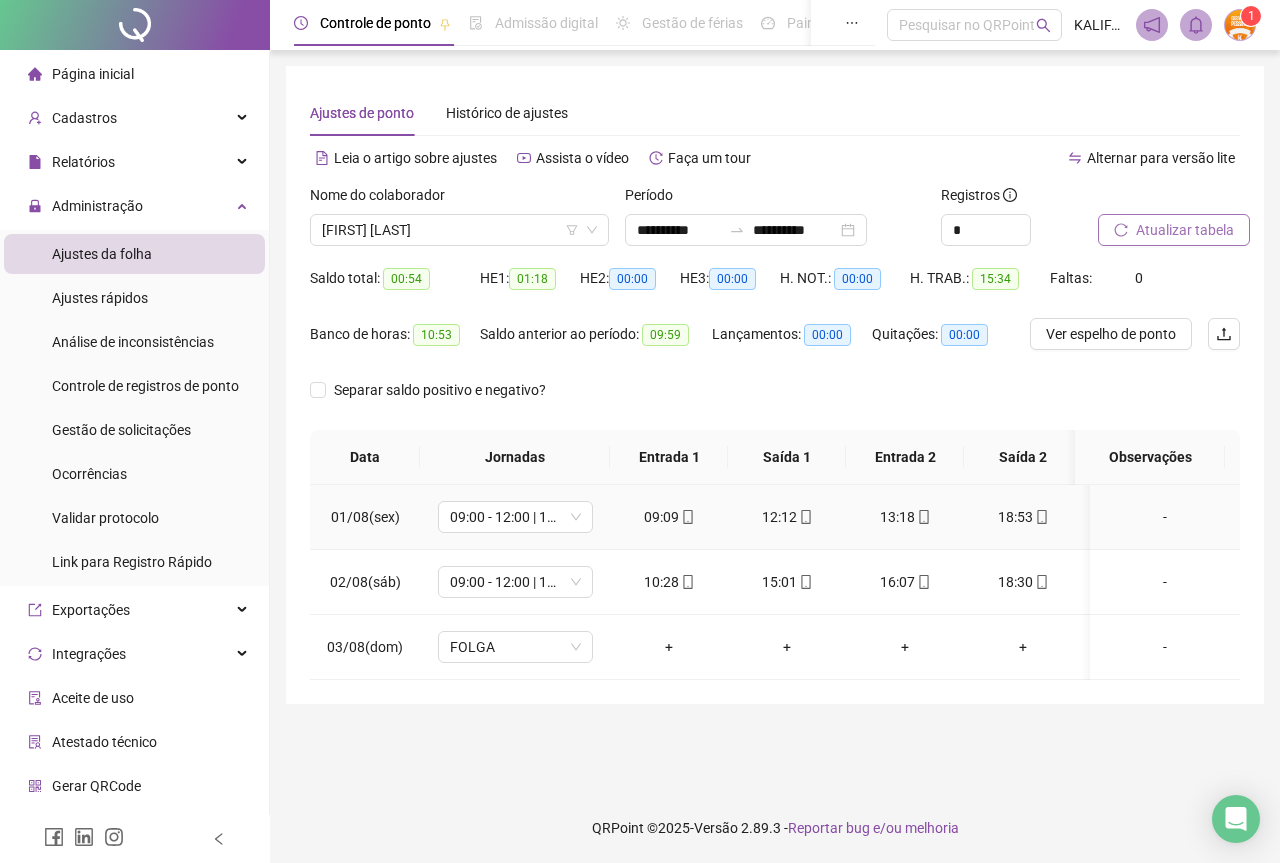 click on "18:53" at bounding box center [1023, 517] 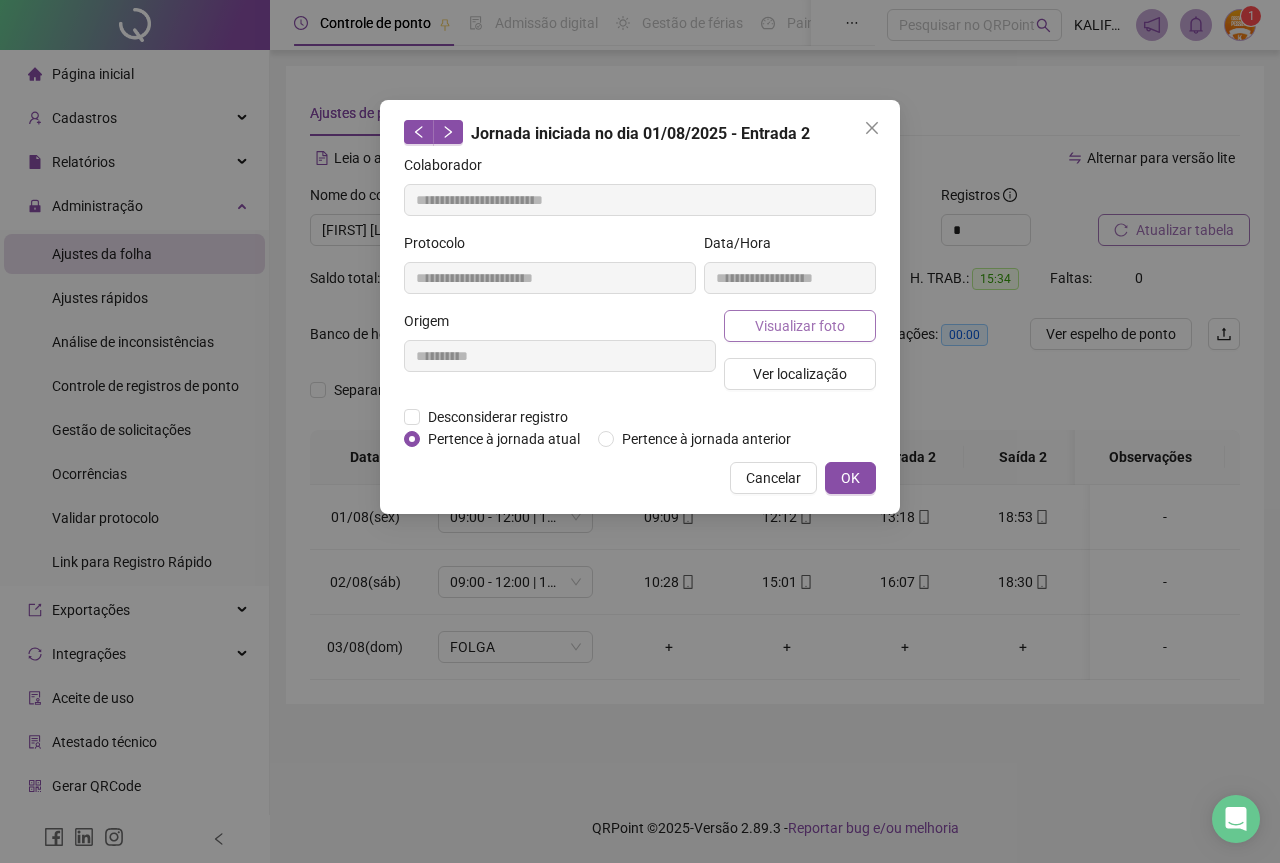click on "Visualizar foto" at bounding box center [800, 326] 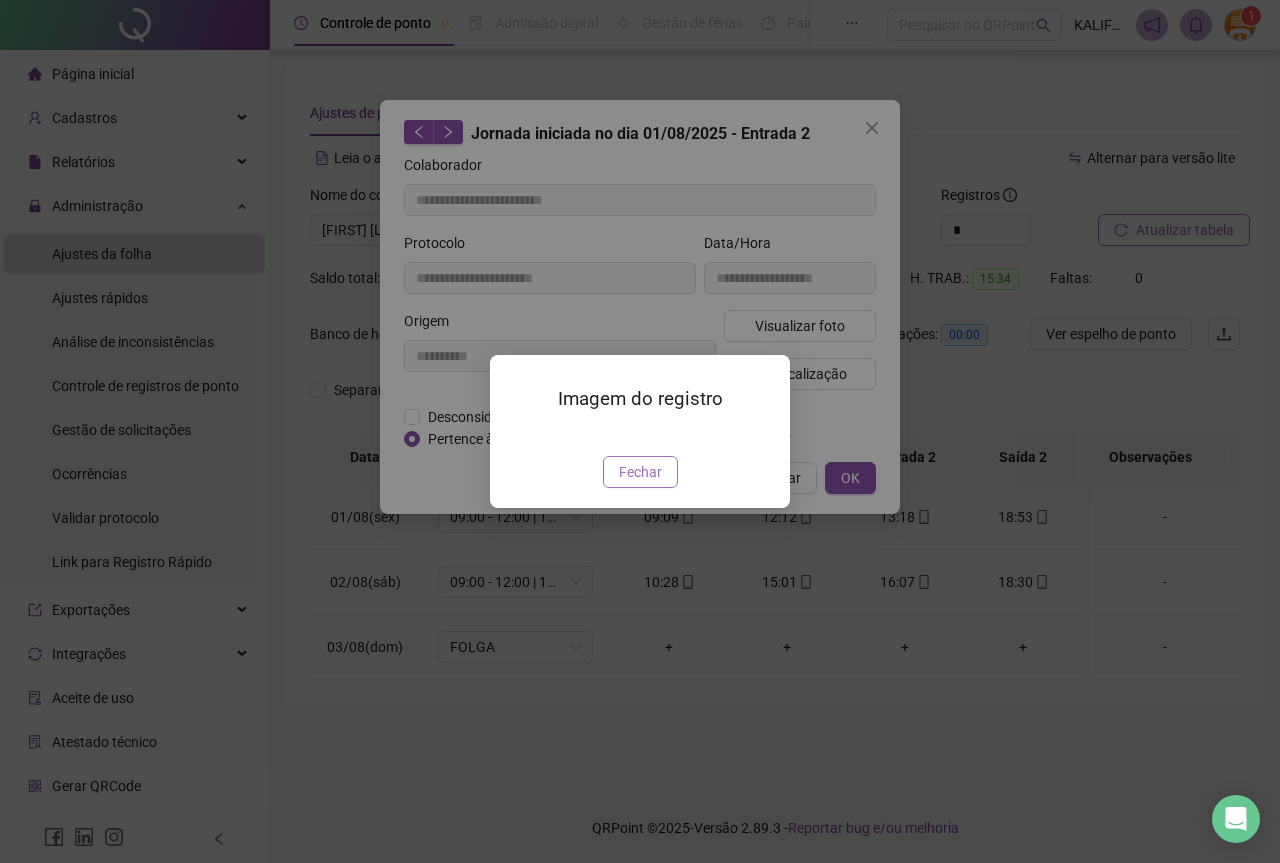 type on "**********" 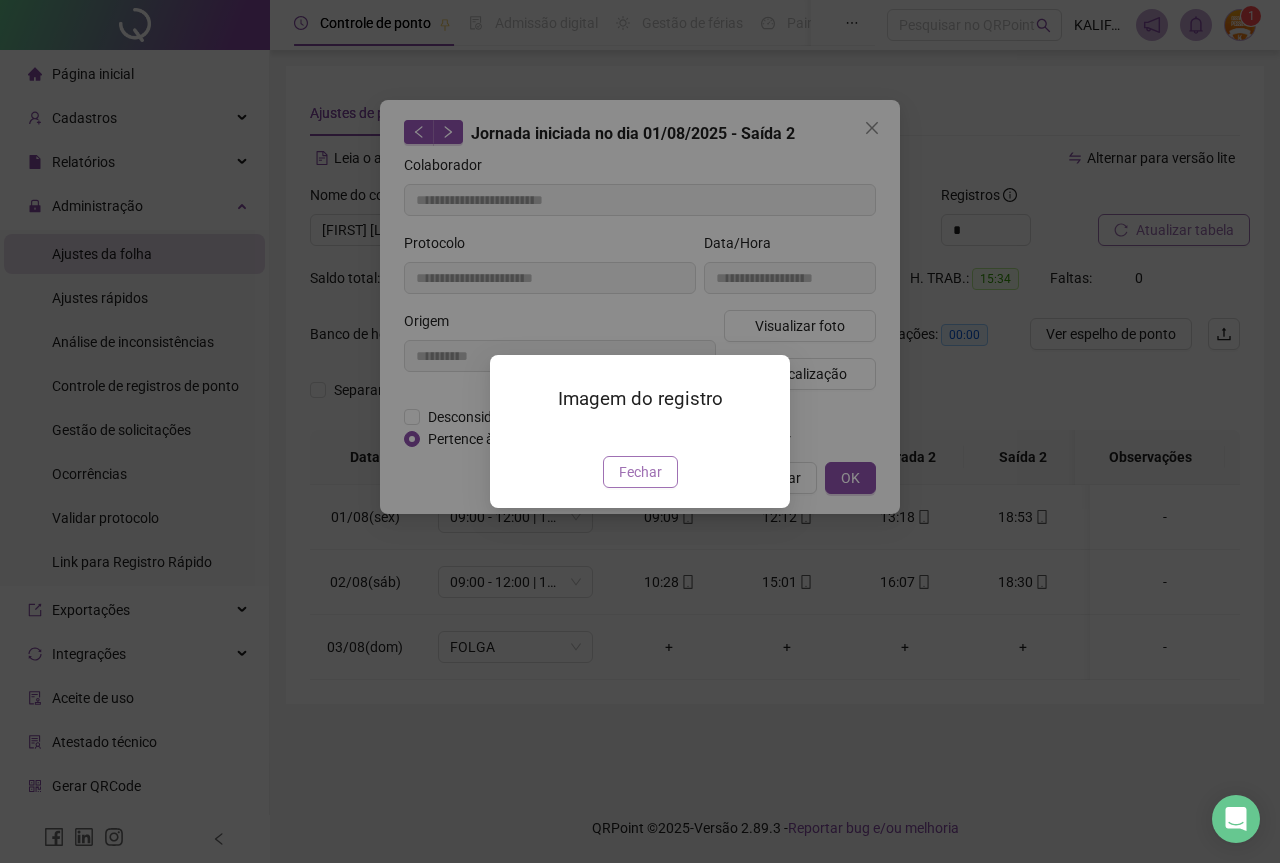 click on "Fechar" at bounding box center (640, 472) 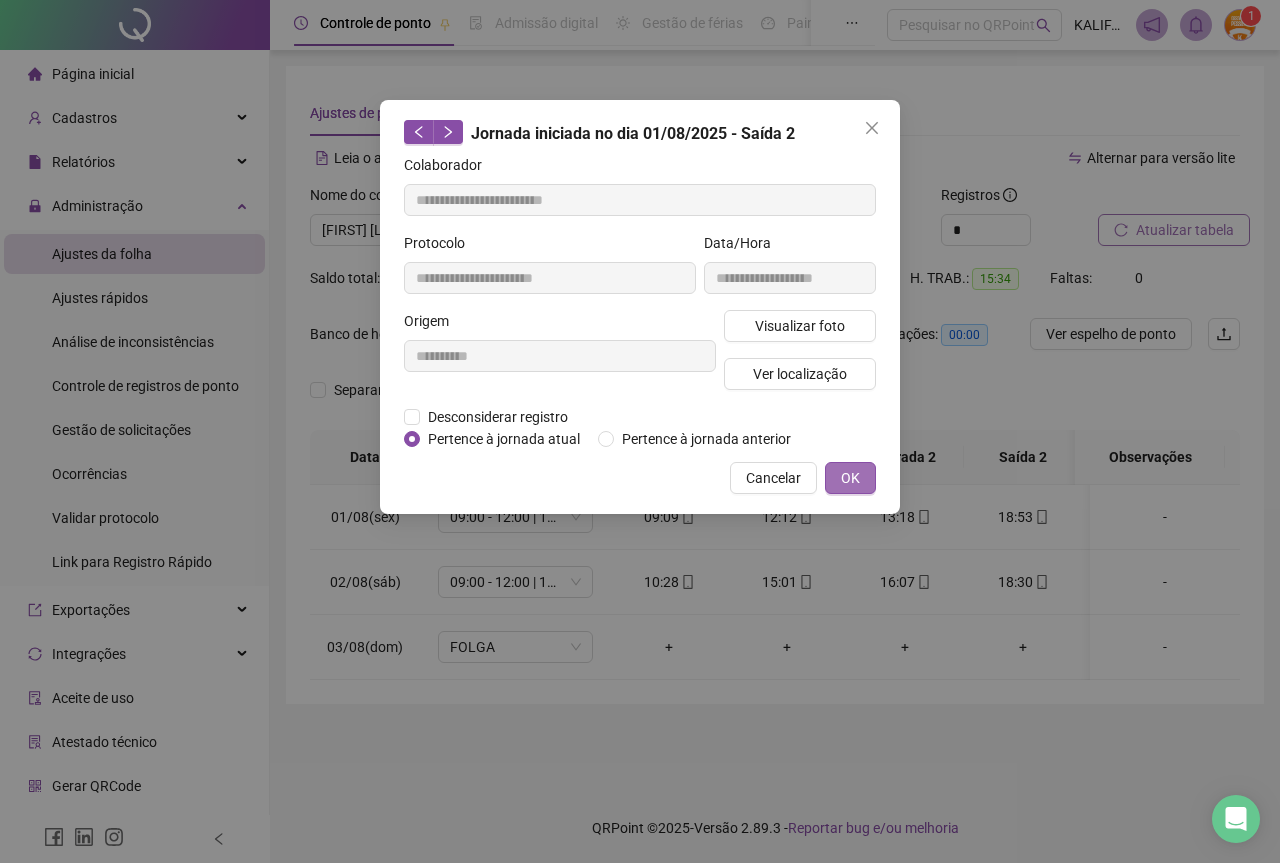 click on "OK" at bounding box center [850, 478] 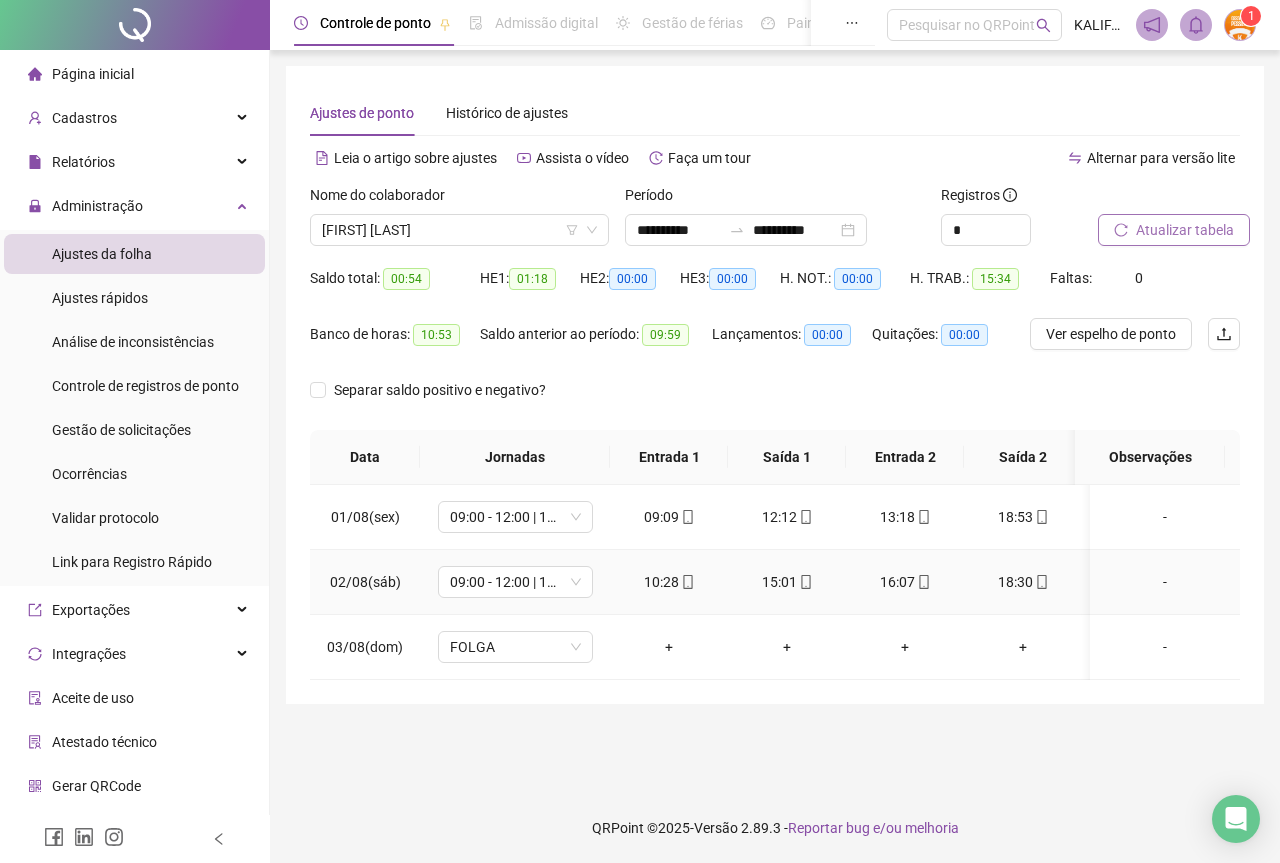 click on "10:28" at bounding box center [669, 582] 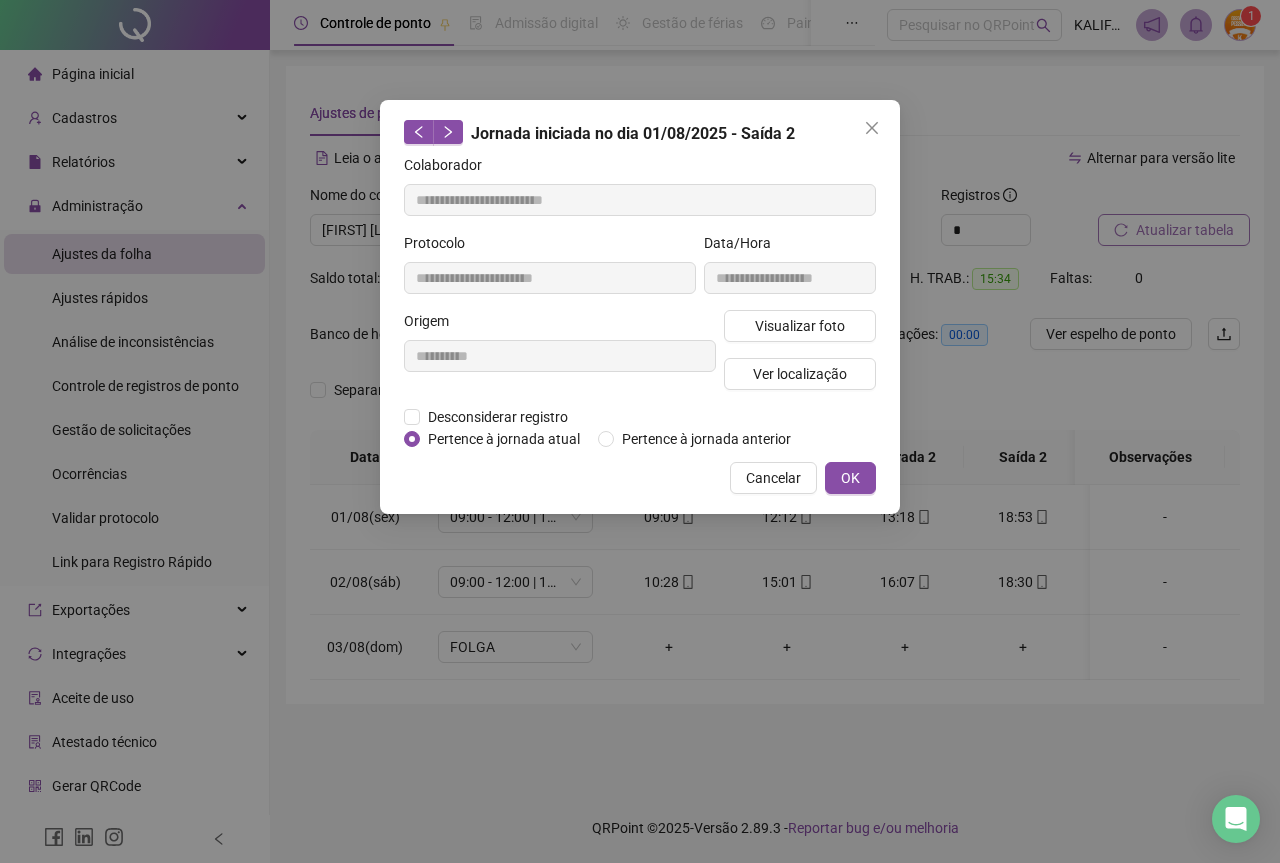 type on "**********" 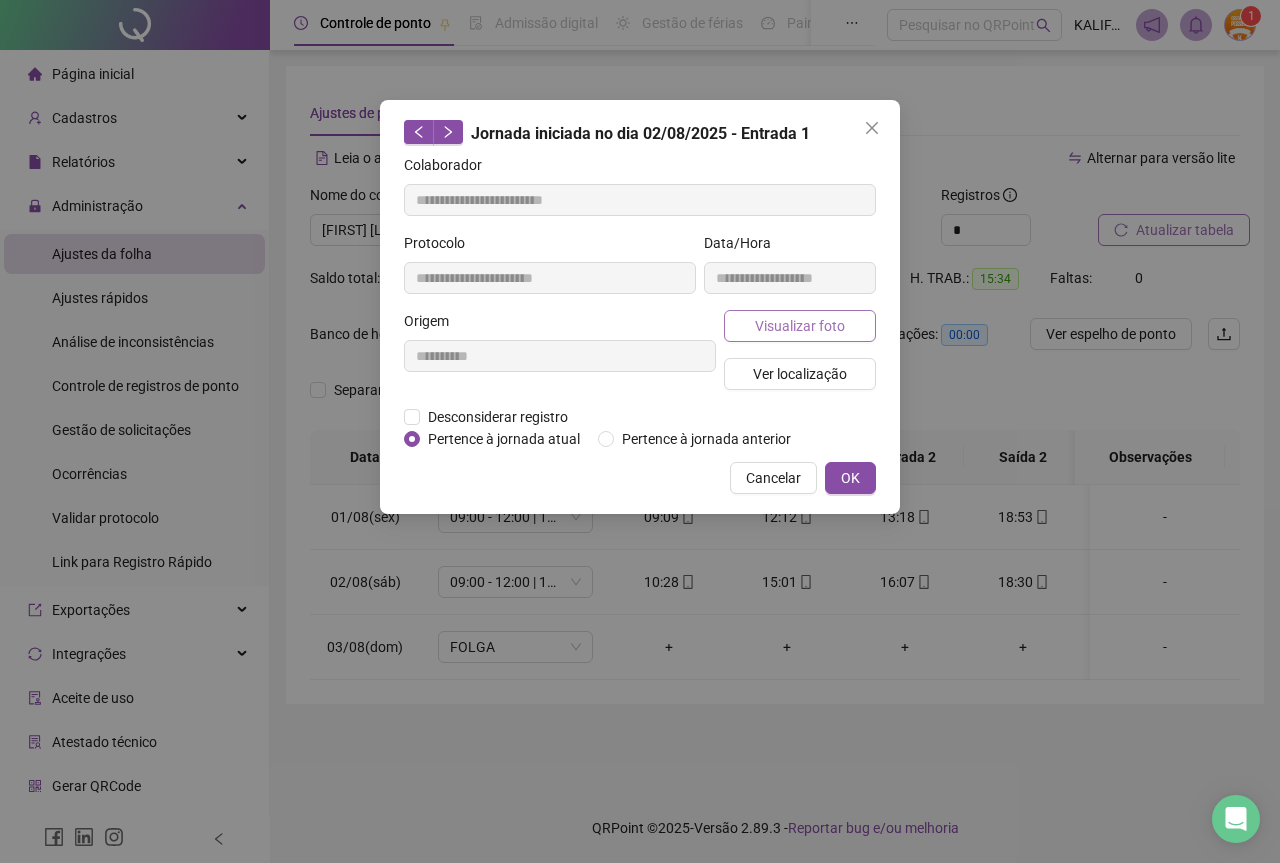 click on "Visualizar foto" at bounding box center (800, 326) 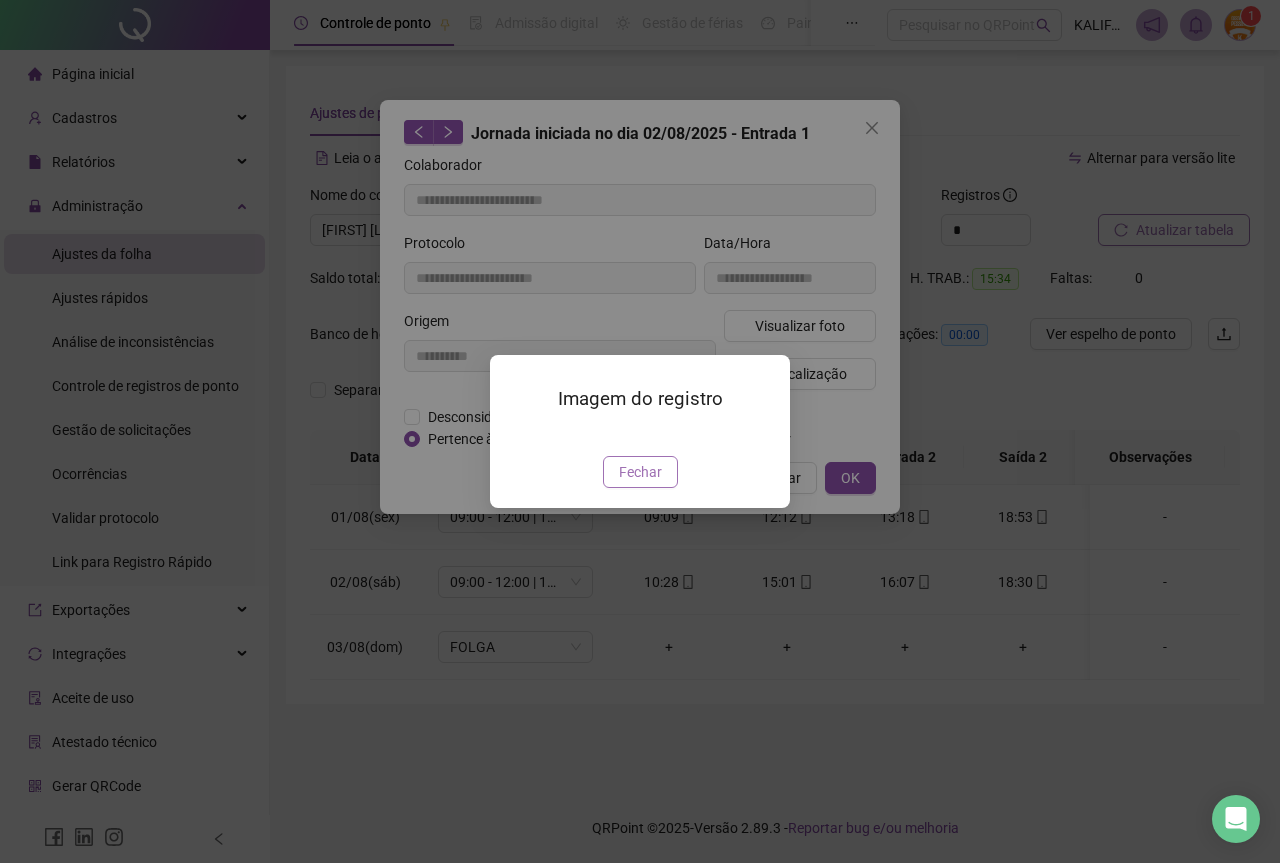 click on "Fechar" at bounding box center (640, 472) 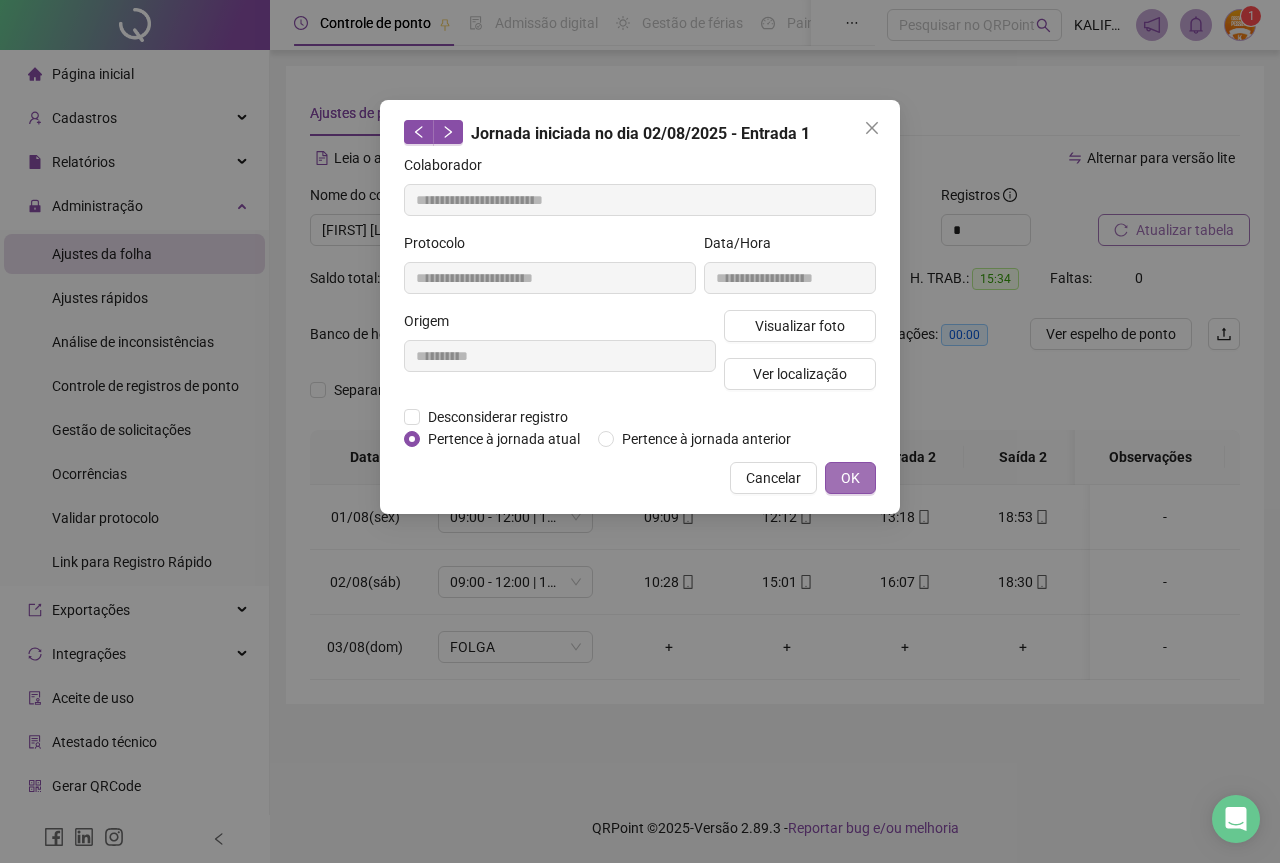 click on "OK" at bounding box center [850, 478] 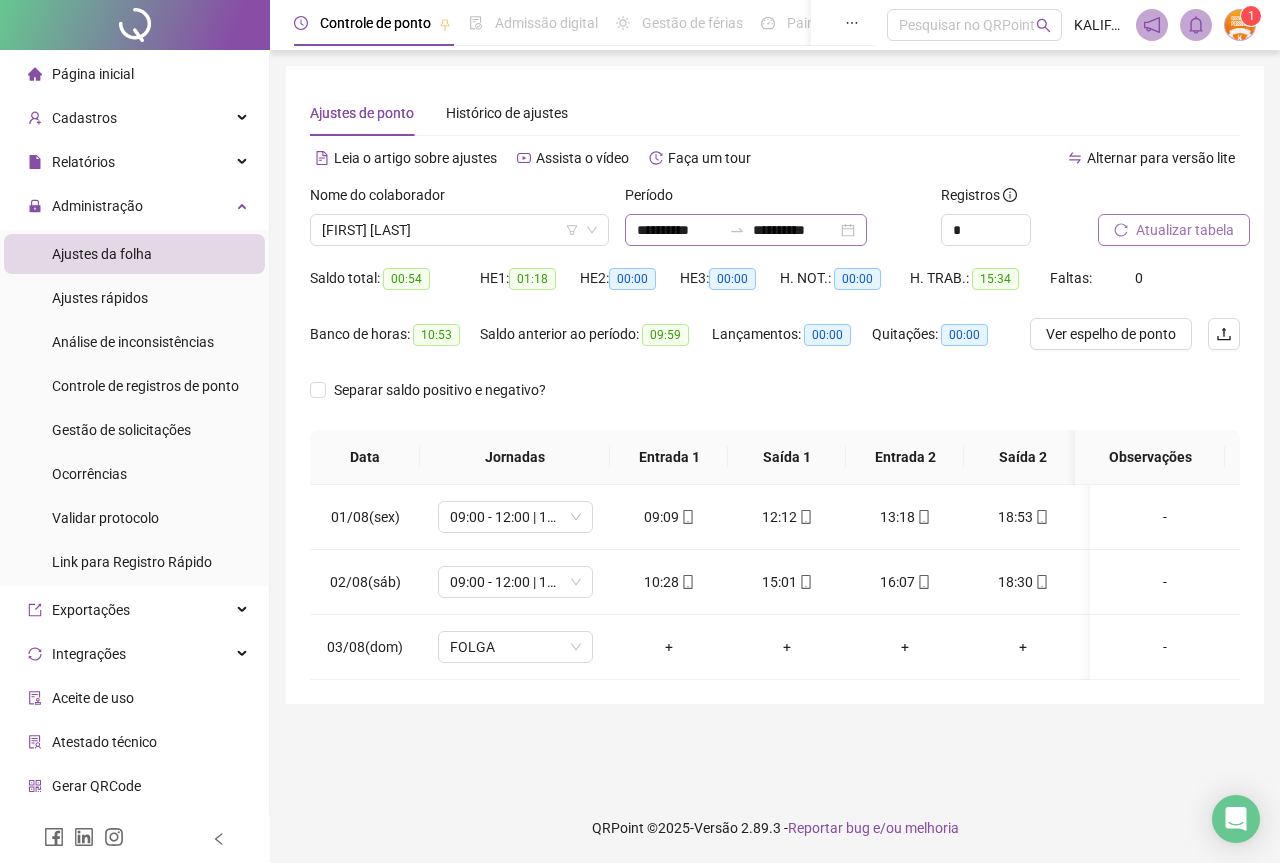 click on "**********" at bounding box center (746, 230) 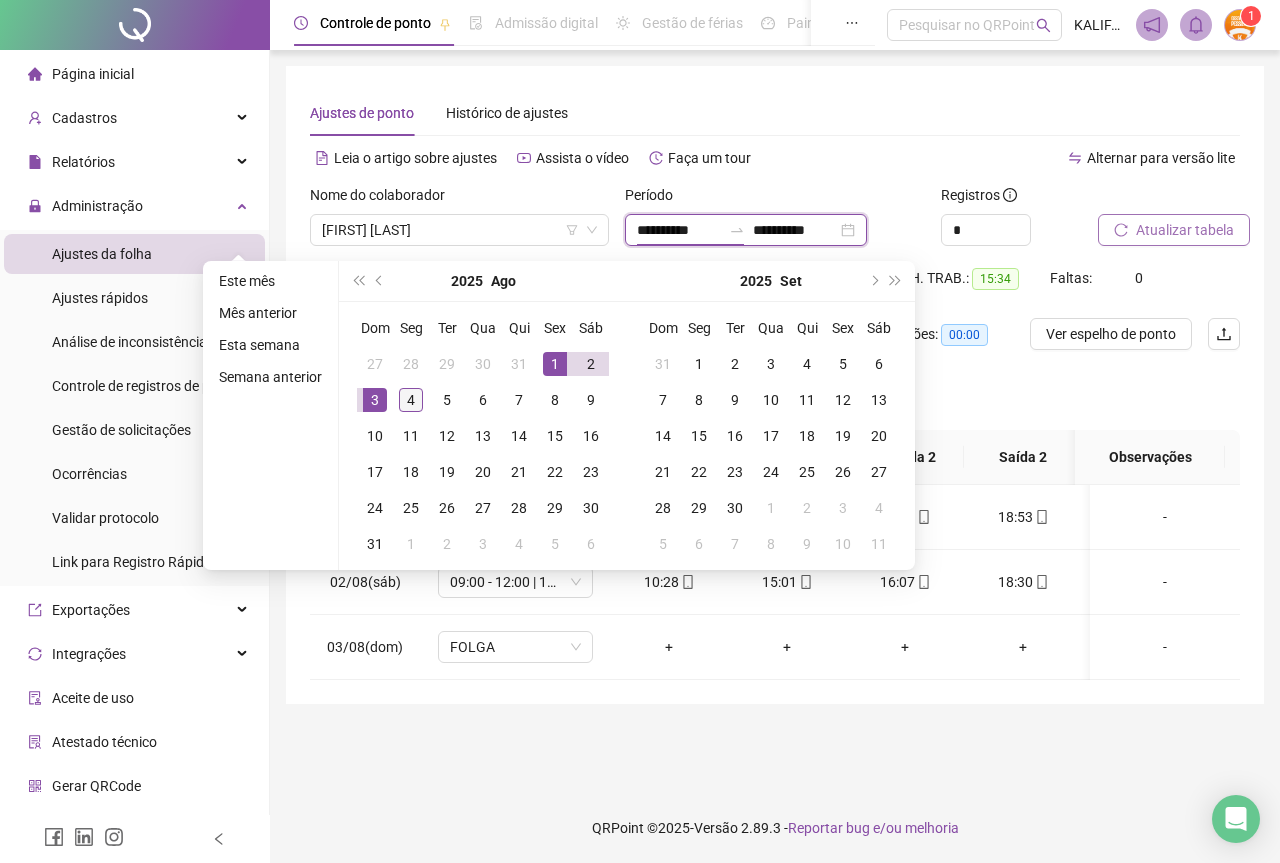 type on "**********" 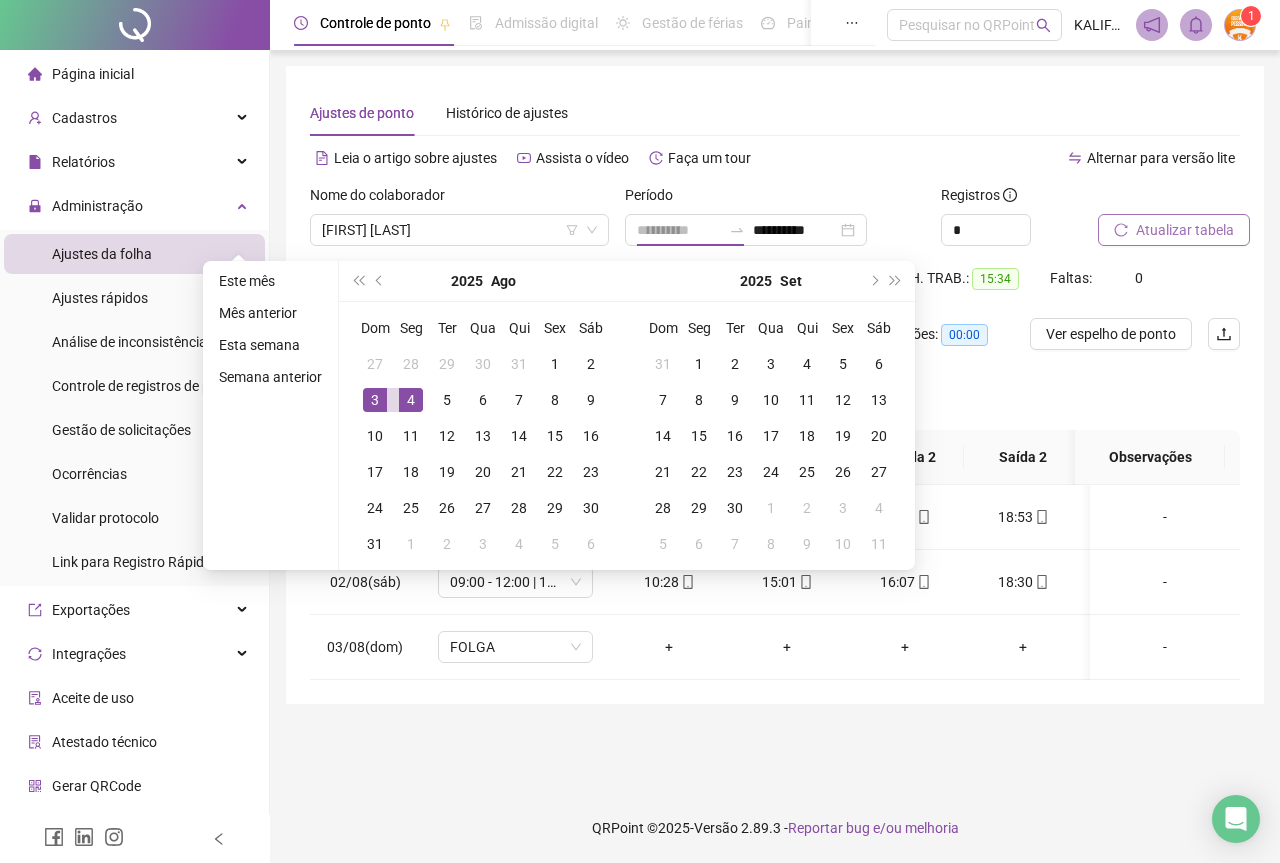 click on "4" at bounding box center [411, 400] 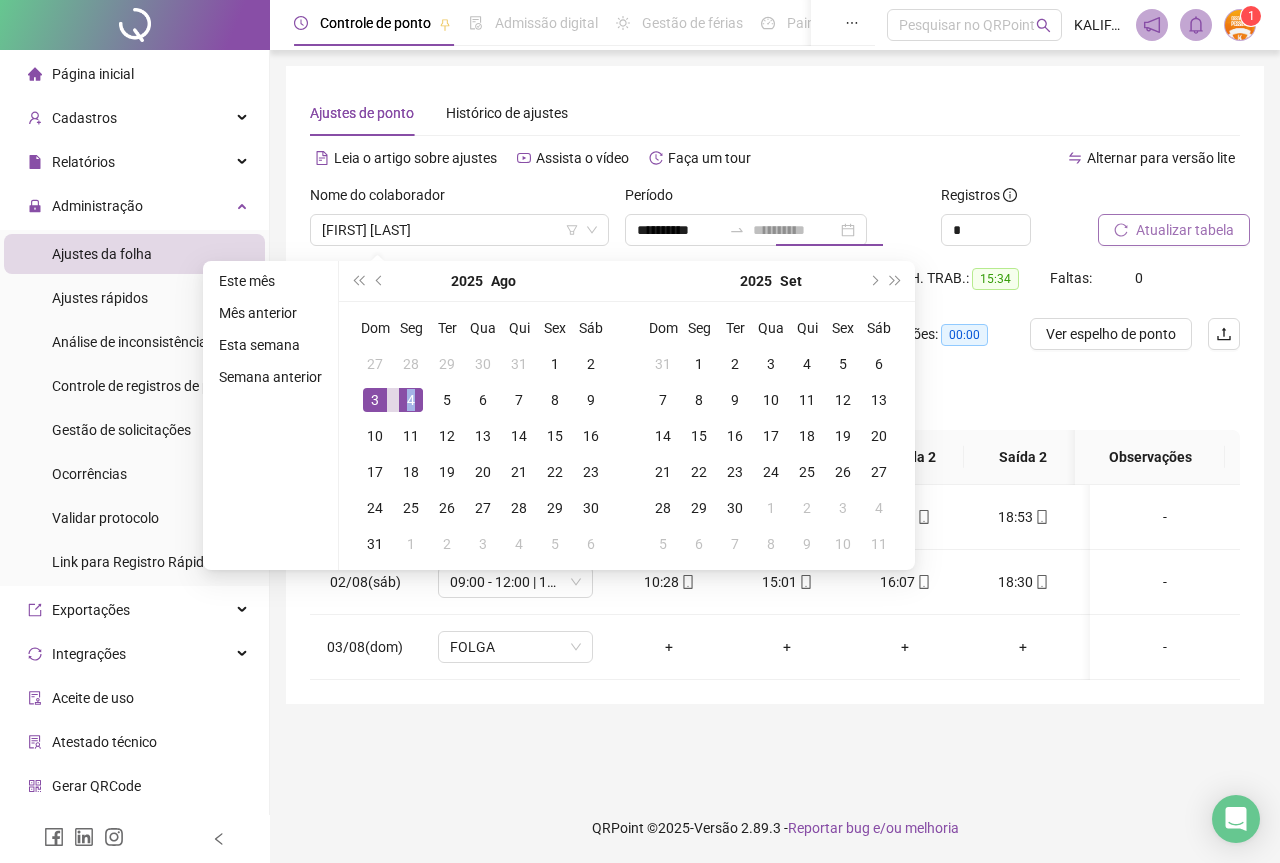 click on "4" at bounding box center [411, 400] 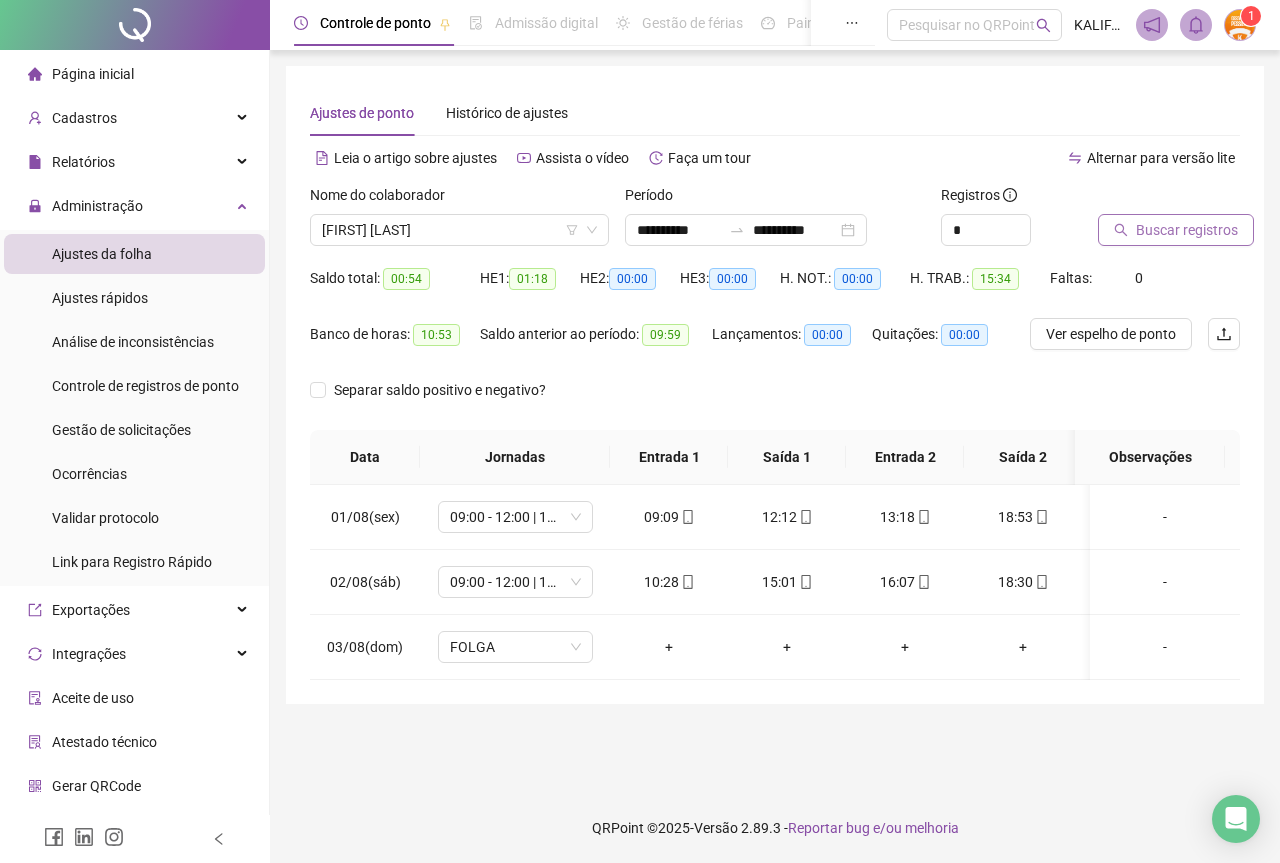 click on "Buscar registros" at bounding box center (1187, 230) 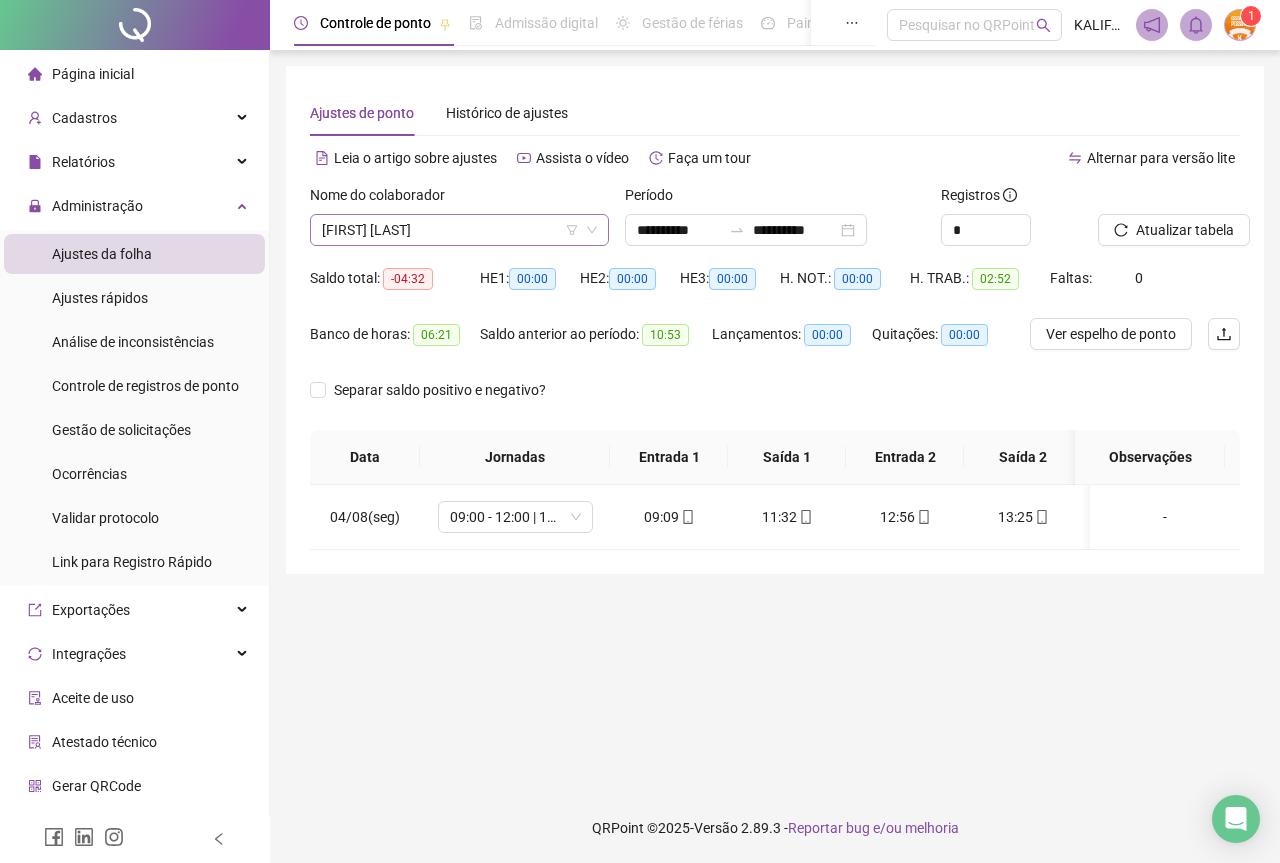 click on "[FIRST] [LAST]" at bounding box center (459, 230) 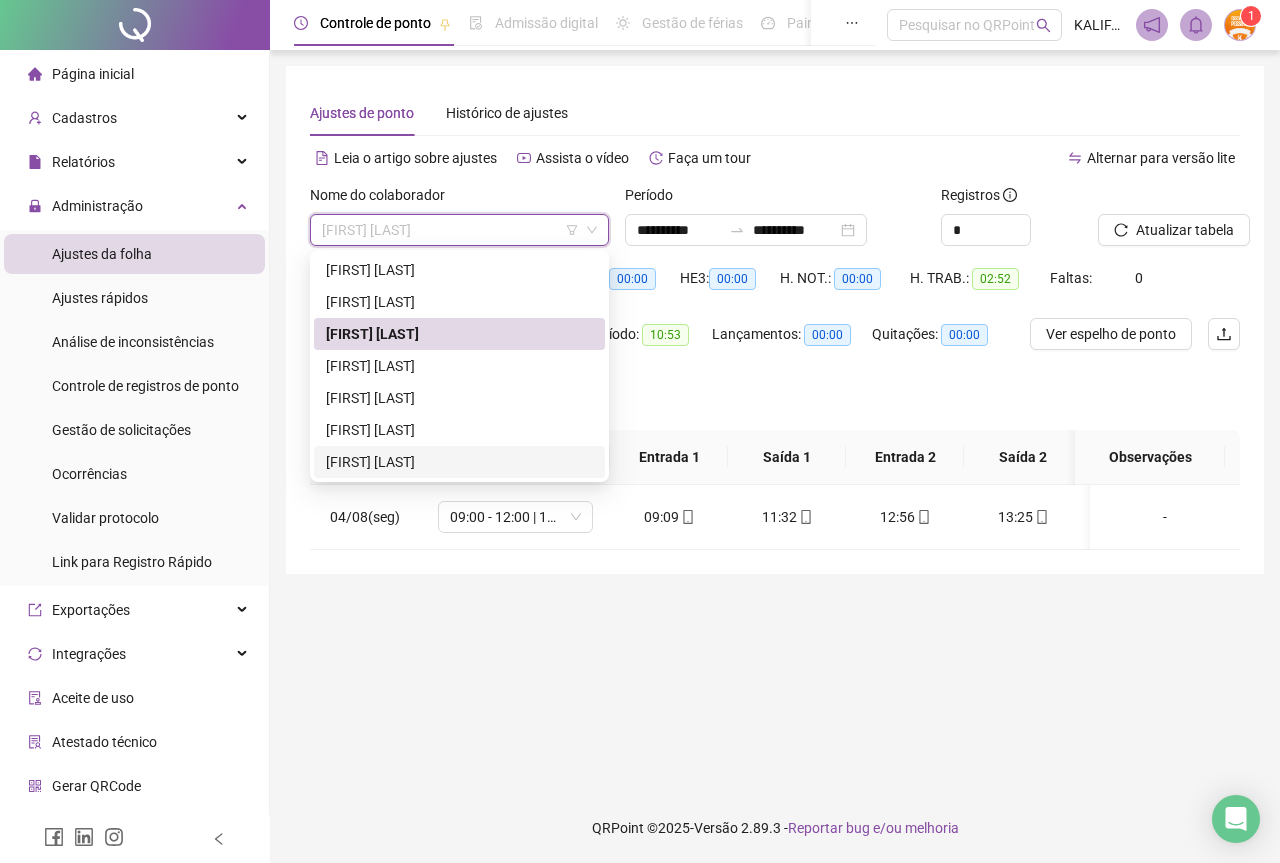 click on "[FIRST] [LAST]" at bounding box center [459, 462] 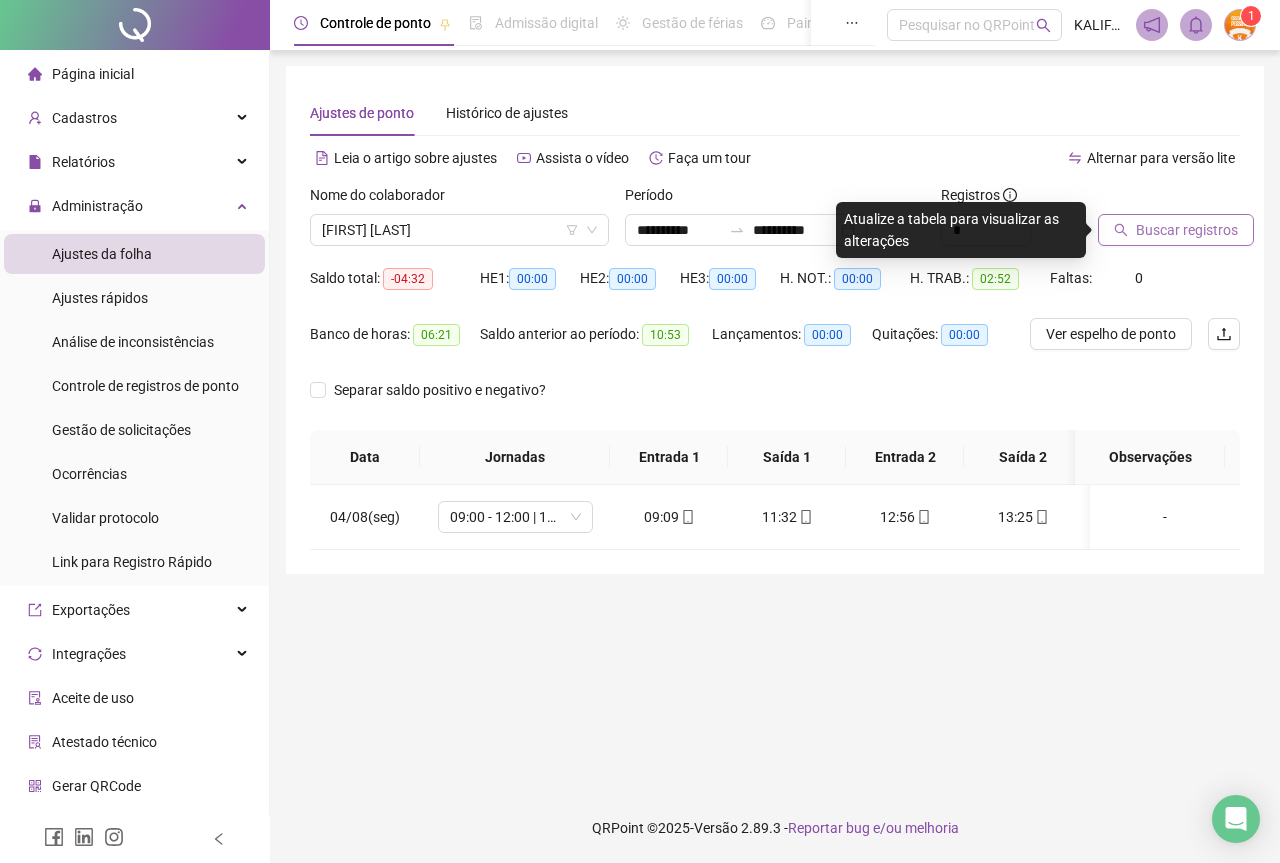 click on "Buscar registros" at bounding box center [1187, 230] 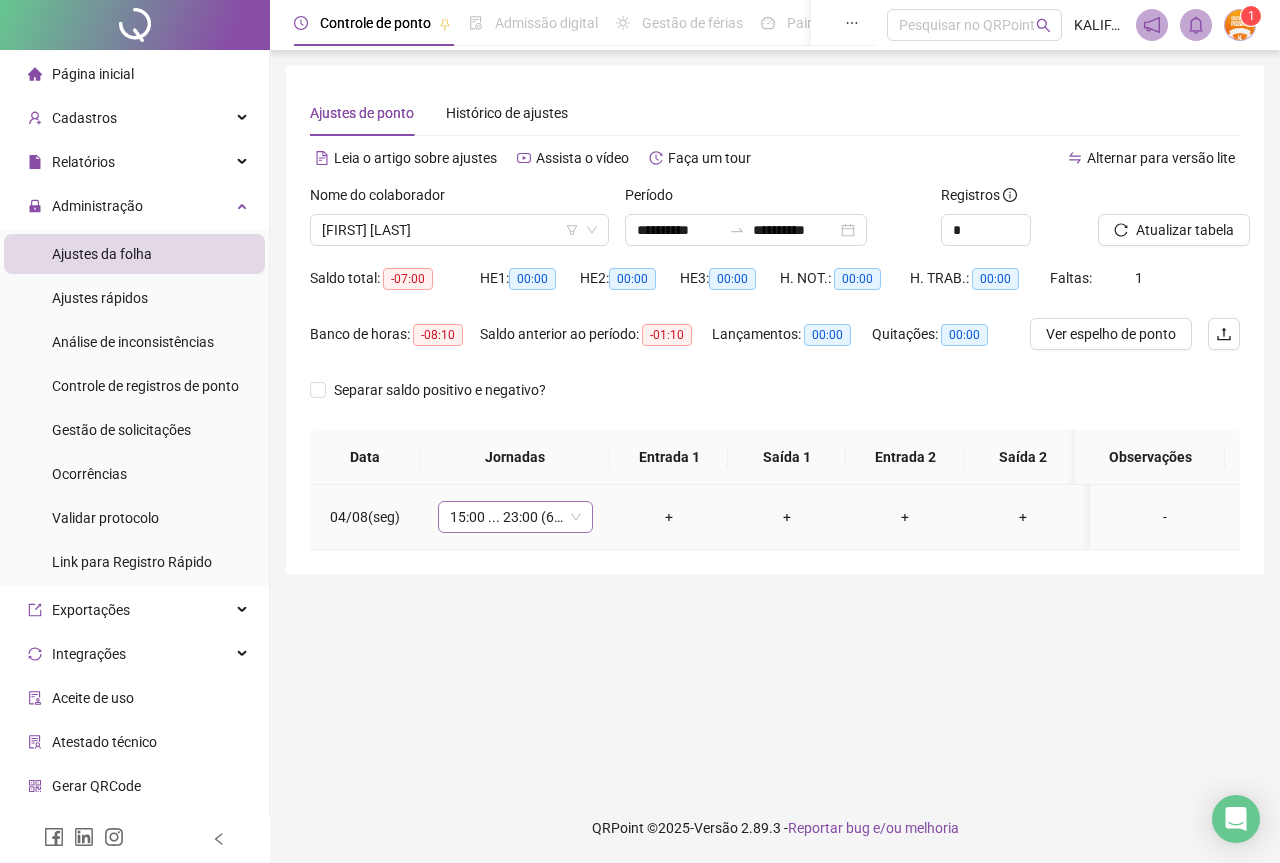 click on "15:00 ... 23:00 (6 HORÁRIOS)" at bounding box center (515, 517) 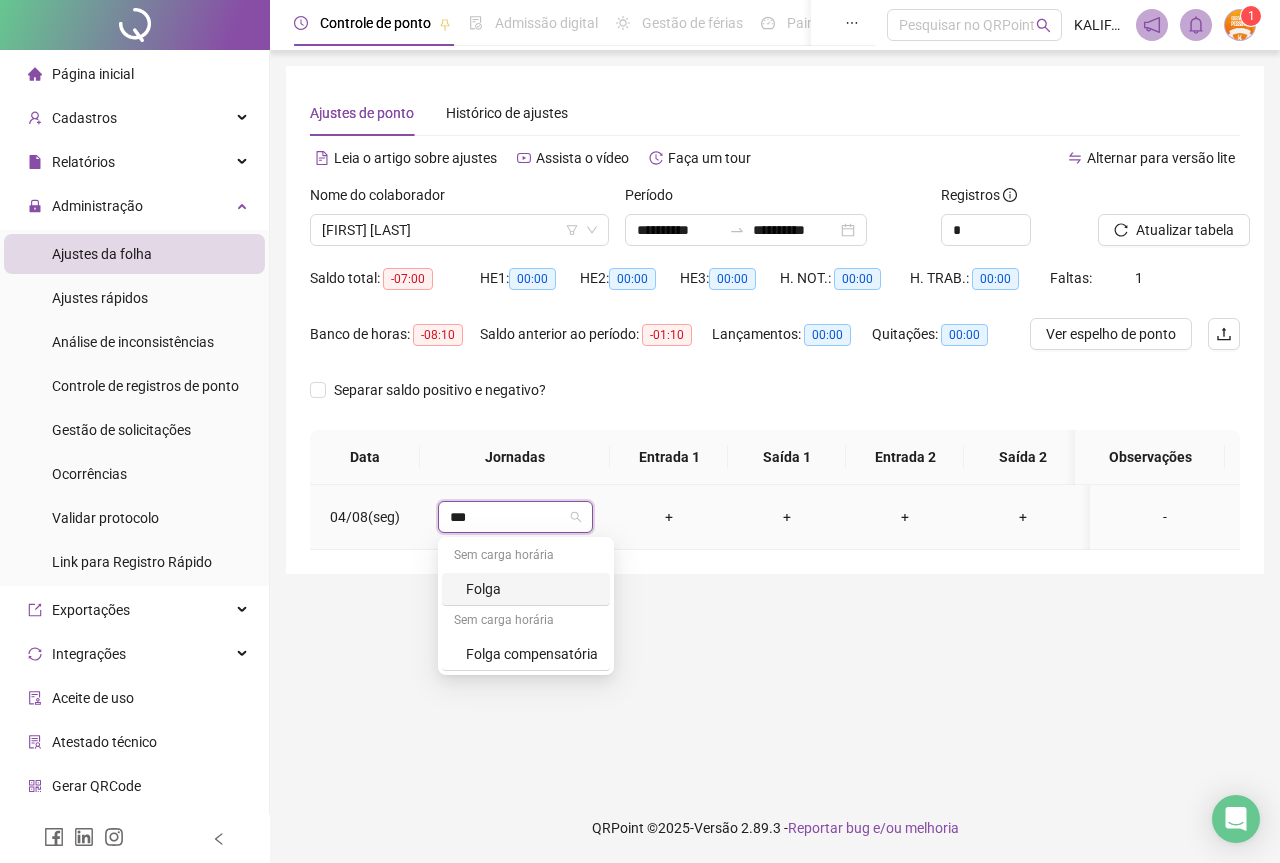 type on "****" 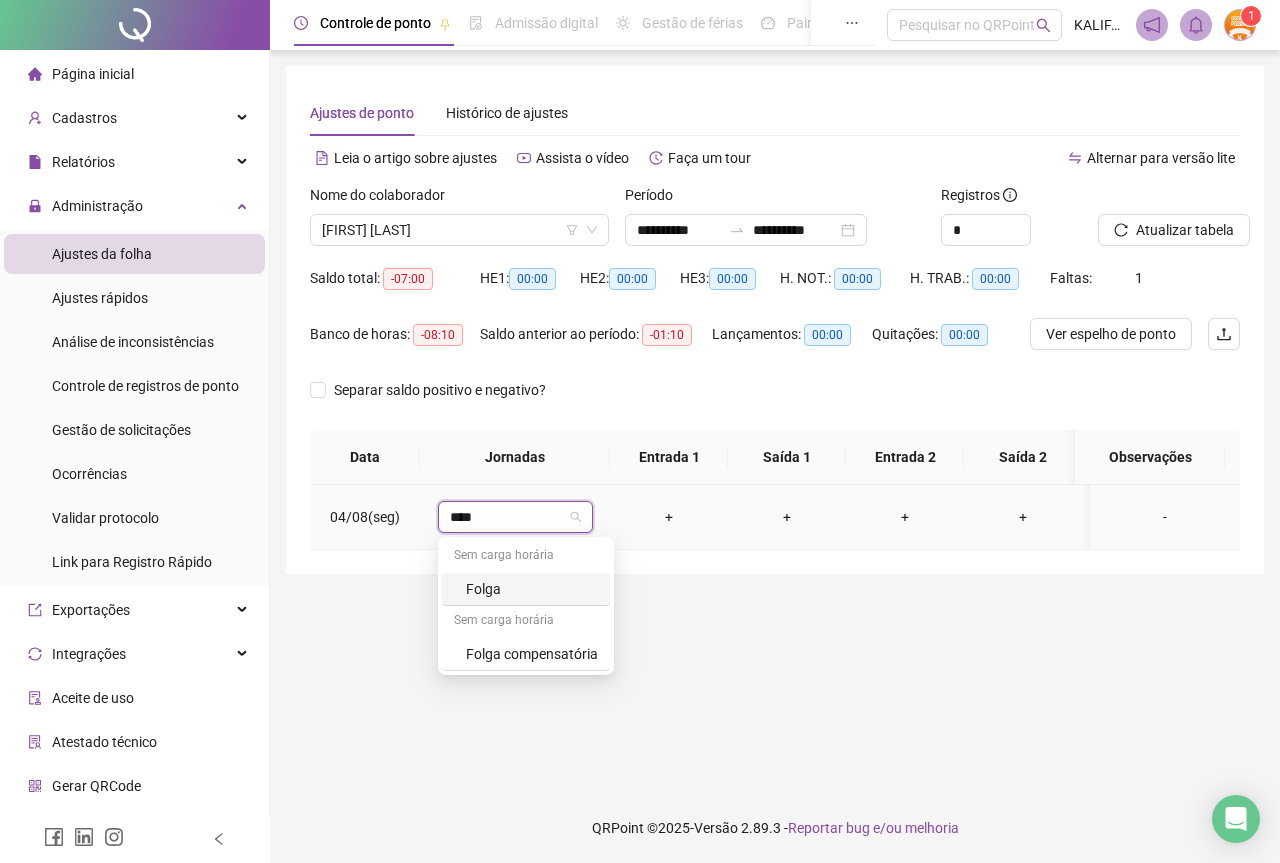 click on "Folga" at bounding box center (532, 589) 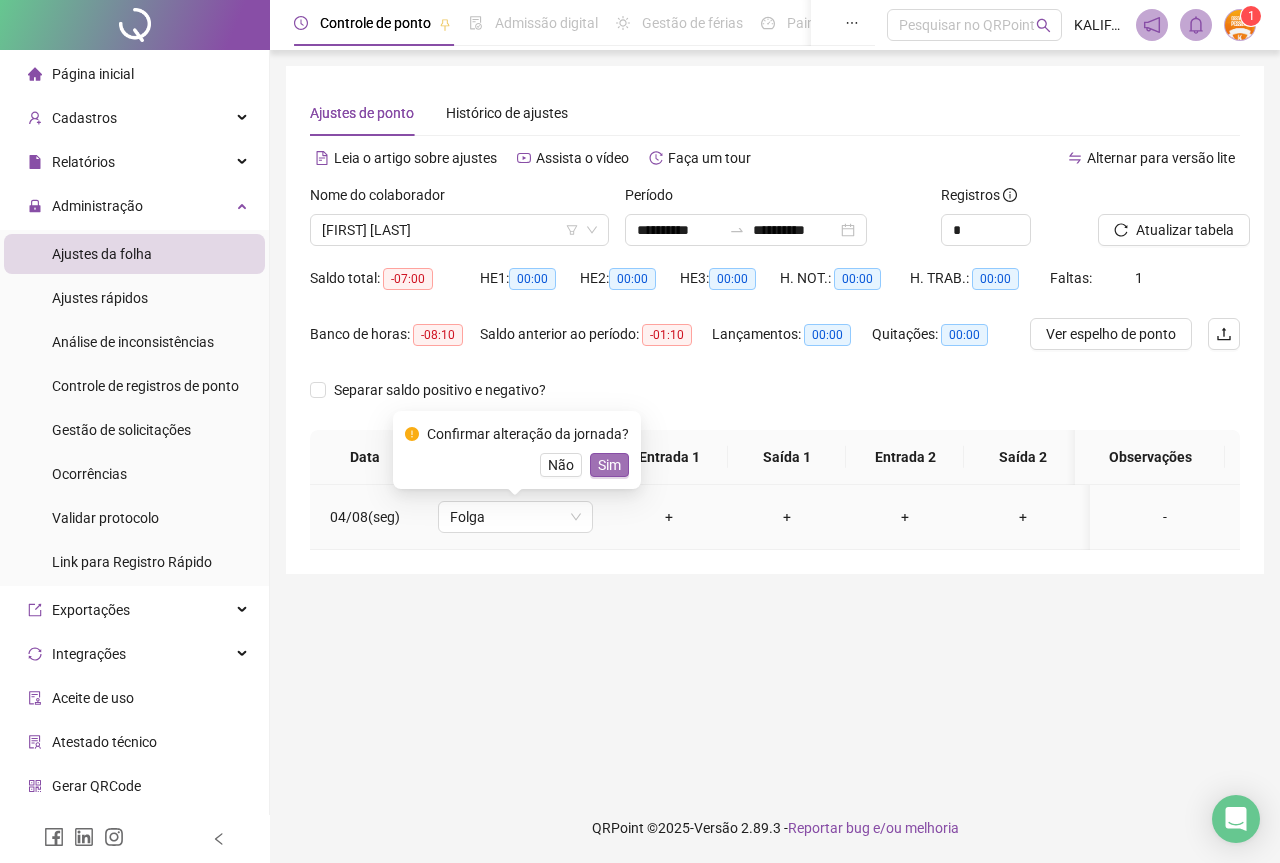 click on "Sim" at bounding box center [609, 465] 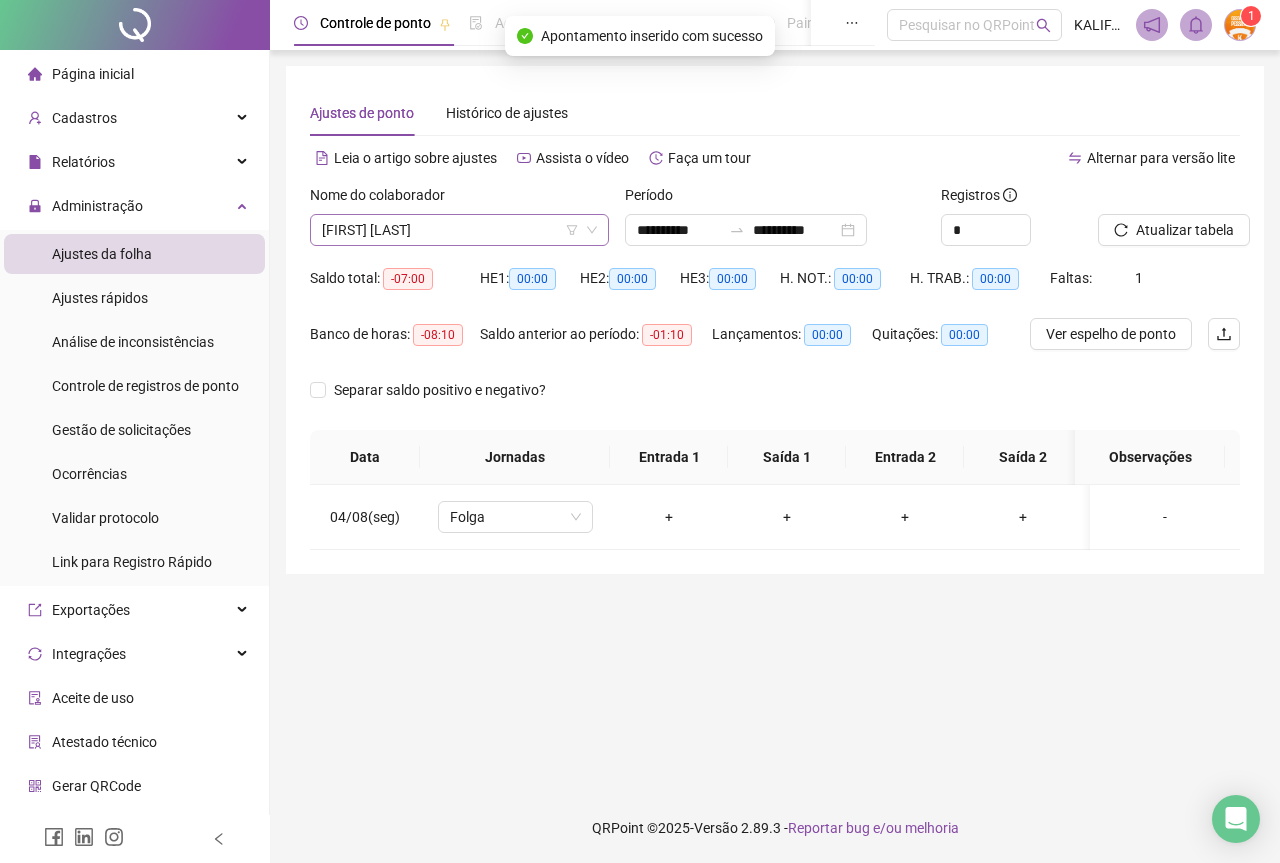 click on "[FIRST] [LAST]" at bounding box center (459, 230) 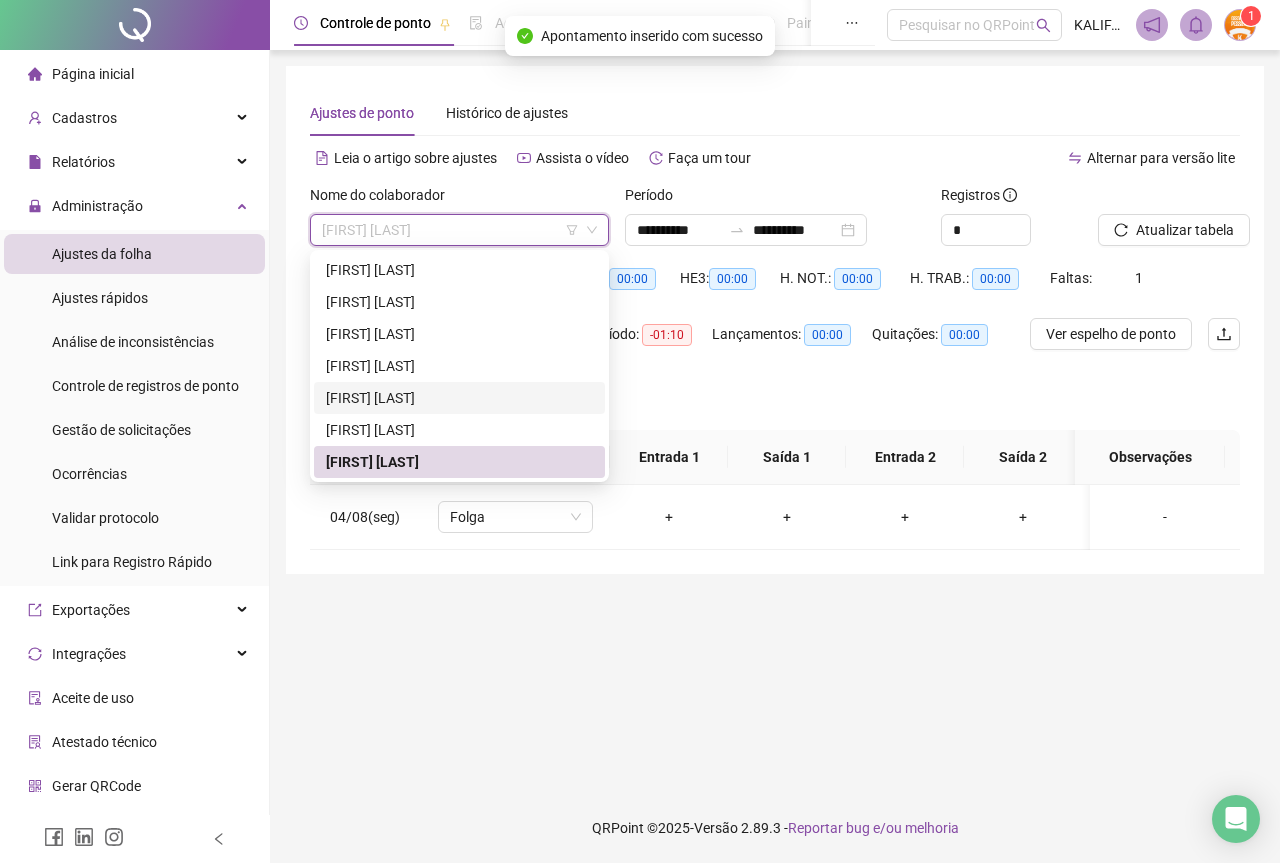 click on "[FIRST] [LAST]" at bounding box center (459, 398) 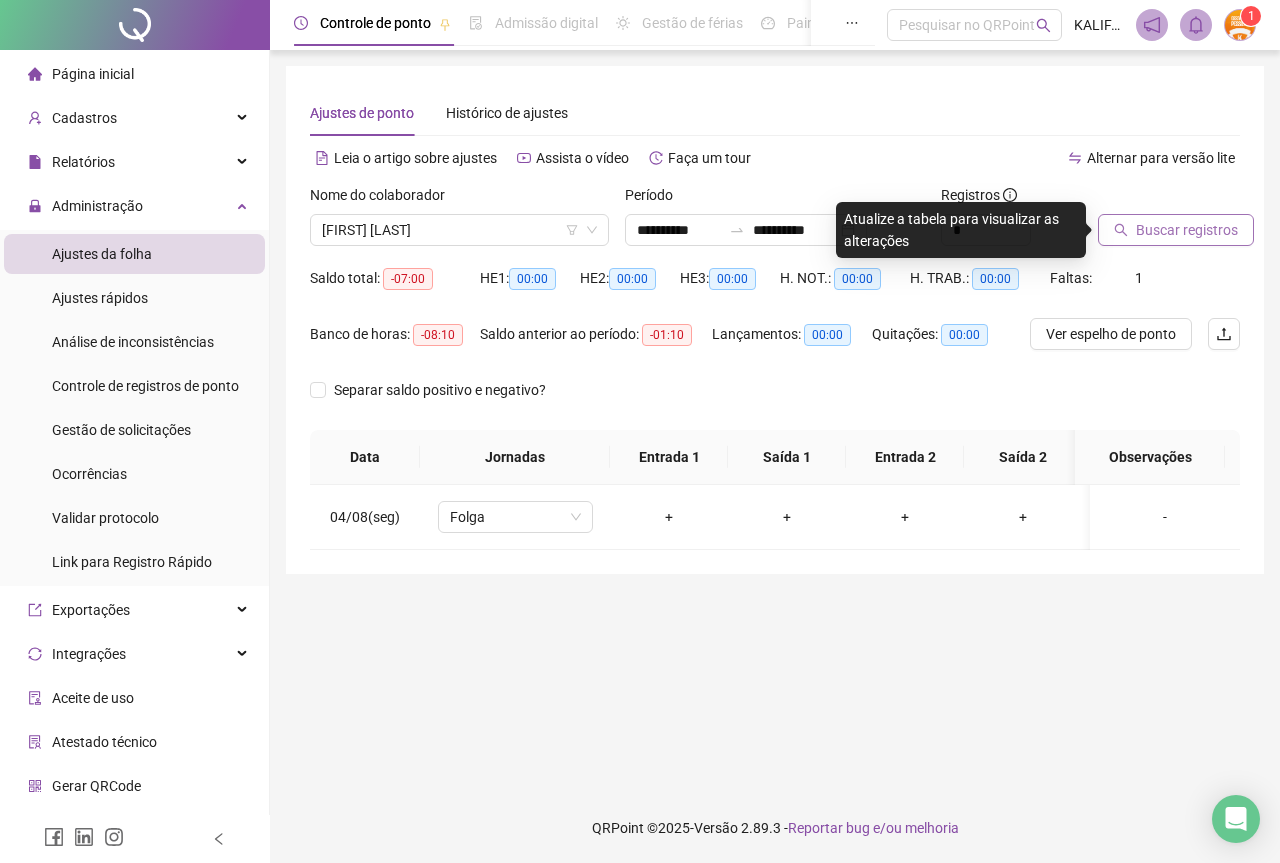 click on "Buscar registros" at bounding box center (1187, 230) 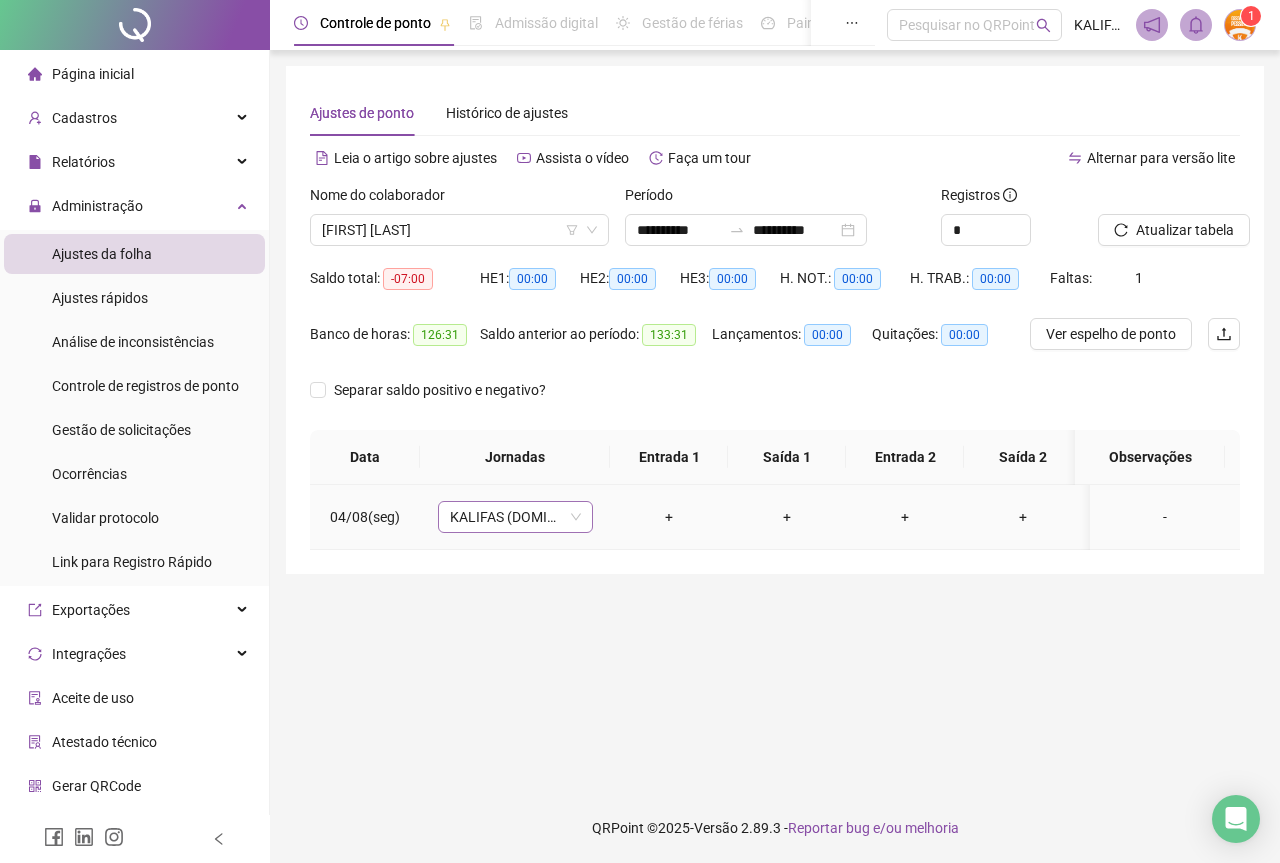 click on "KALIFAS (DOMINGO - QUINTA)" at bounding box center (515, 517) 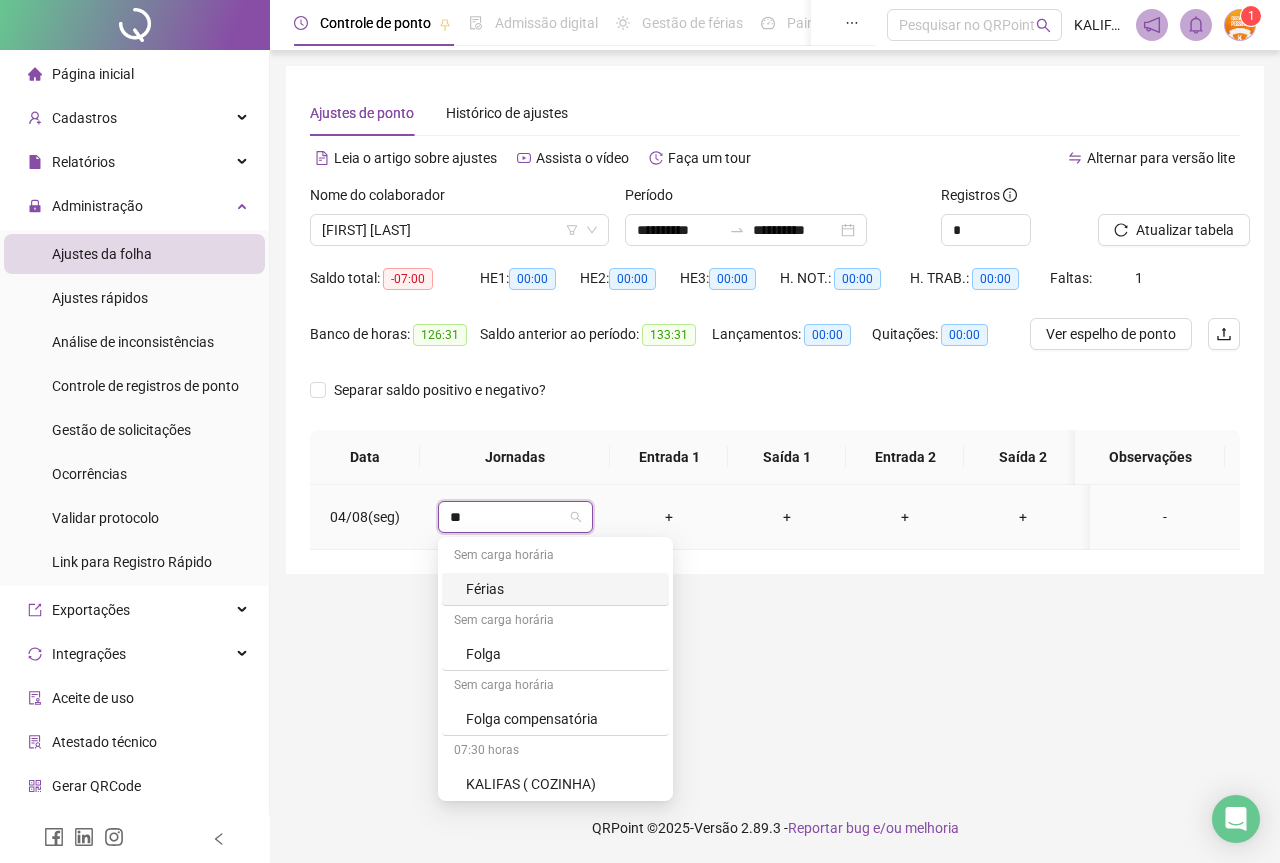 type on "***" 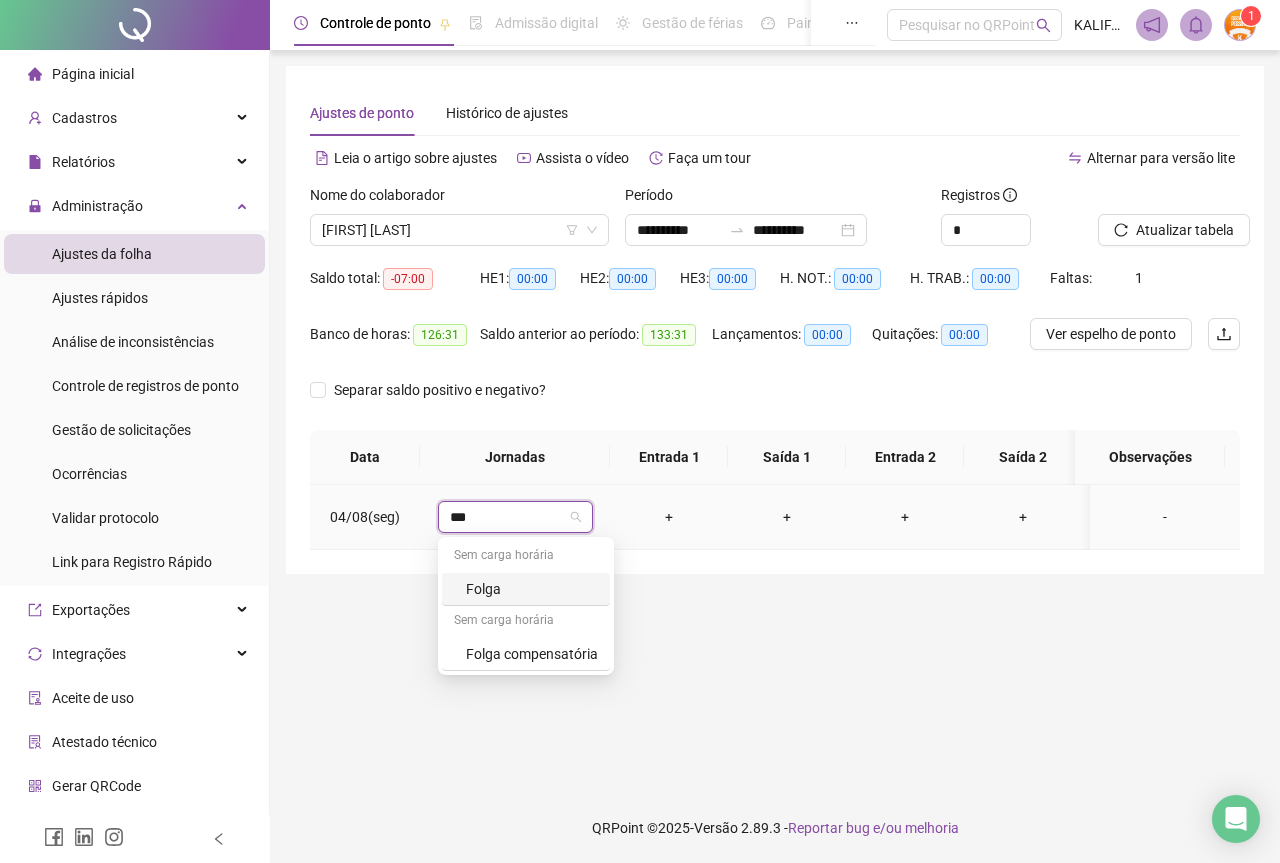 click on "Sem carga horária" at bounding box center (526, 622) 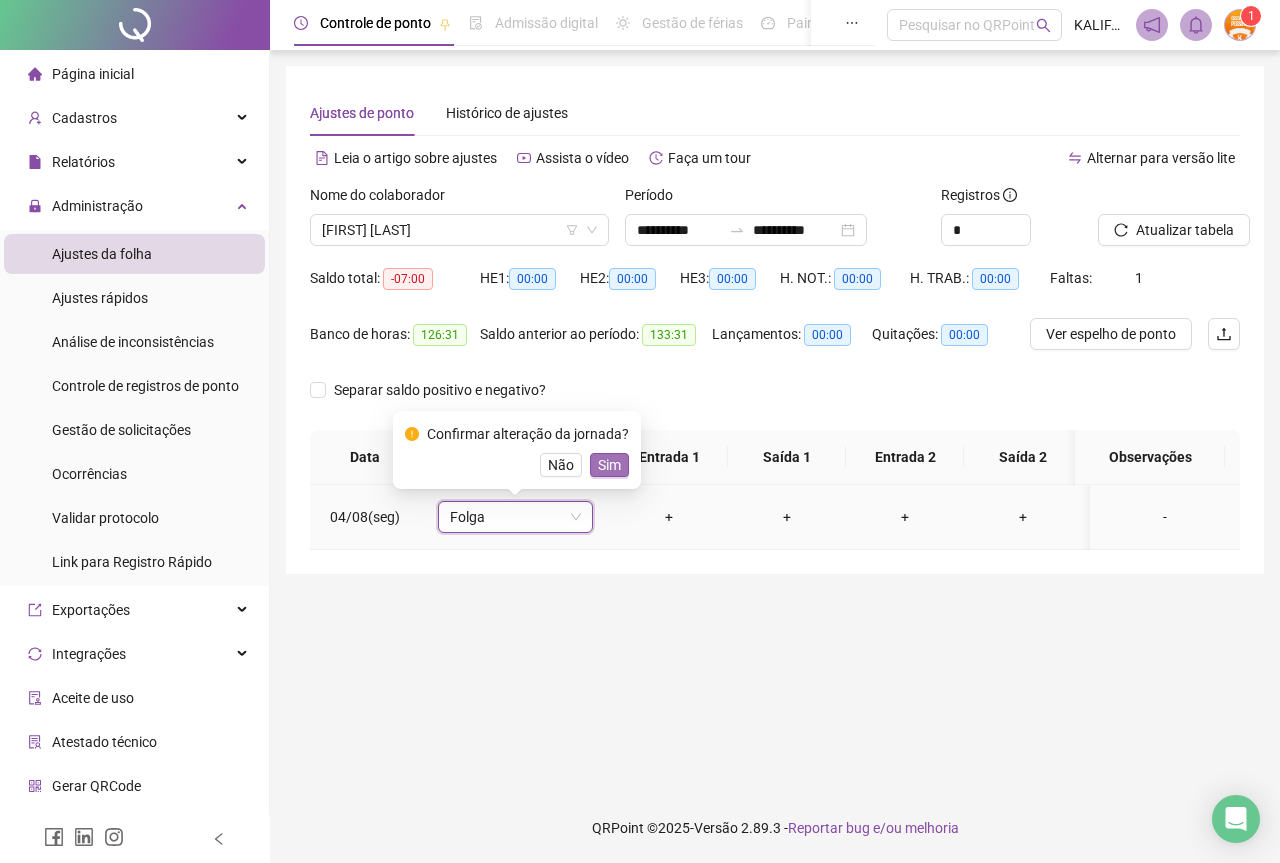 click on "Sim" at bounding box center (609, 465) 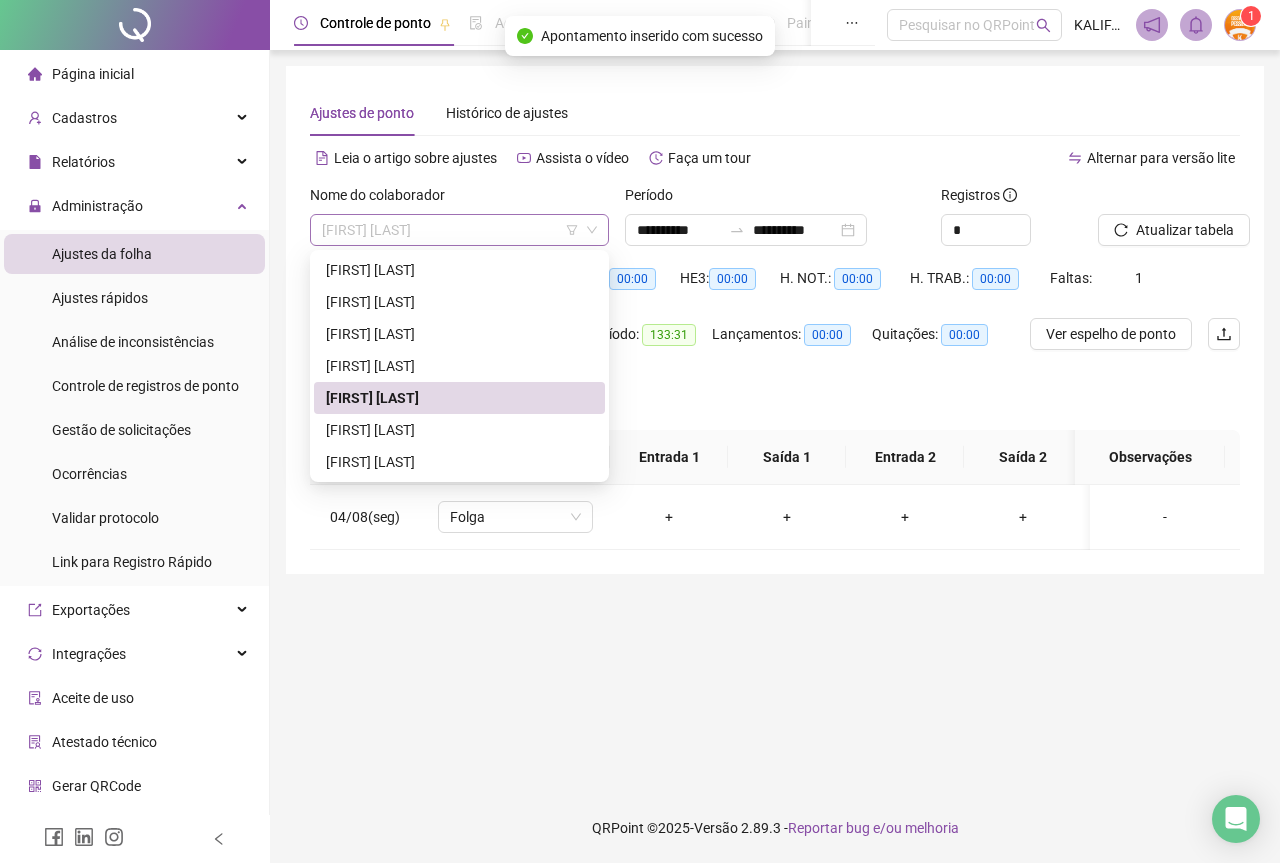 click on "[FIRST] [LAST]" at bounding box center (459, 230) 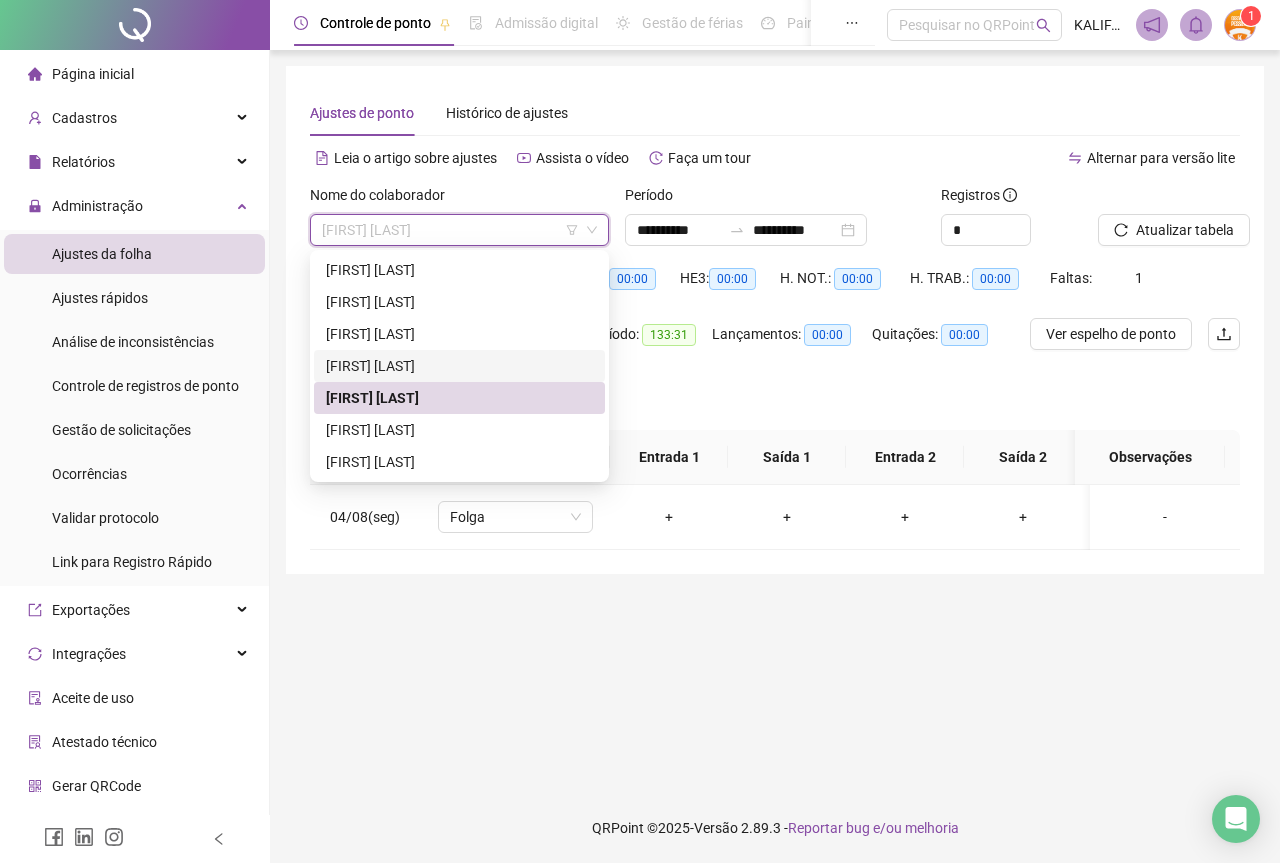 click on "[FIRST] [LAST]" at bounding box center [459, 366] 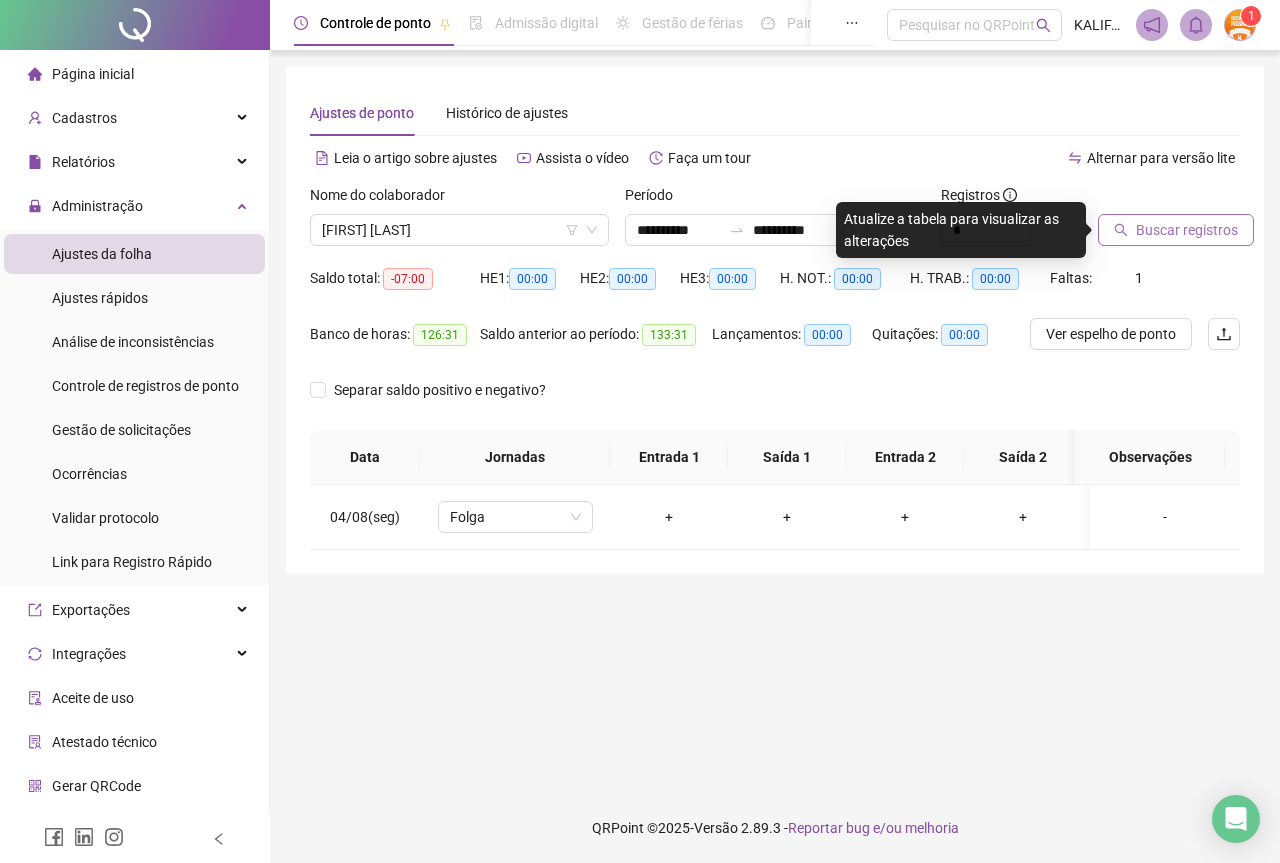 click on "Buscar registros" at bounding box center (1187, 230) 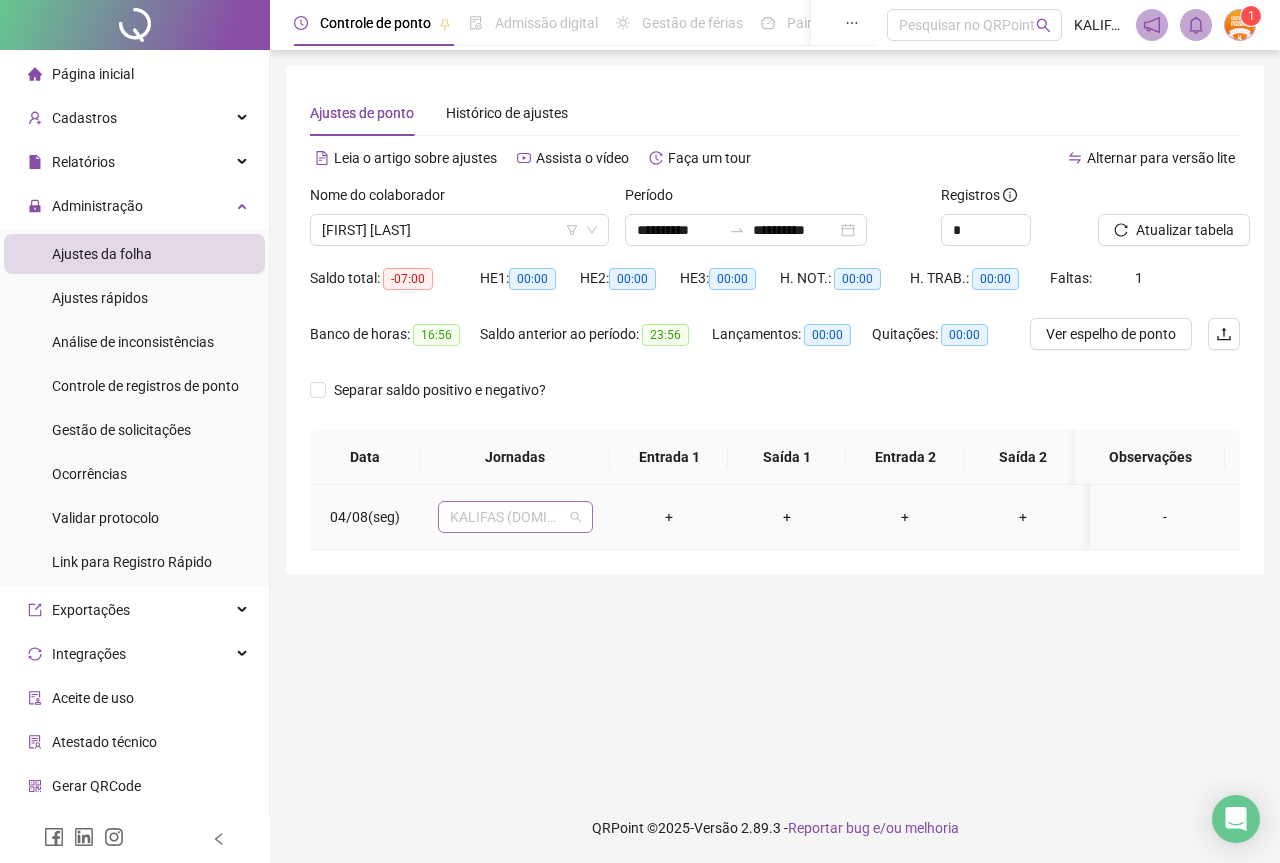 click on "KALIFAS (DOMINGO - QUINTA)" at bounding box center (515, 517) 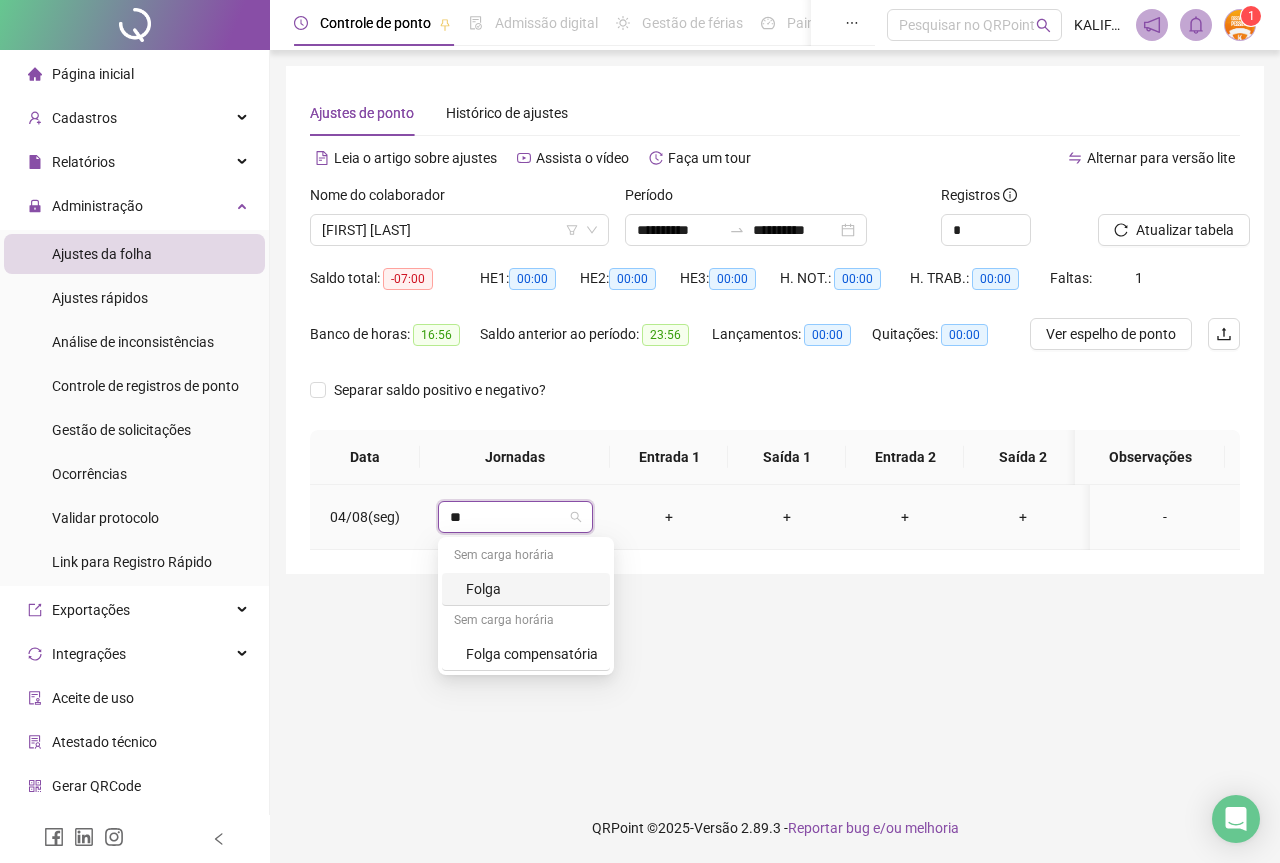 type on "***" 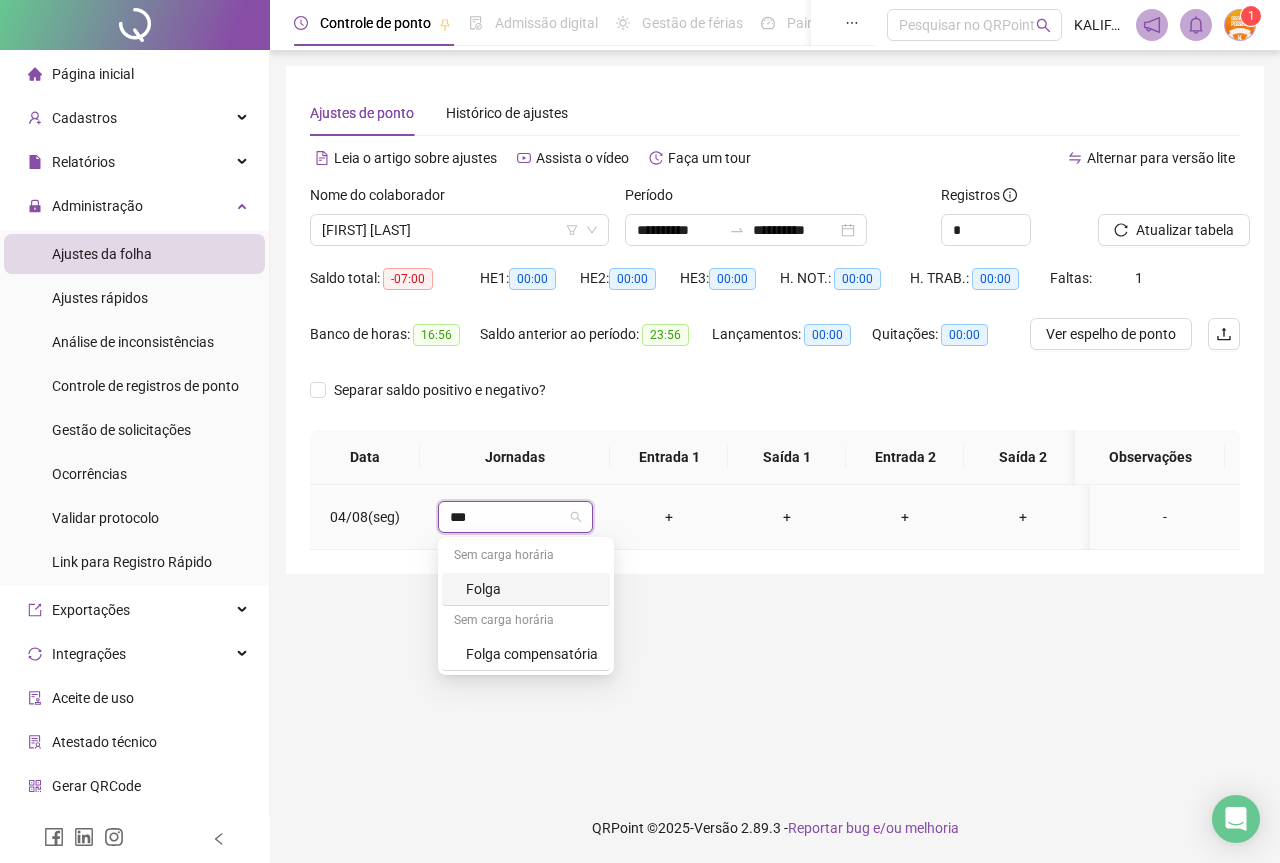 click on "Folga" at bounding box center (532, 589) 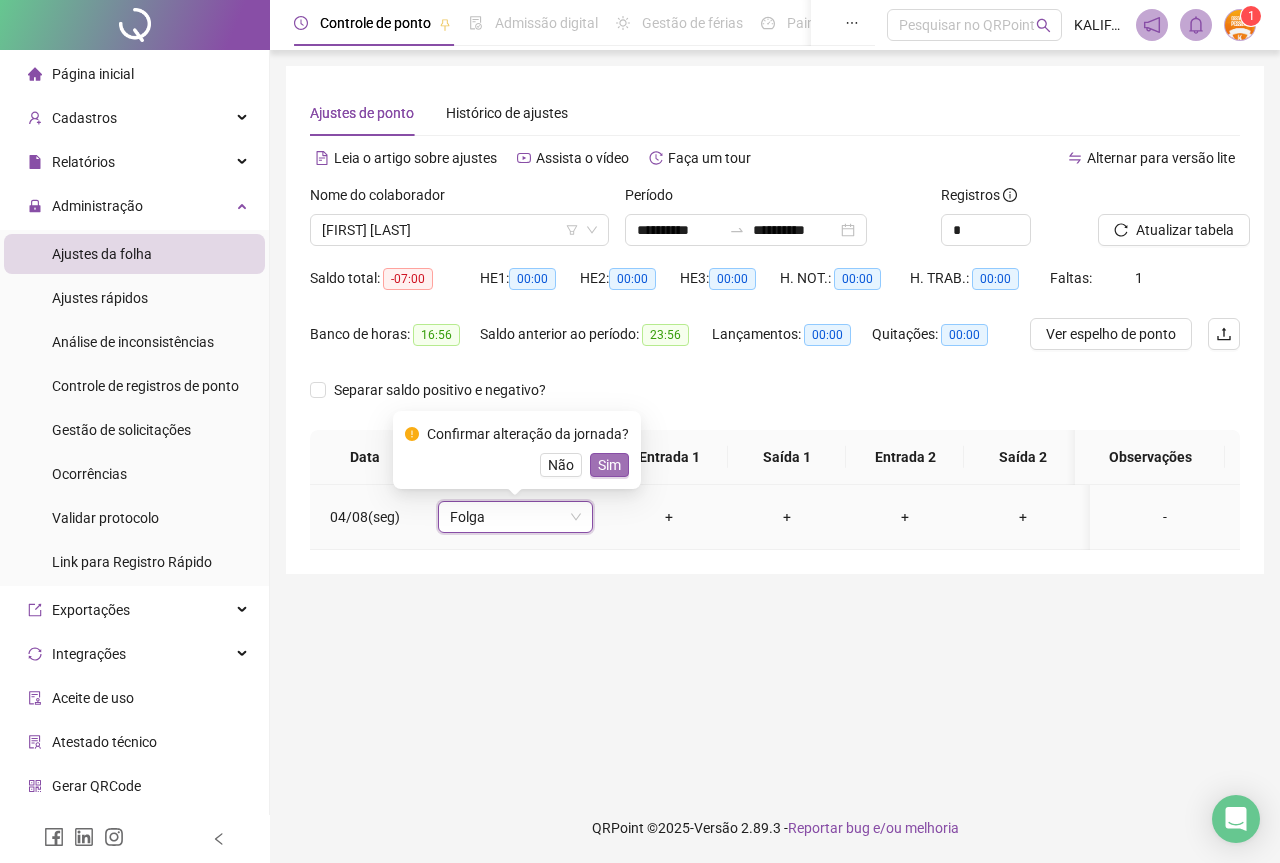 click on "Sim" at bounding box center [609, 465] 